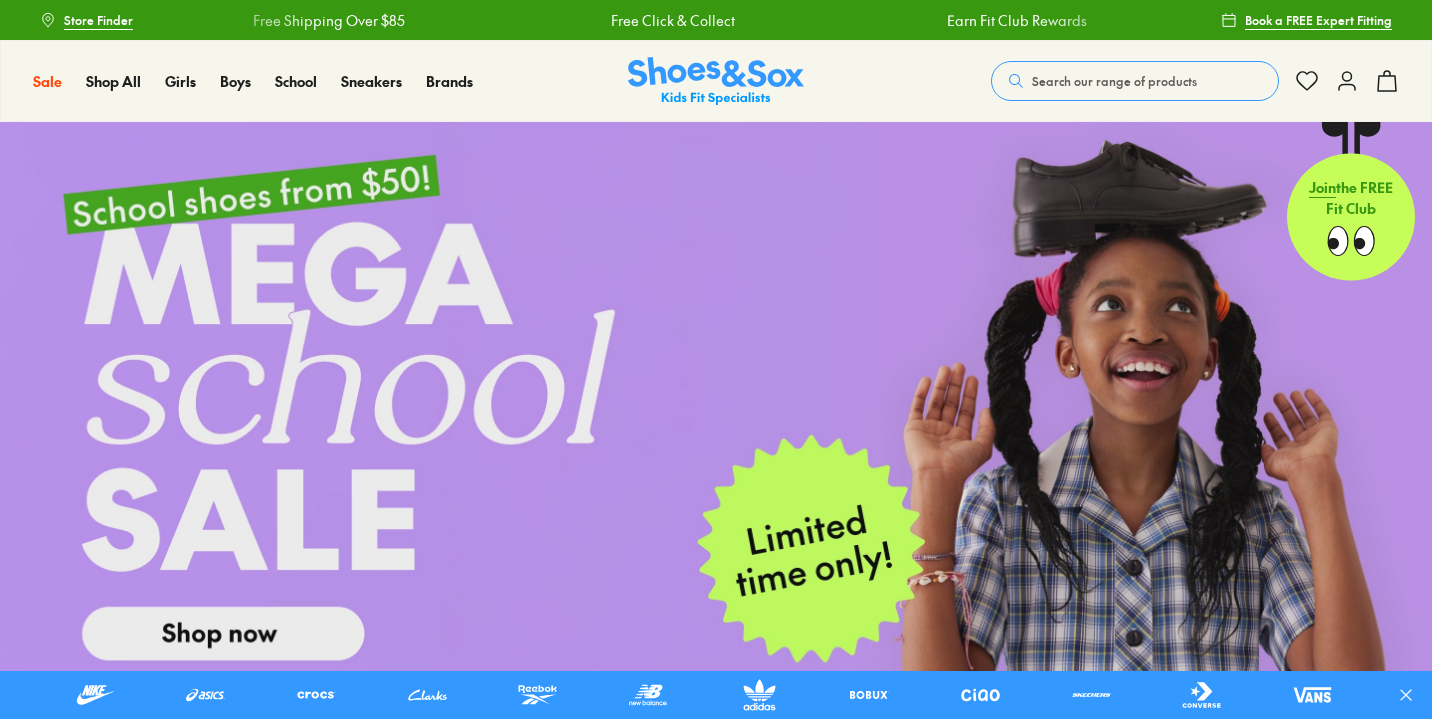 scroll, scrollTop: 0, scrollLeft: 0, axis: both 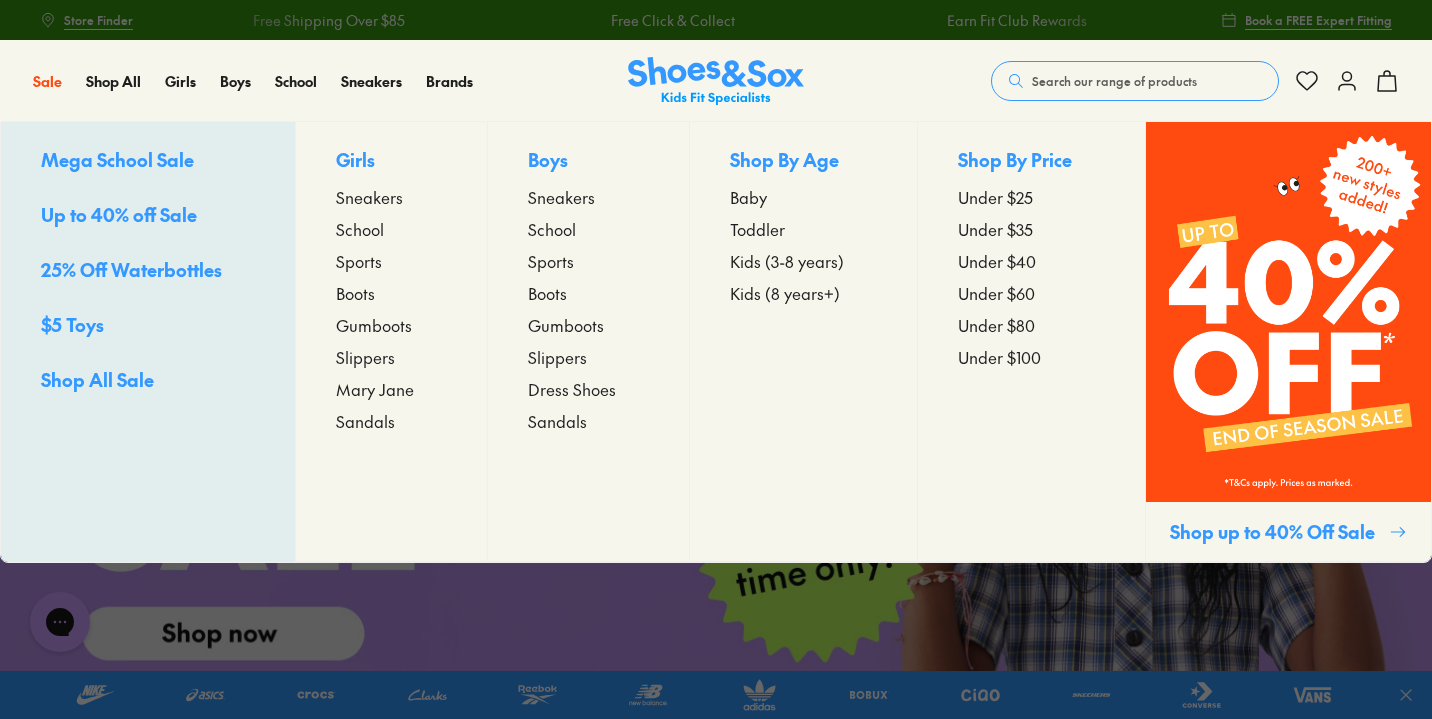 click on "Mega School Sale" at bounding box center (117, 159) 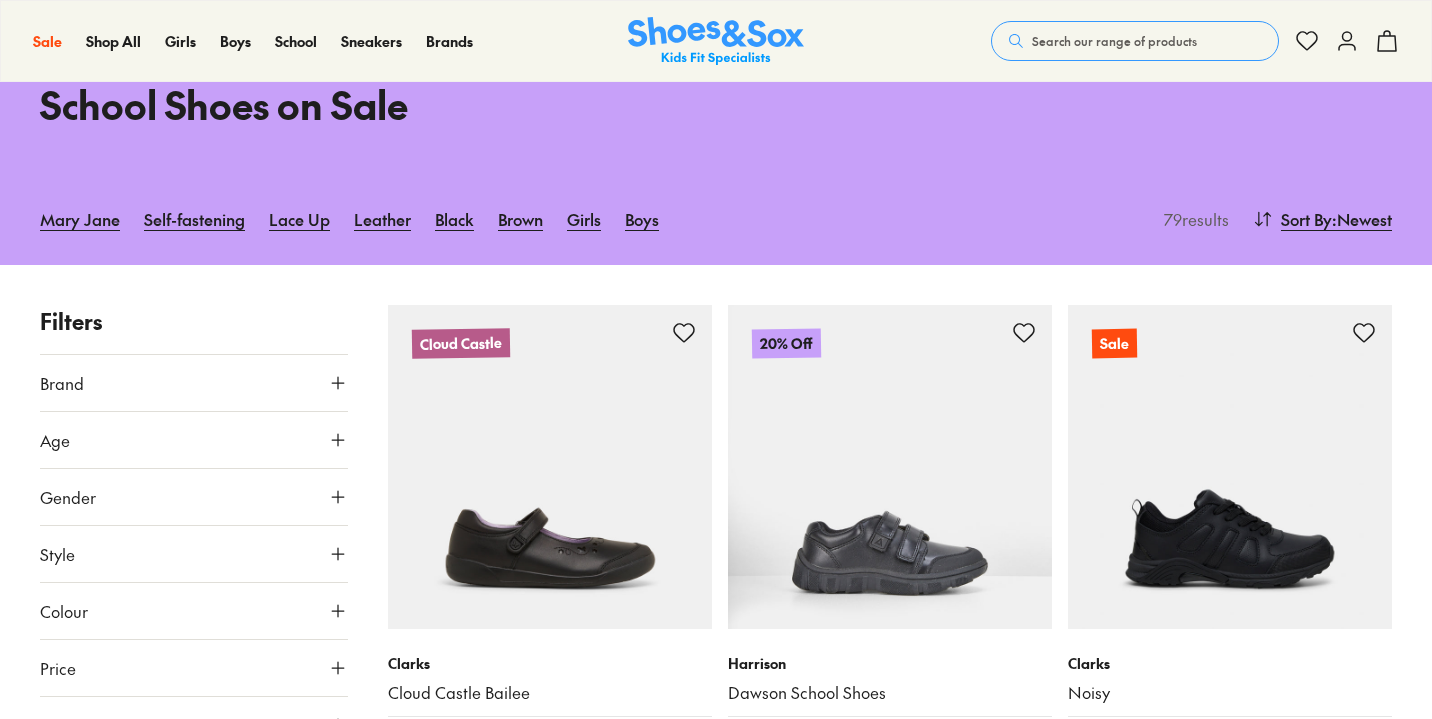 scroll, scrollTop: 99, scrollLeft: 0, axis: vertical 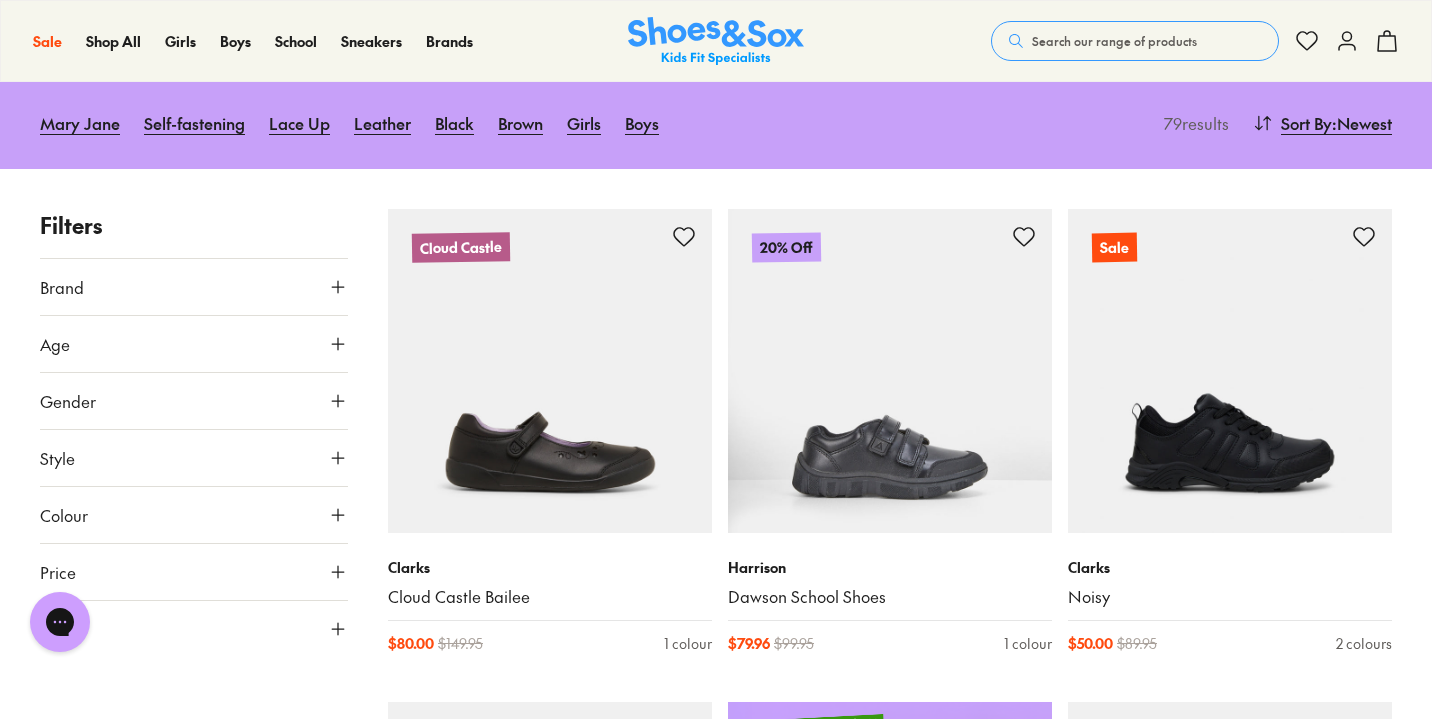 click 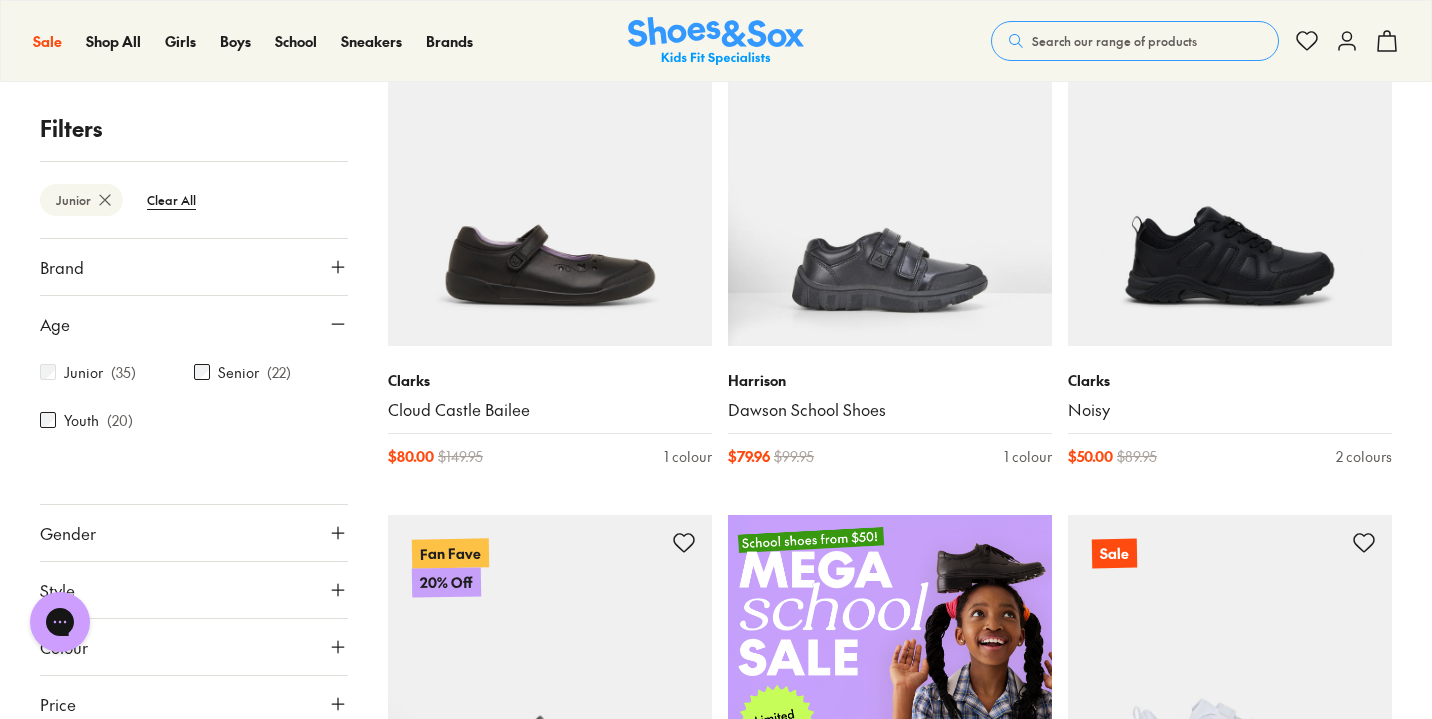 scroll, scrollTop: 391, scrollLeft: 0, axis: vertical 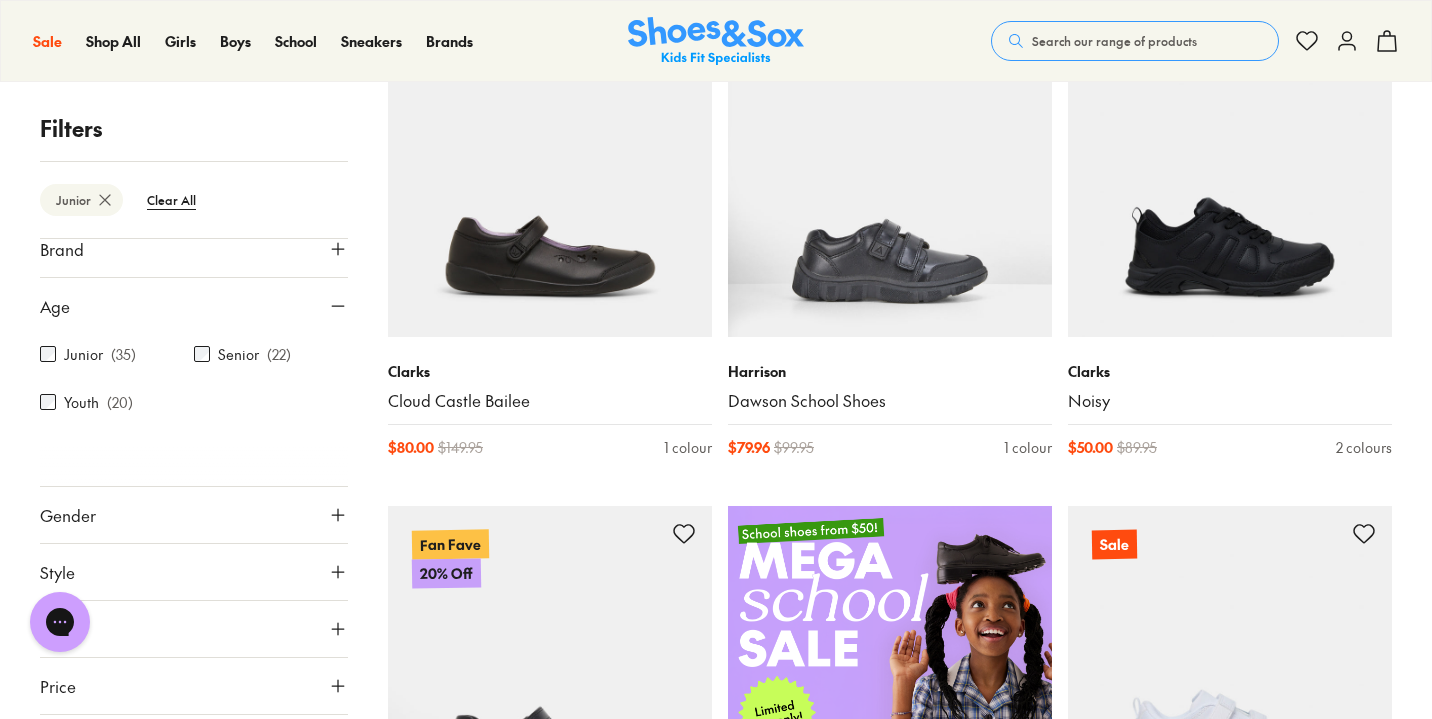 click on "Gender" at bounding box center (194, 515) 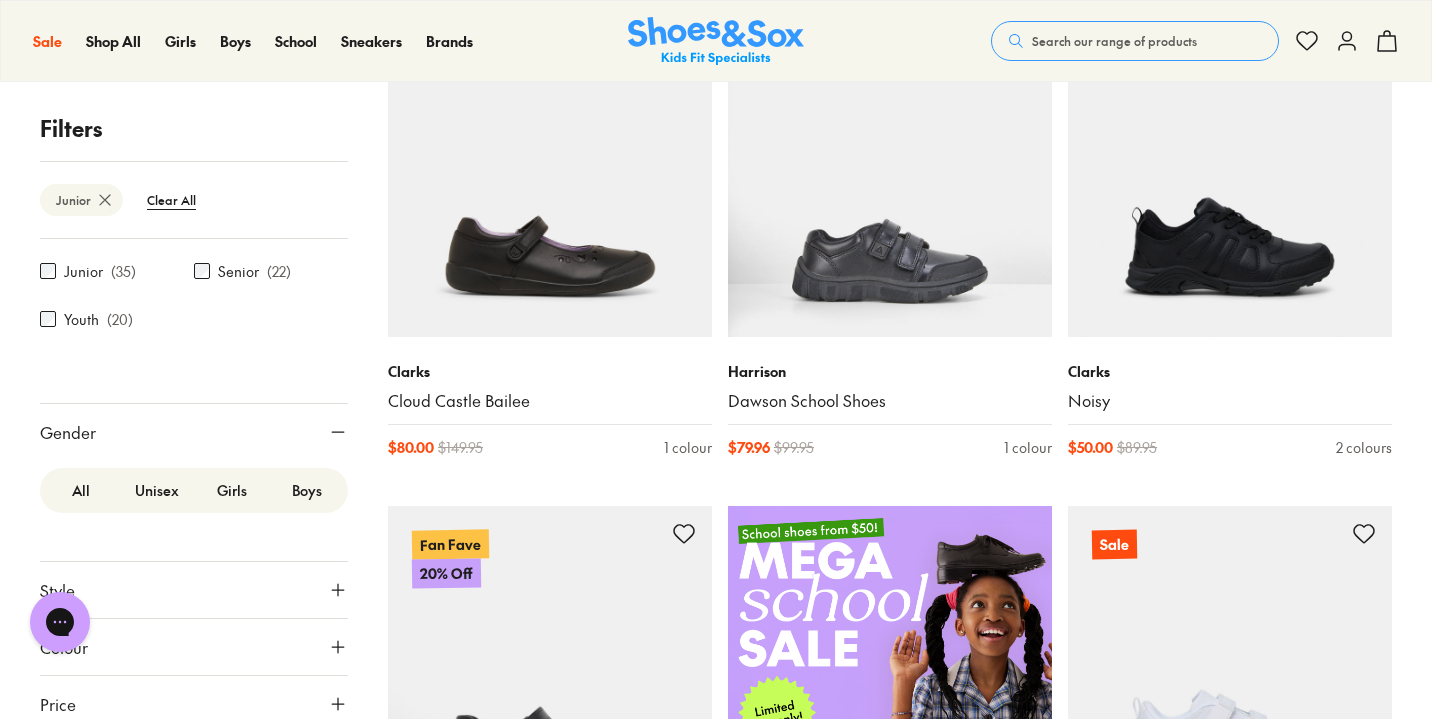 scroll, scrollTop: 171, scrollLeft: 0, axis: vertical 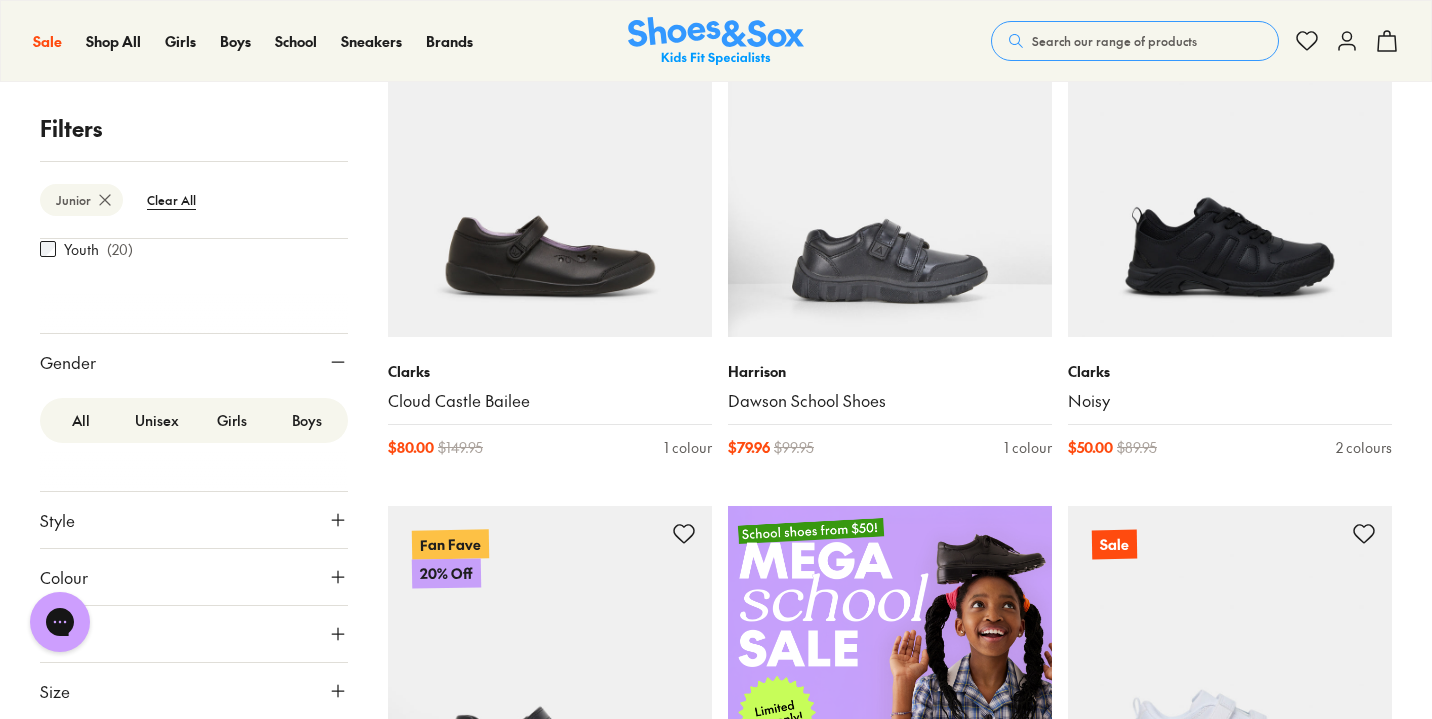 click on "Unisex" at bounding box center (157, 420) 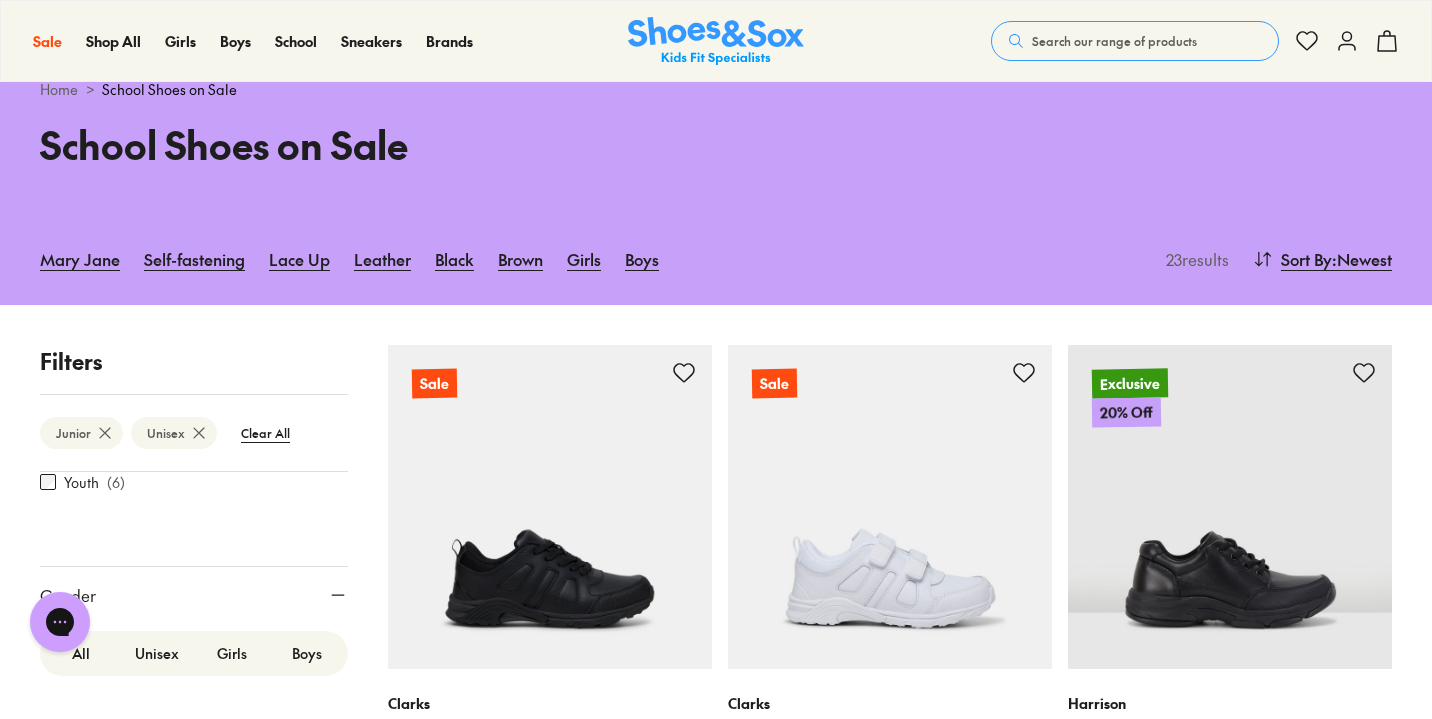 type on "***" 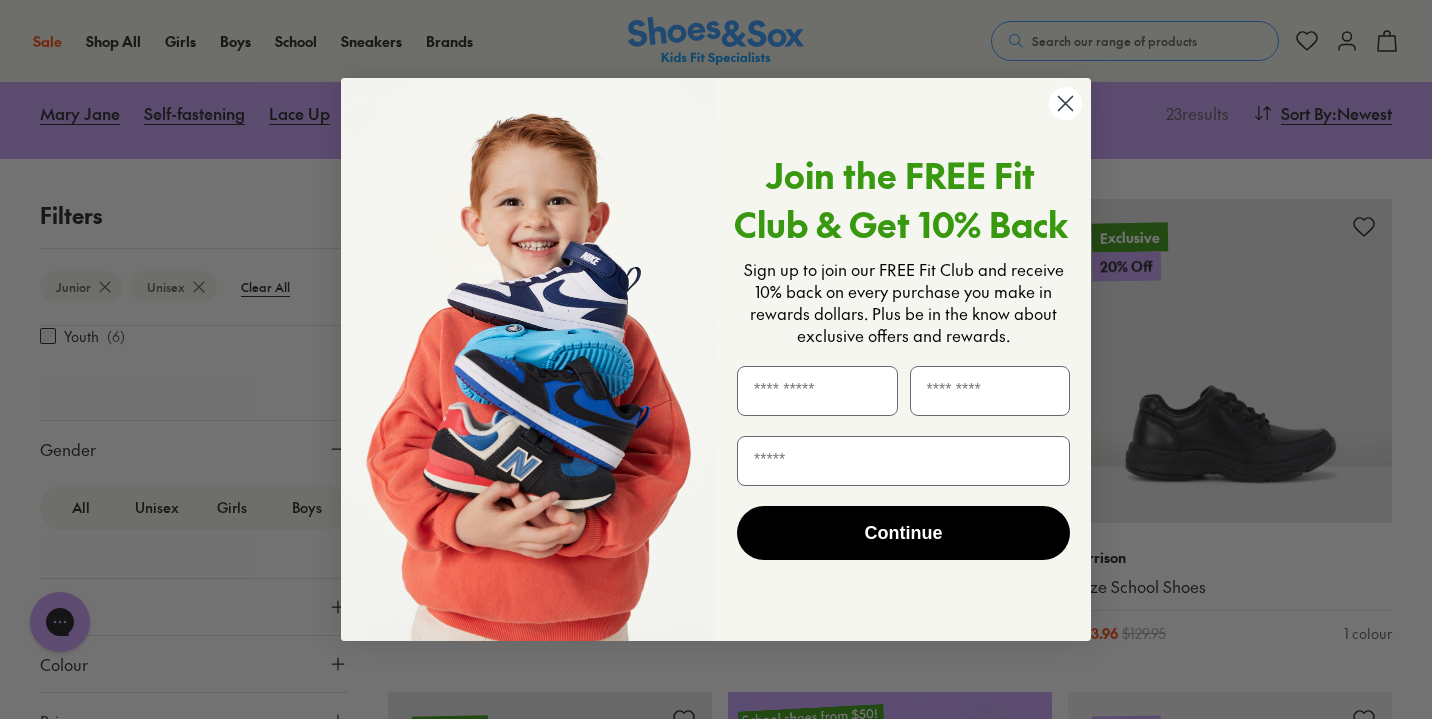 scroll, scrollTop: 327, scrollLeft: 0, axis: vertical 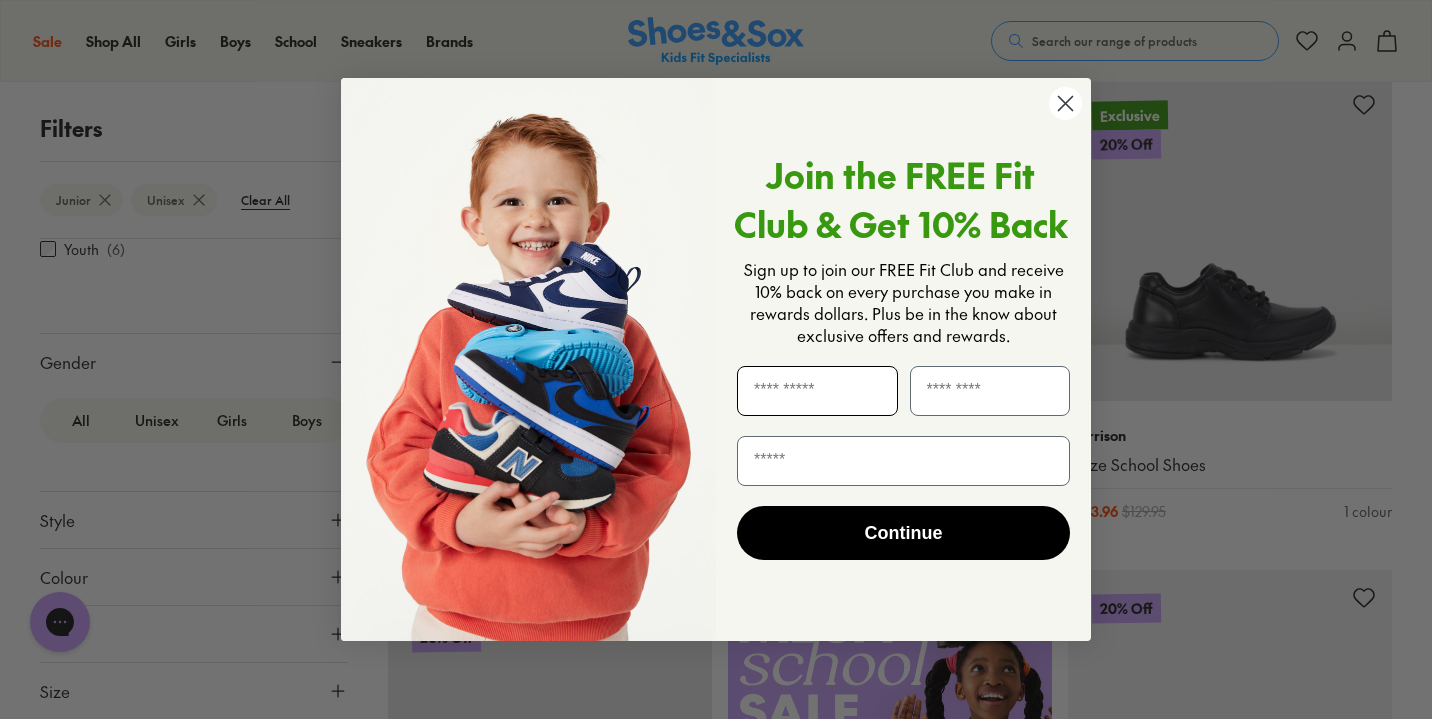 click at bounding box center [817, 391] 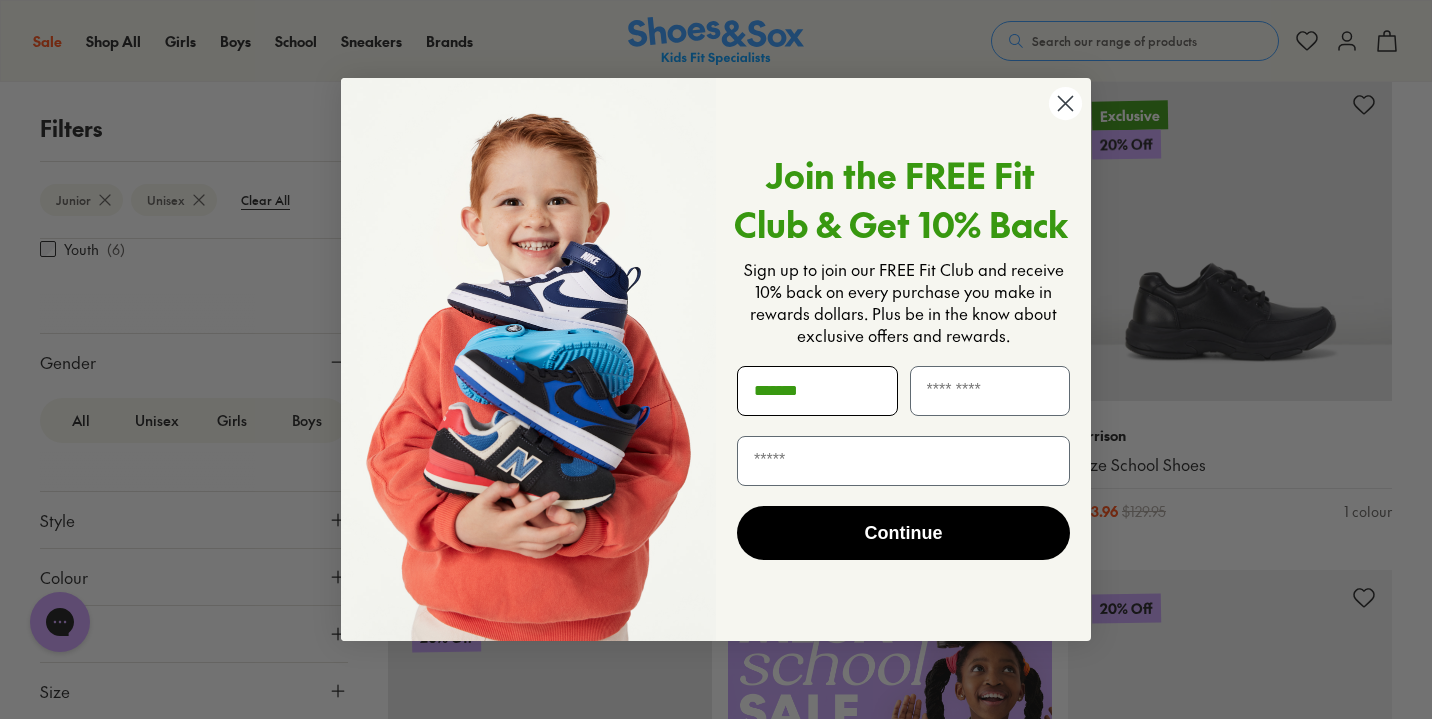 type on "**********" 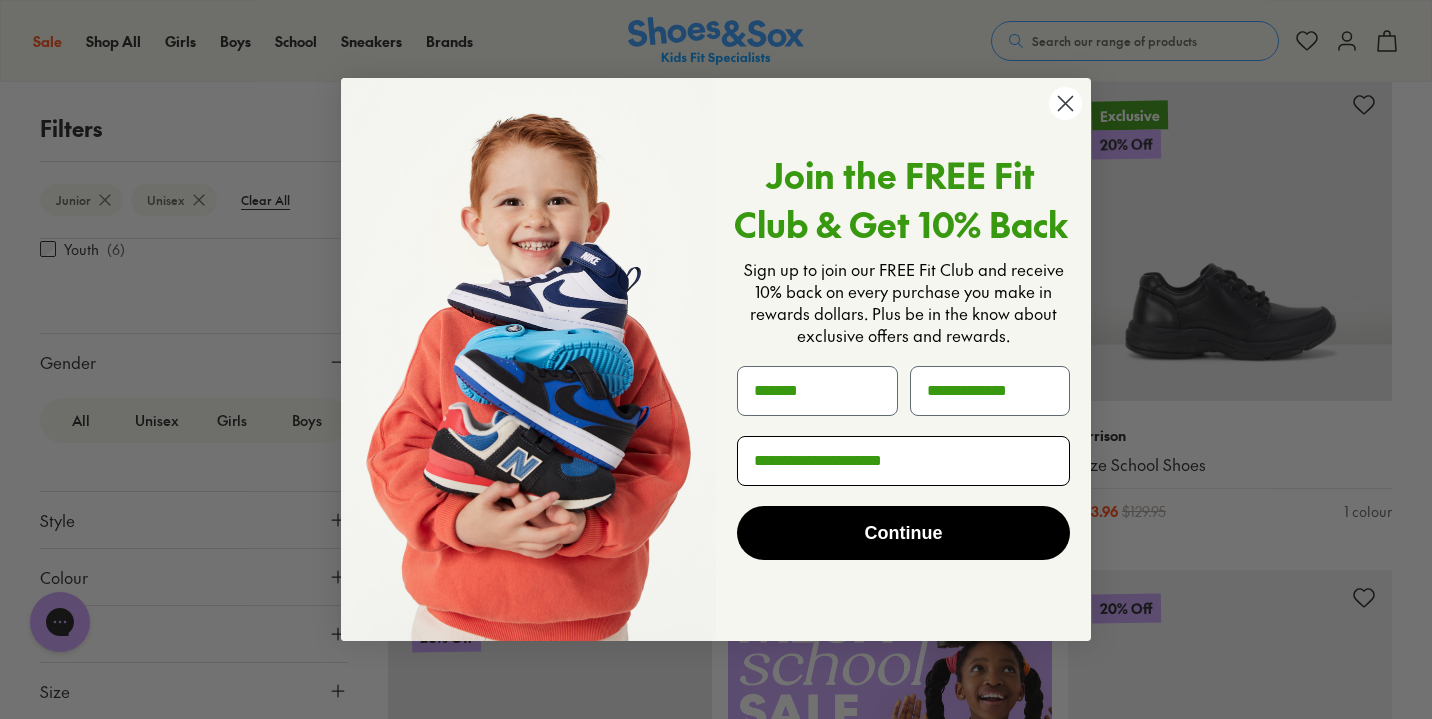 click on "**********" at bounding box center [903, 461] 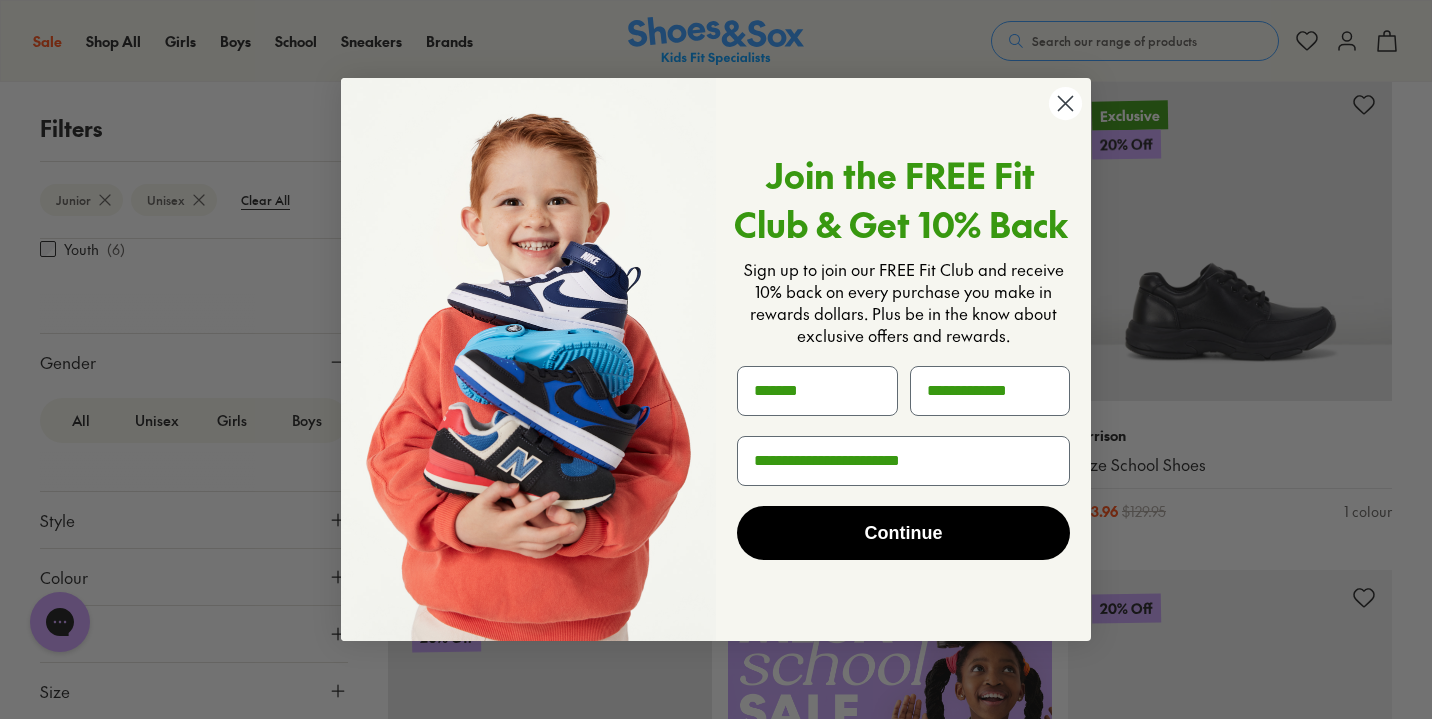 click on "Continue" at bounding box center (903, 533) 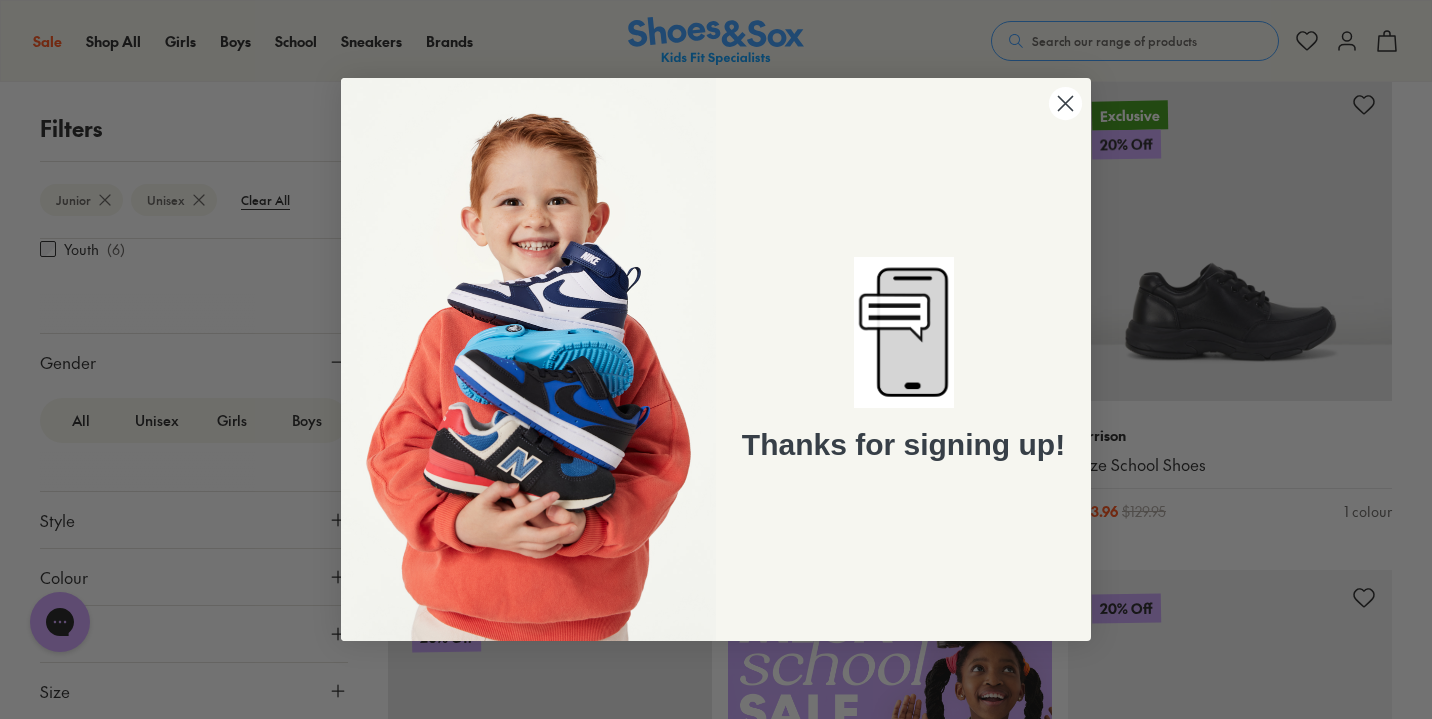 click 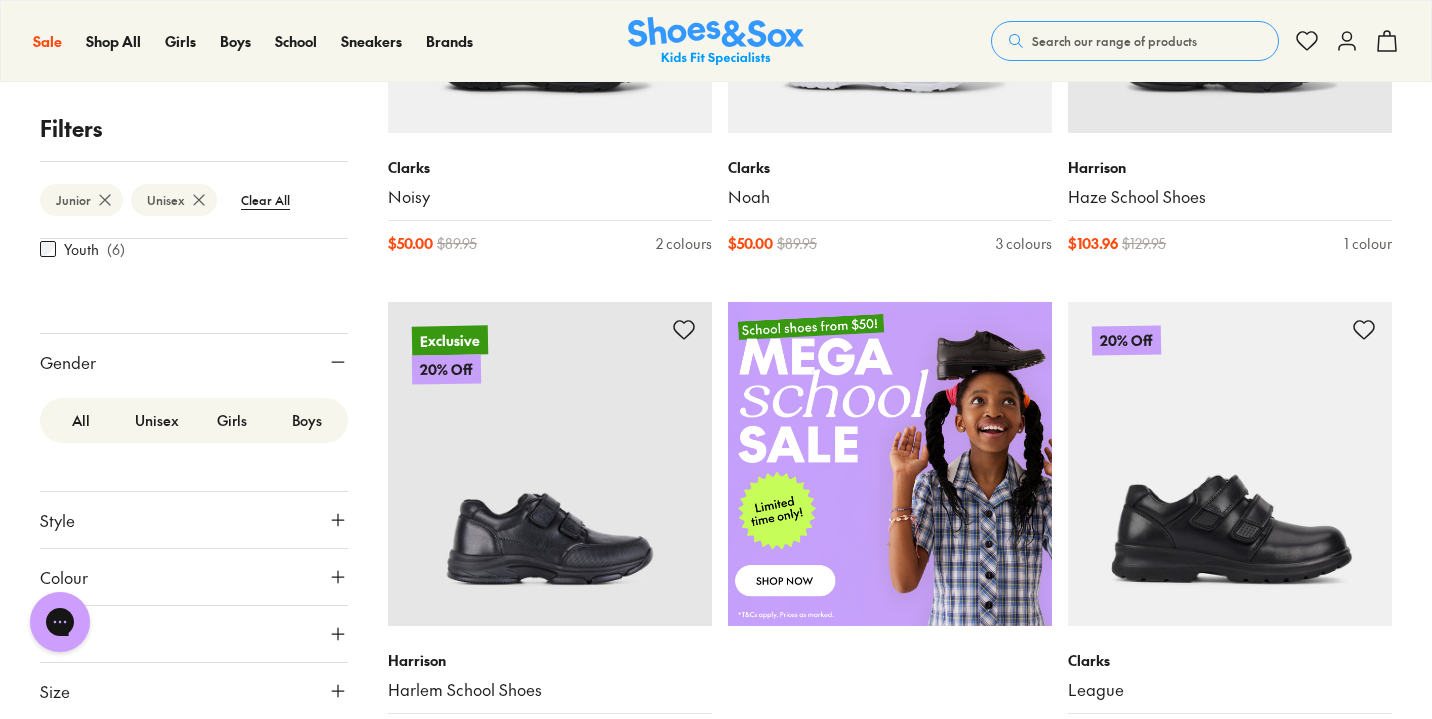scroll, scrollTop: 594, scrollLeft: 0, axis: vertical 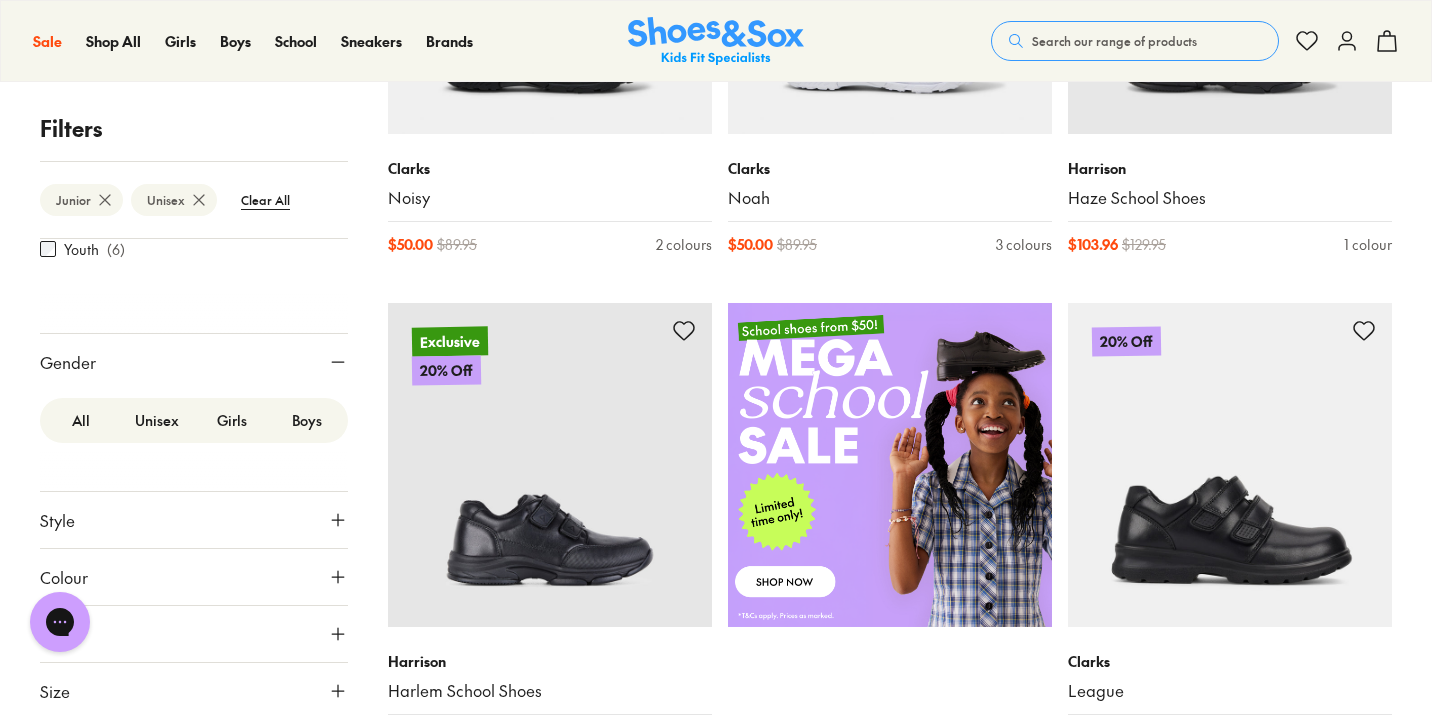 click on "Boys" at bounding box center [306, 420] 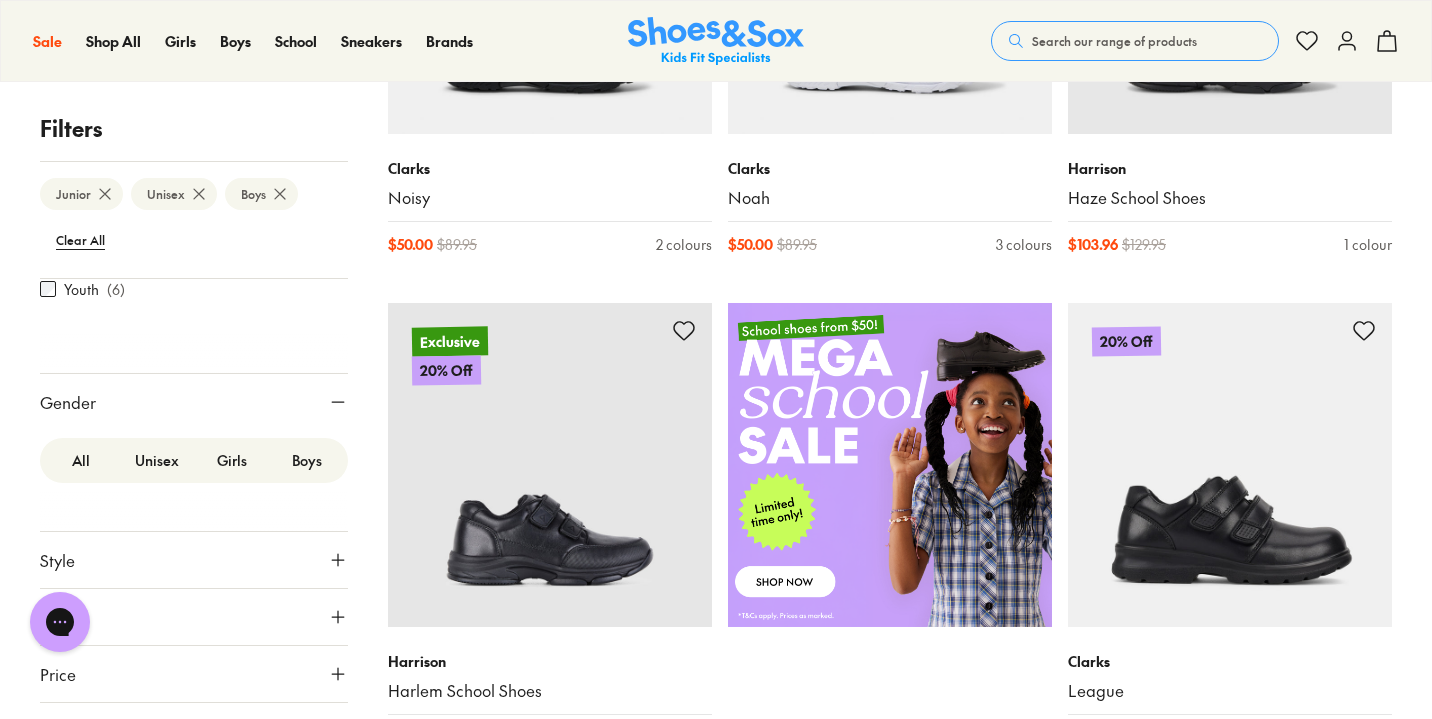 scroll, scrollTop: 205, scrollLeft: 0, axis: vertical 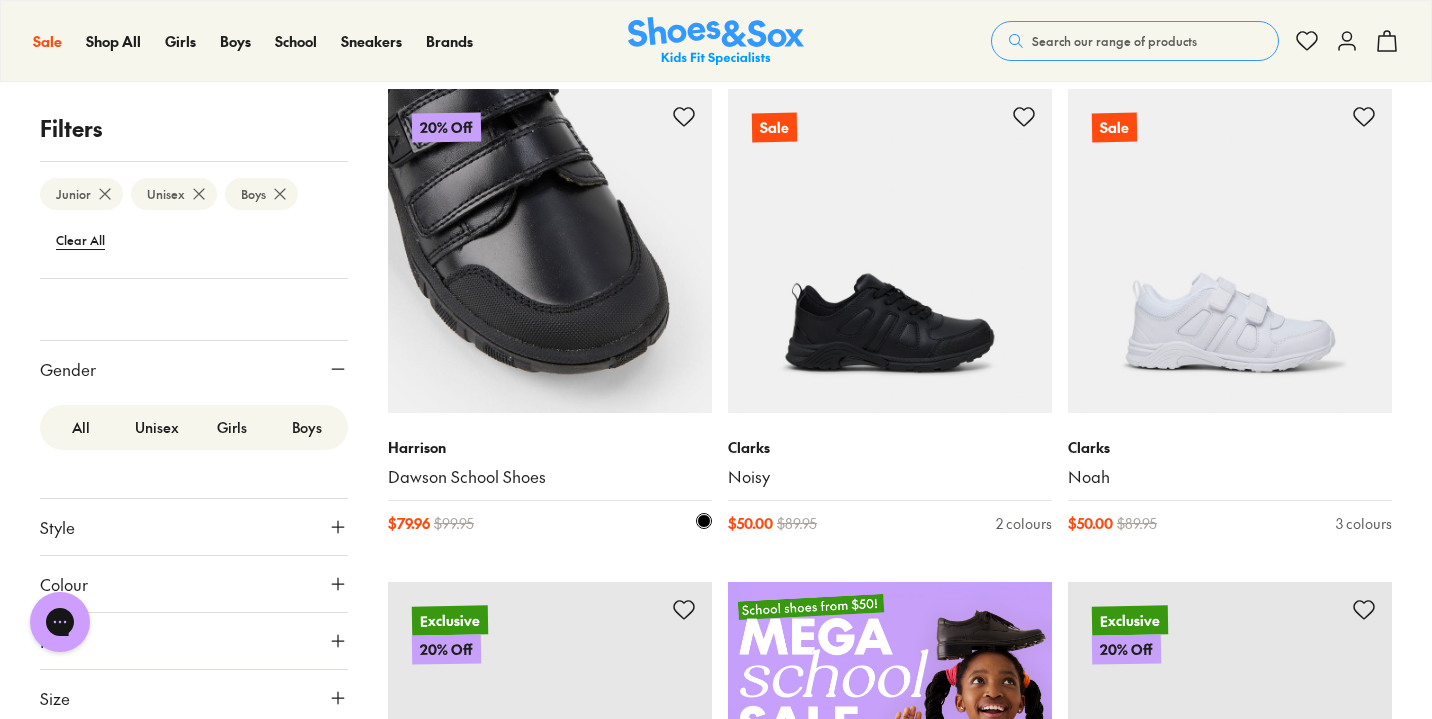 type on "***" 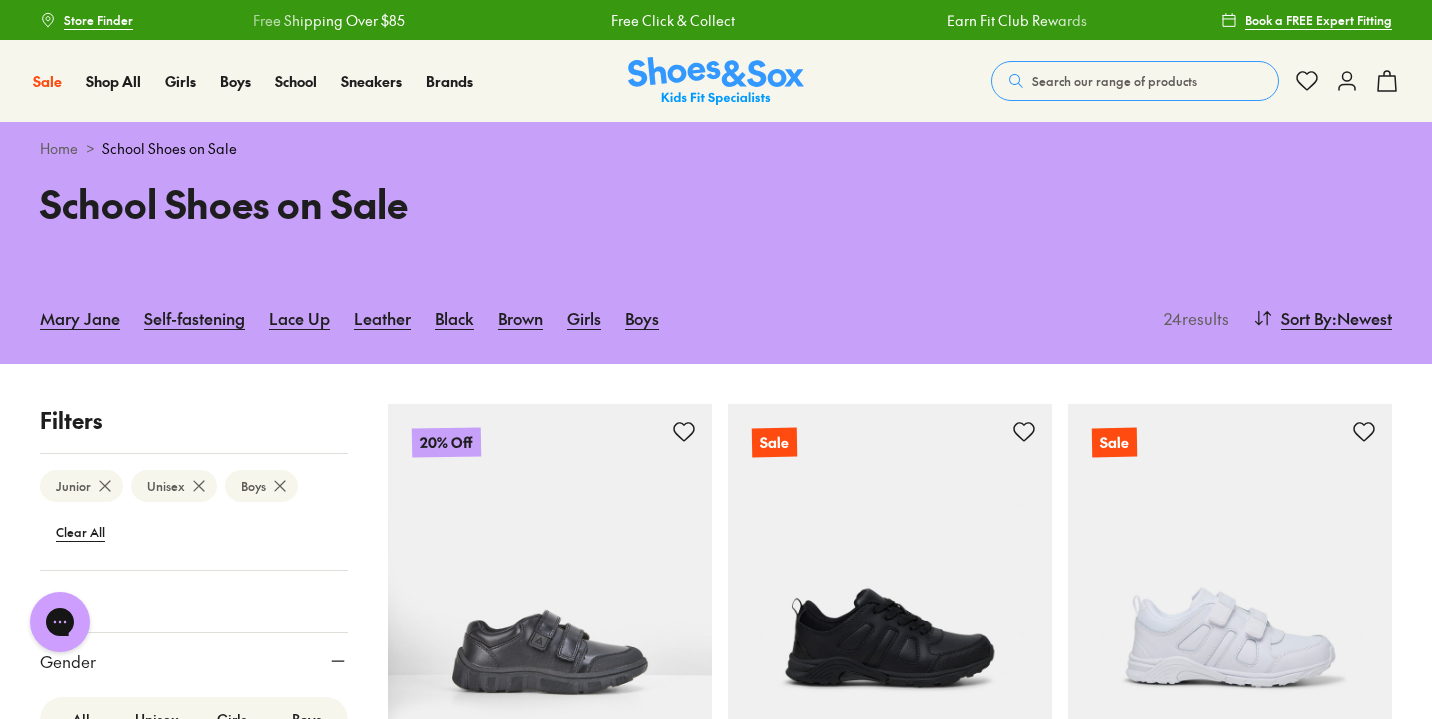 click on "Search our range of products" at bounding box center (1135, 81) 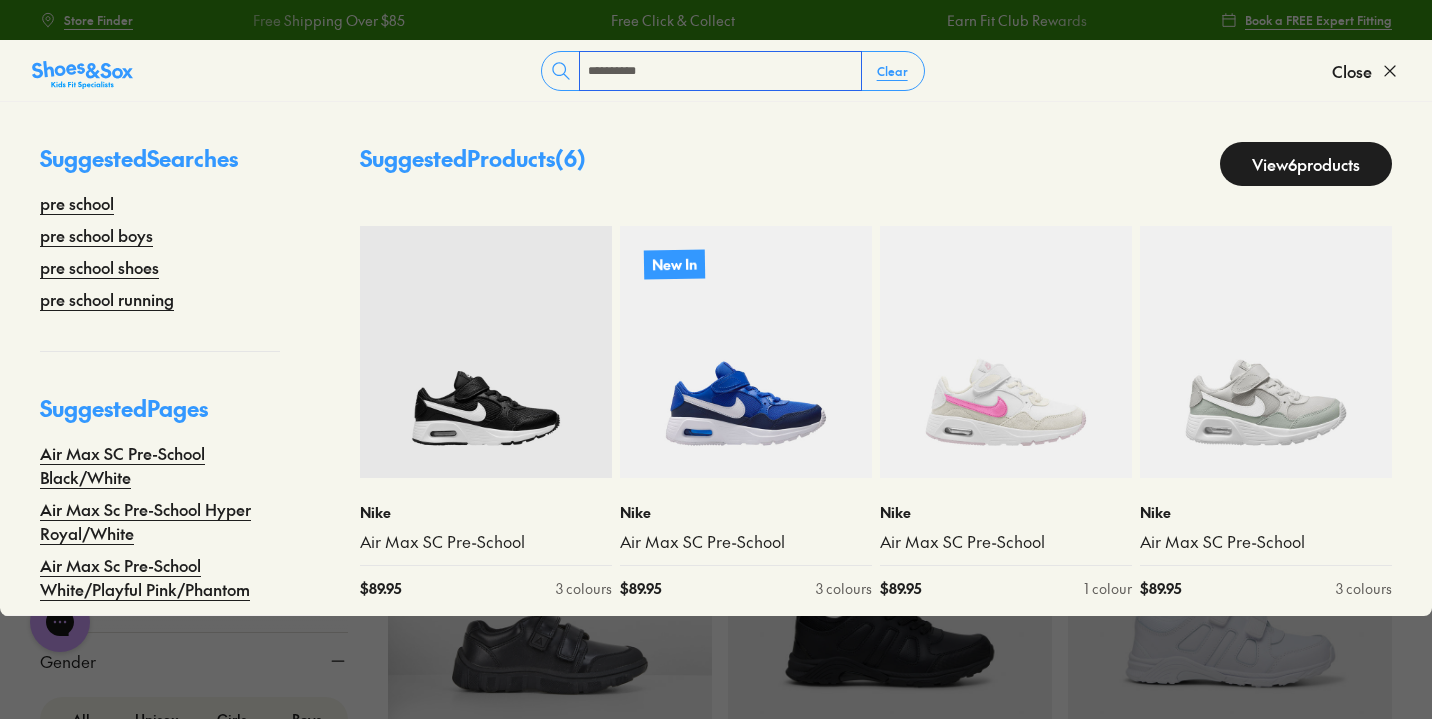 type on "**********" 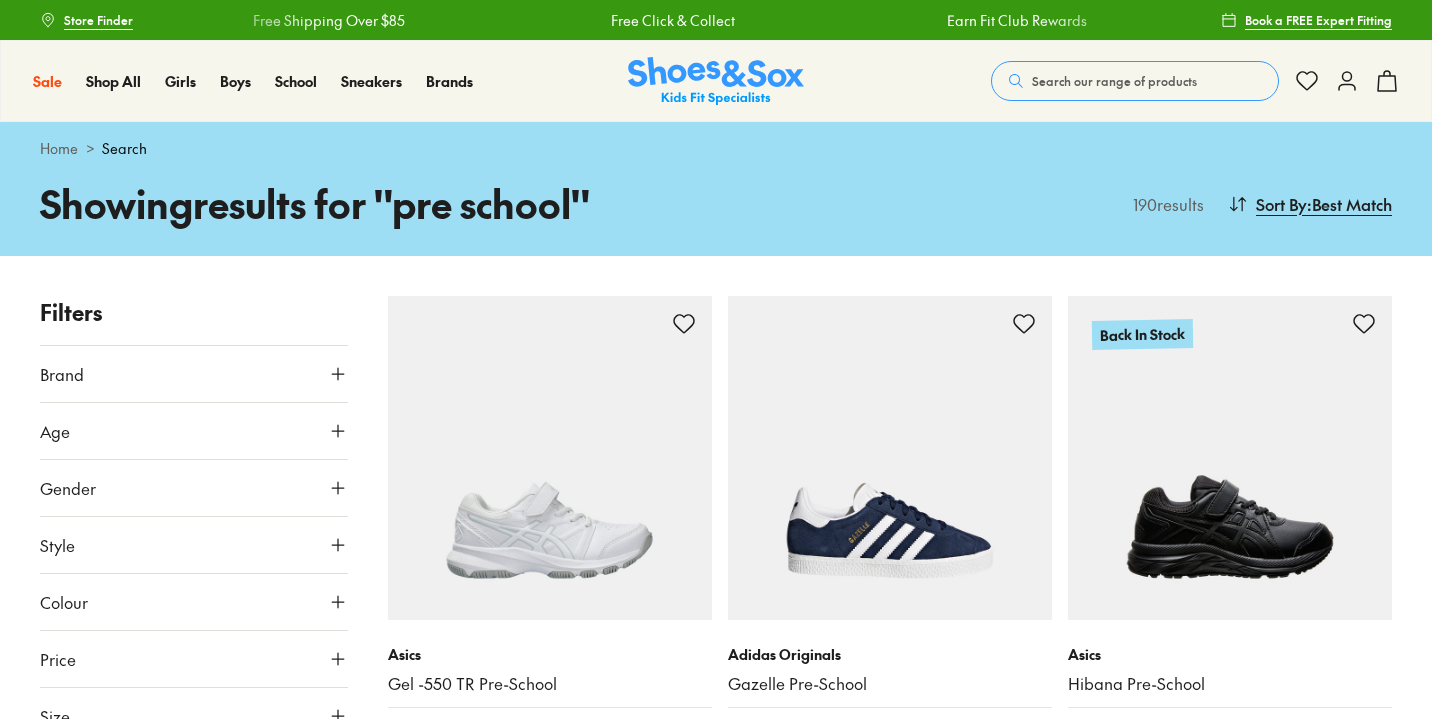 scroll, scrollTop: 0, scrollLeft: 0, axis: both 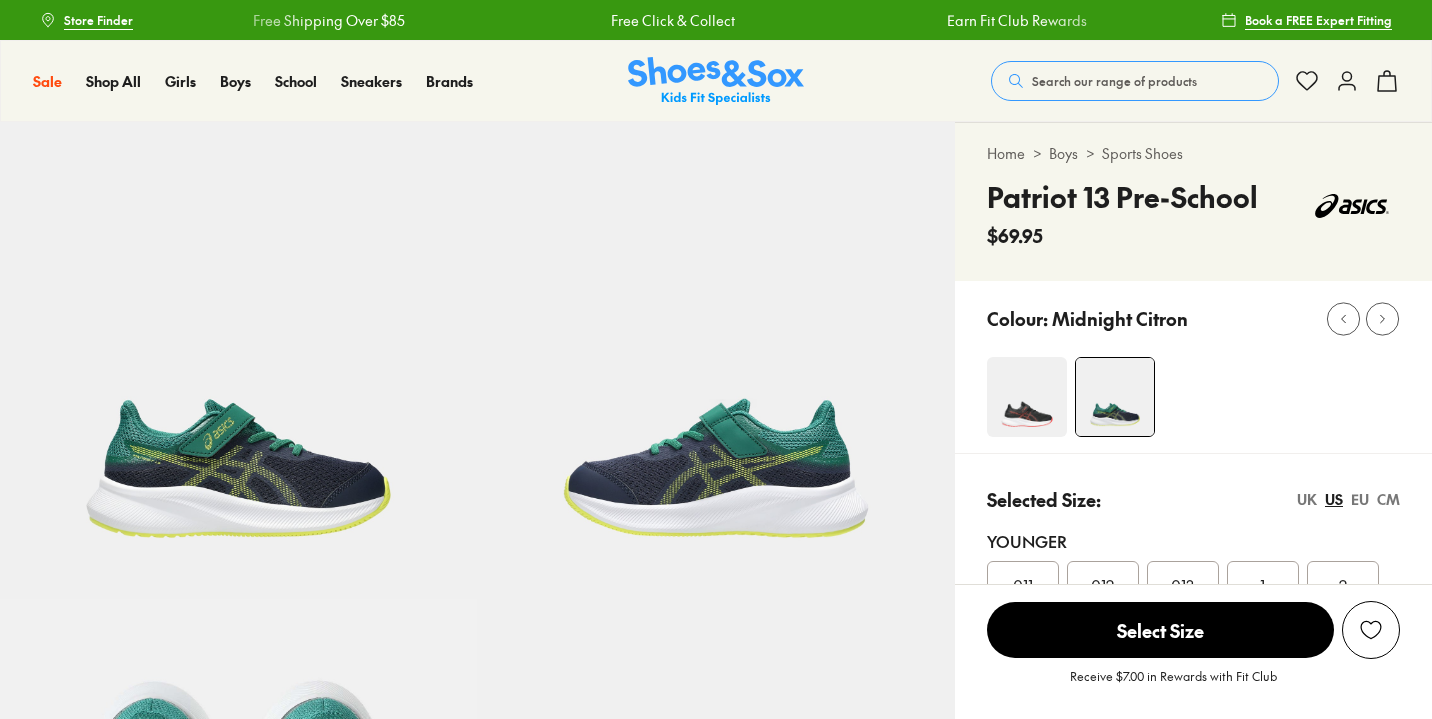 select on "*" 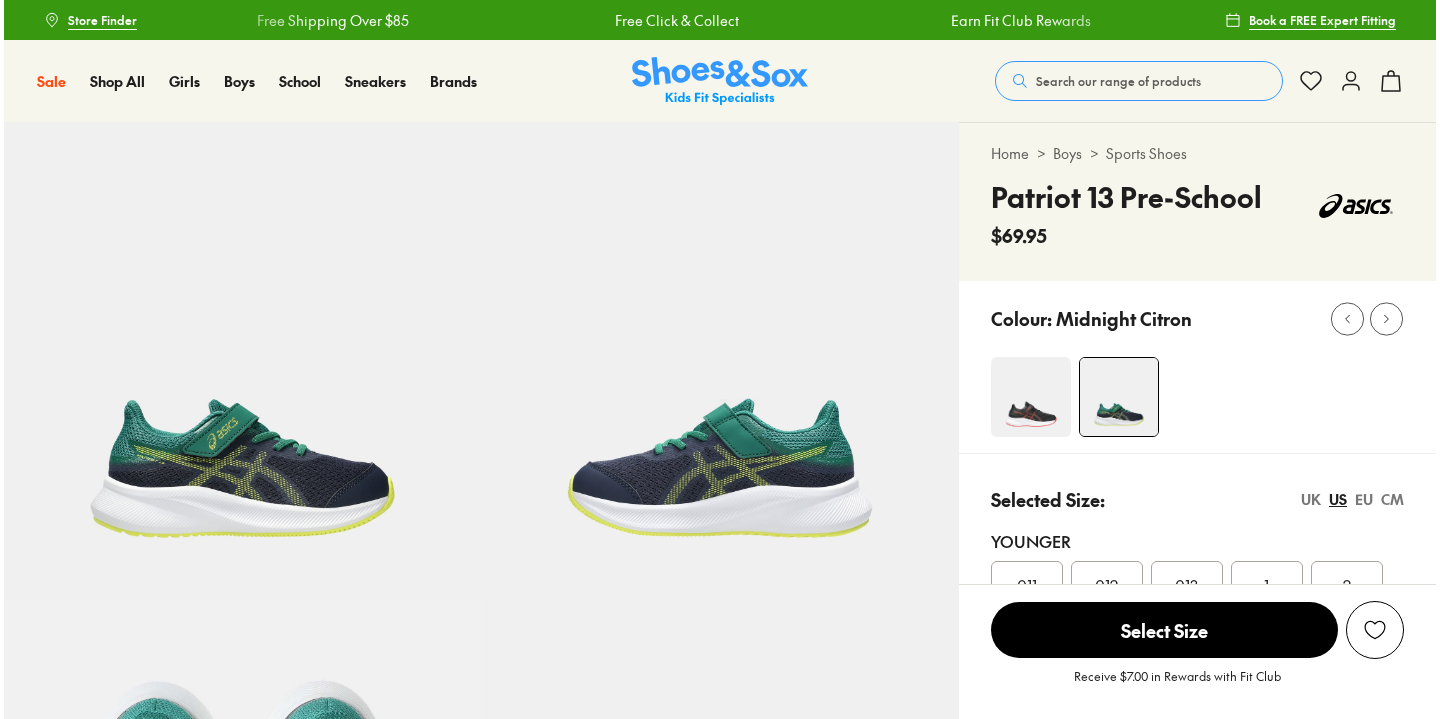 scroll, scrollTop: 0, scrollLeft: 0, axis: both 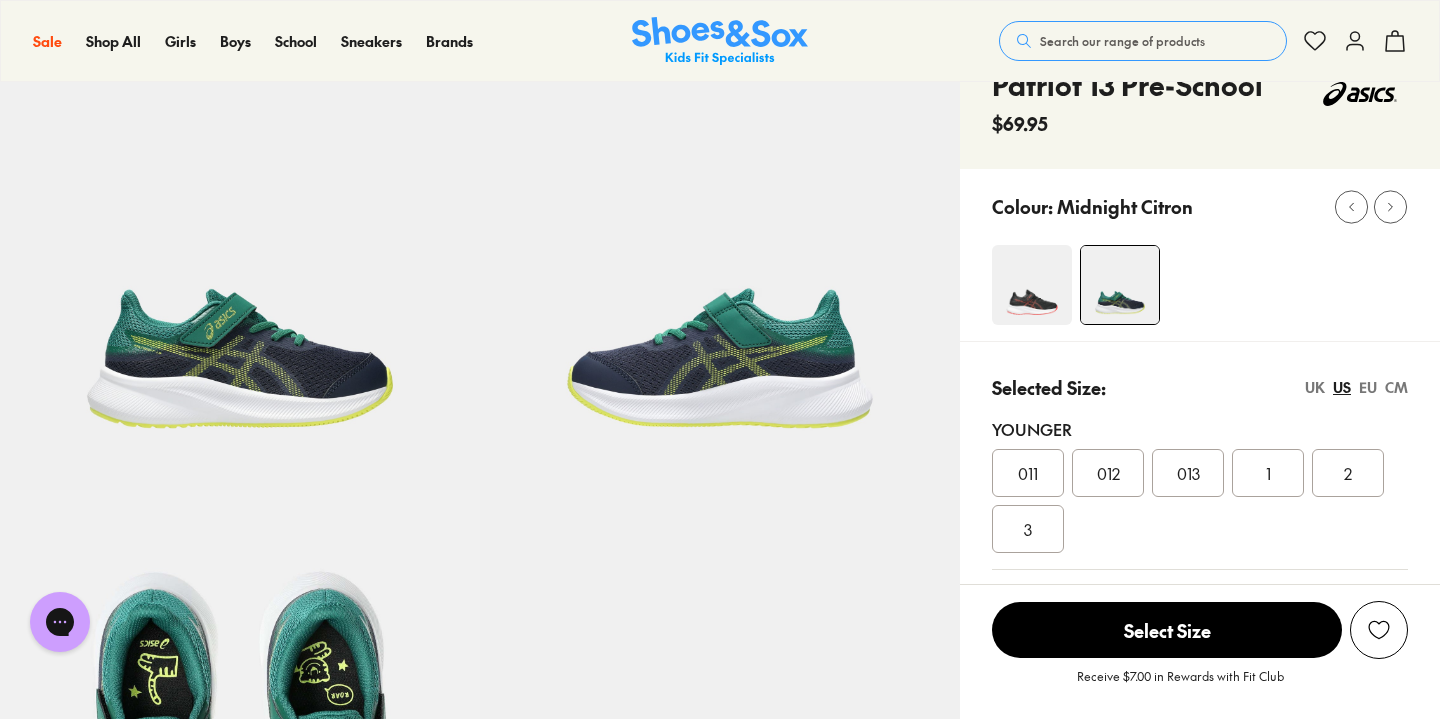 click at bounding box center [1032, 285] 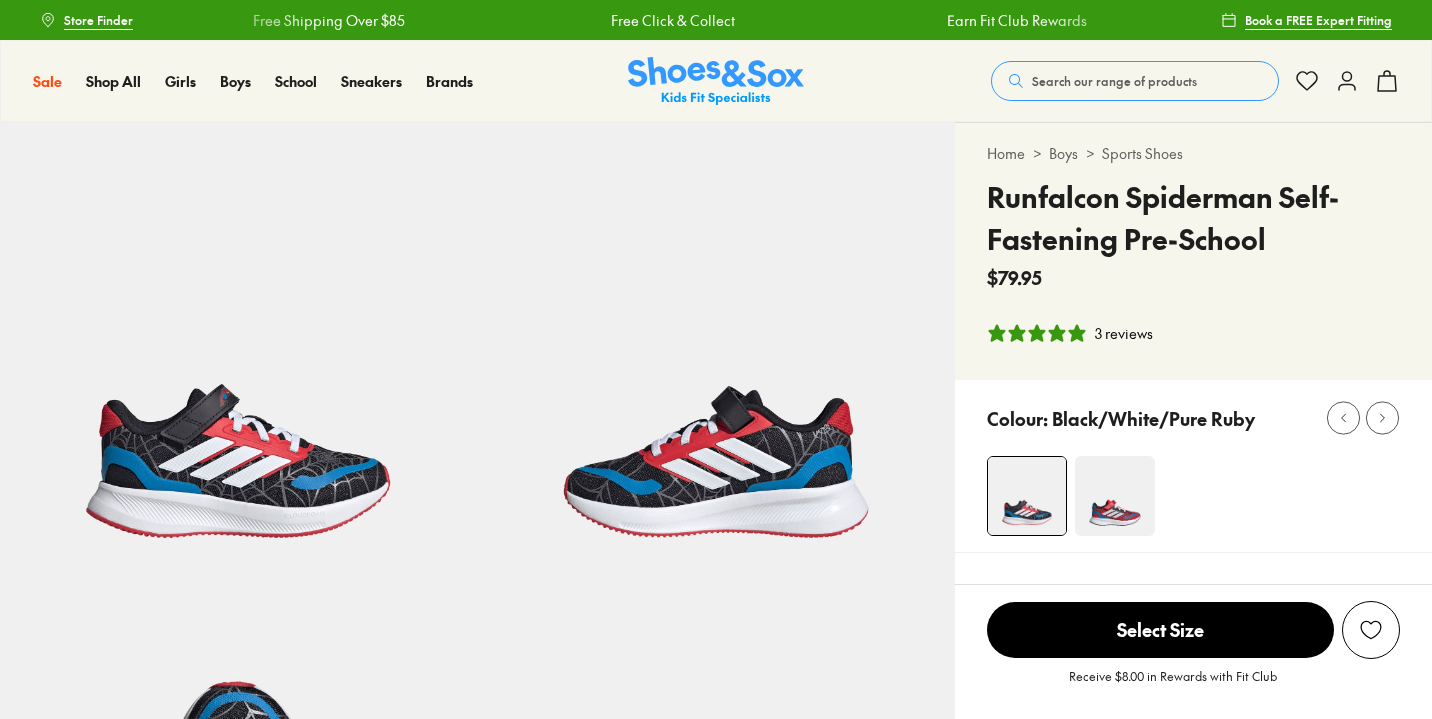 select on "*" 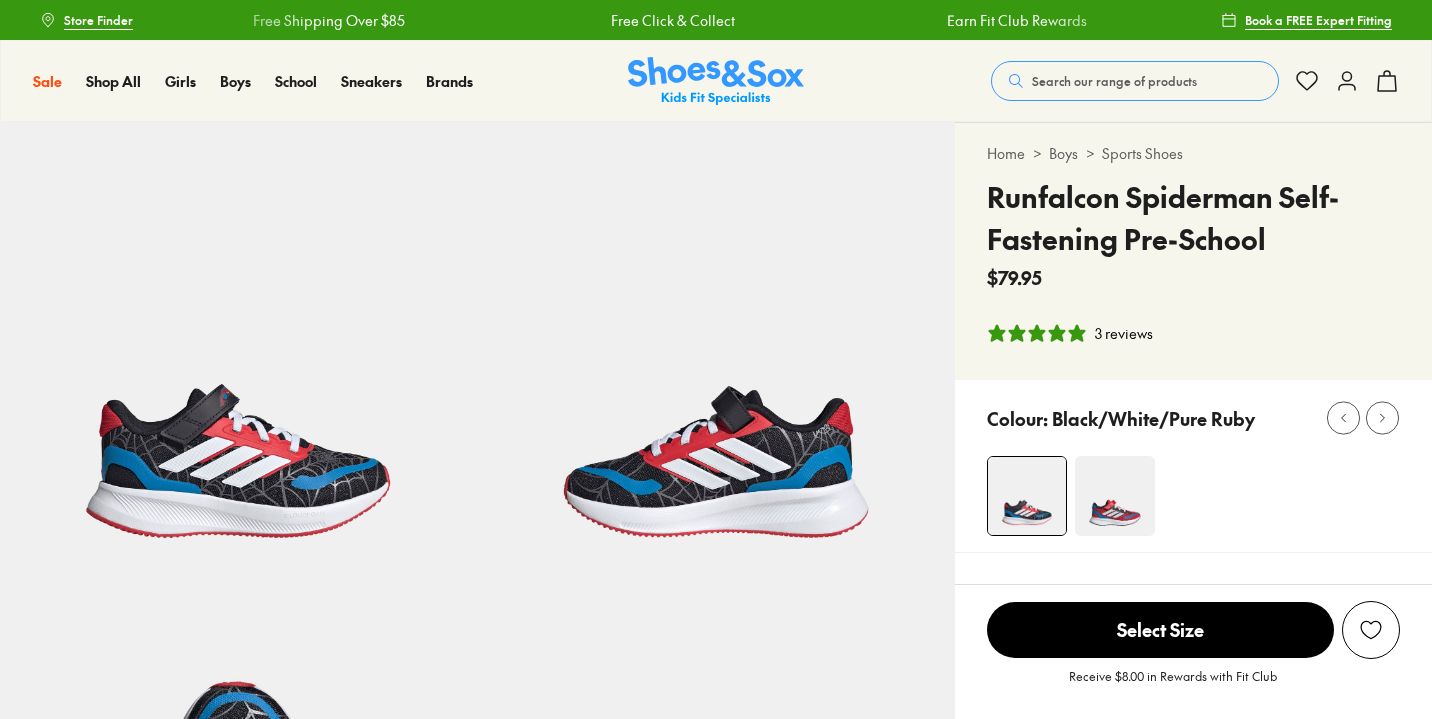 scroll, scrollTop: 0, scrollLeft: 0, axis: both 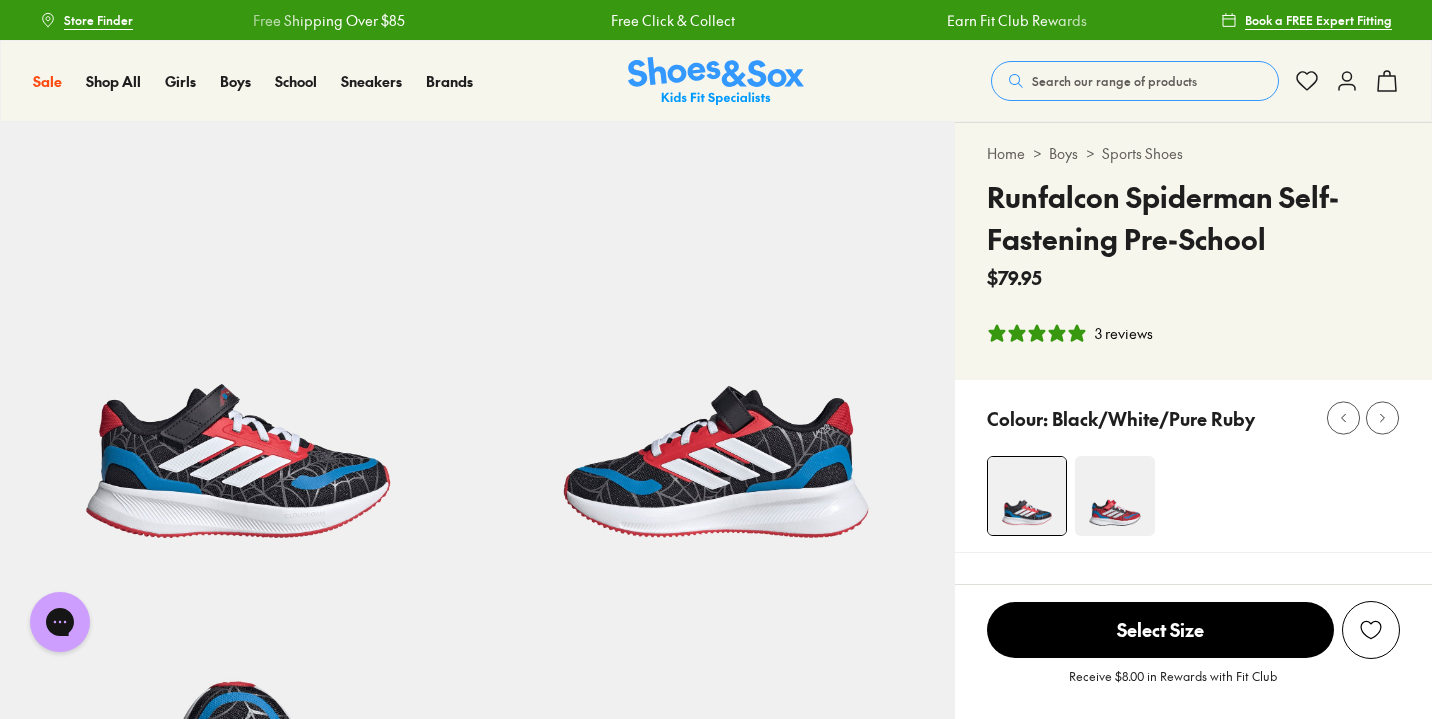 click at bounding box center (1115, 496) 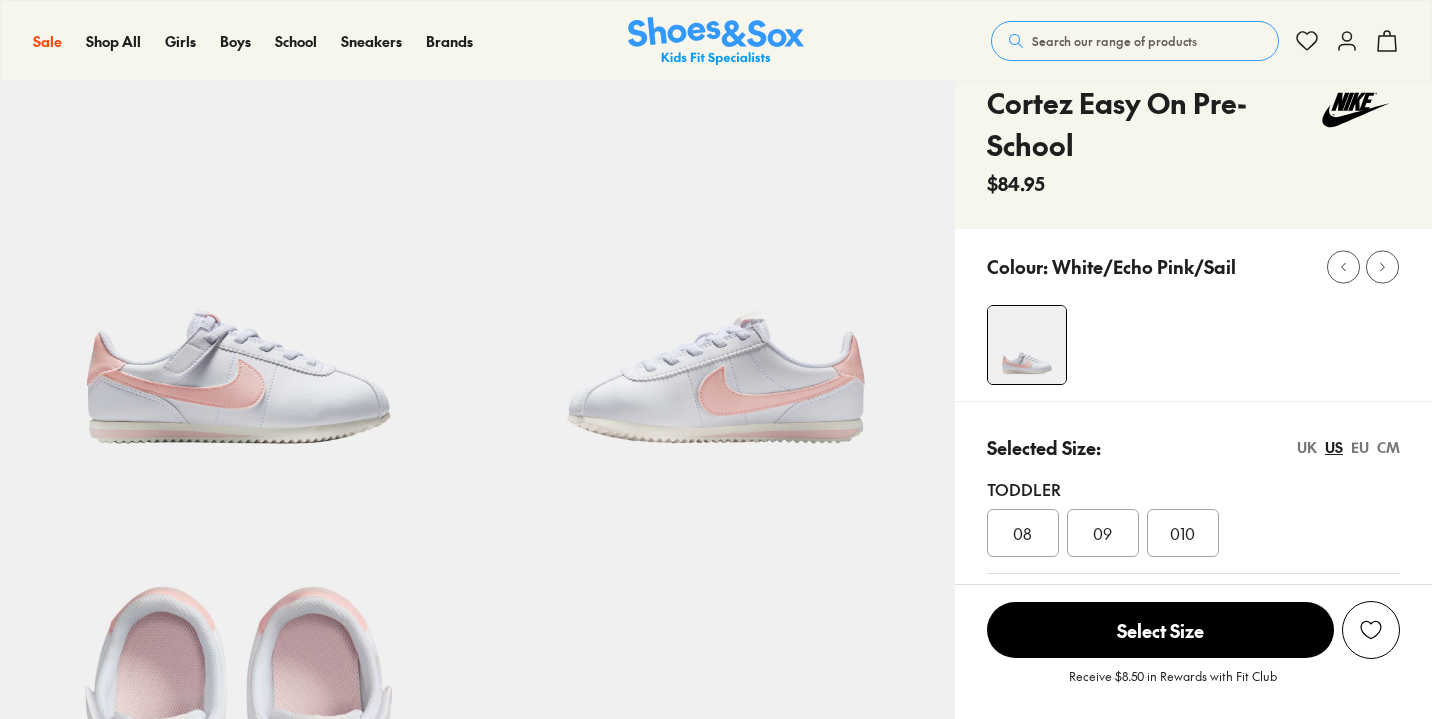 scroll, scrollTop: 94, scrollLeft: 0, axis: vertical 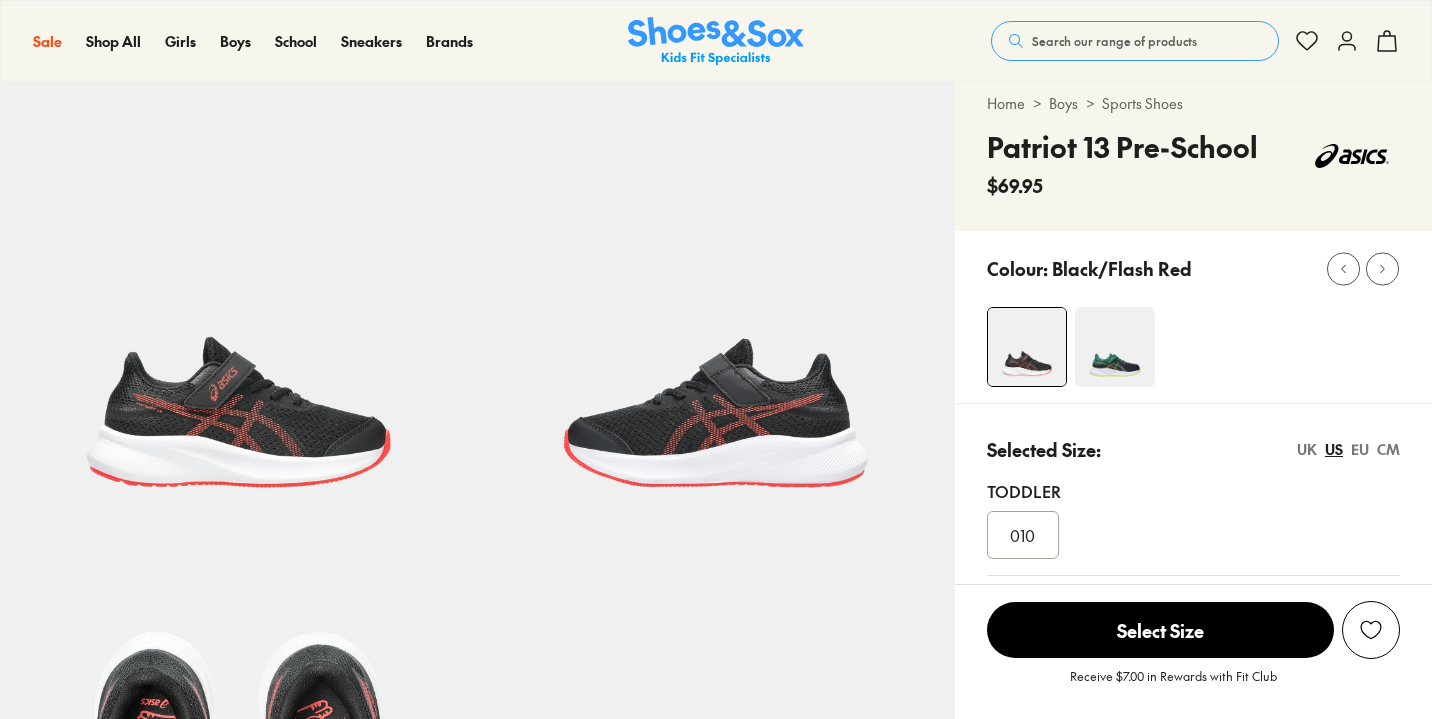 click at bounding box center (1115, 347) 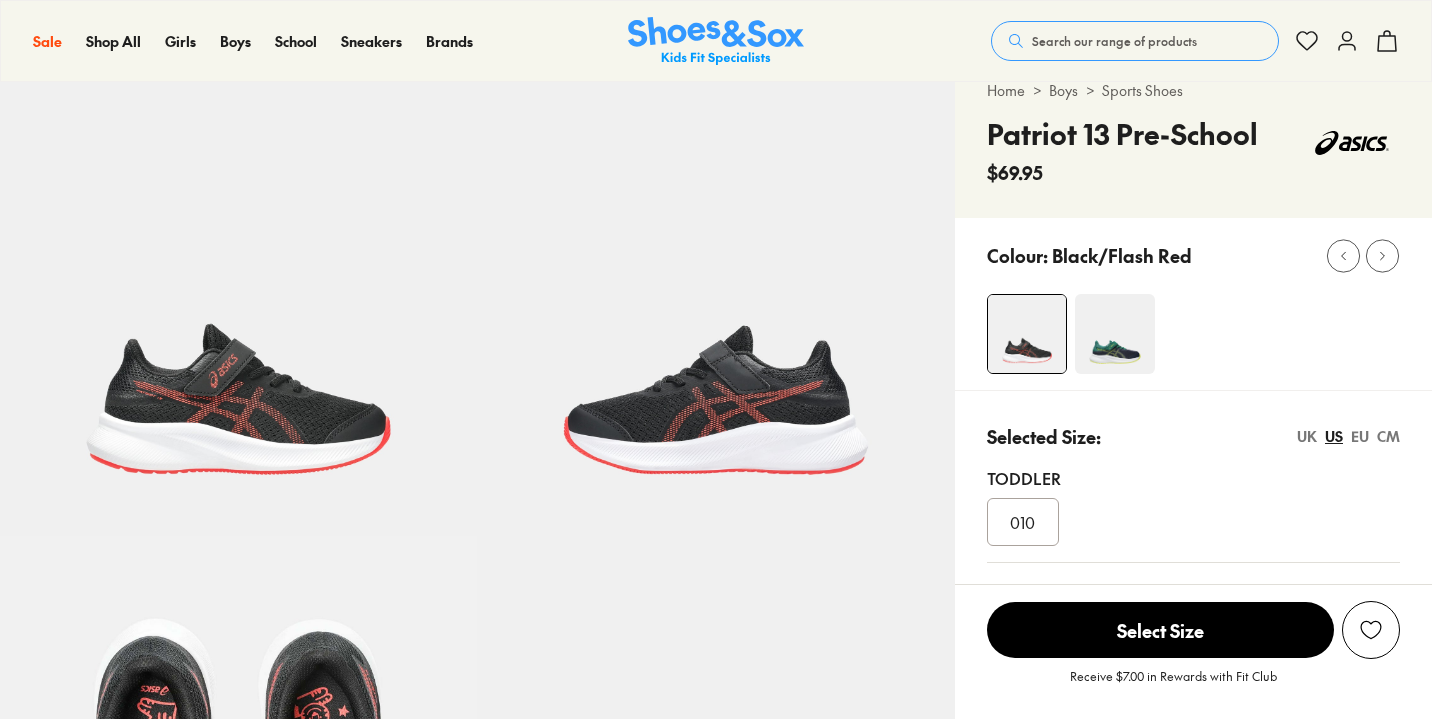 scroll, scrollTop: 63, scrollLeft: 0, axis: vertical 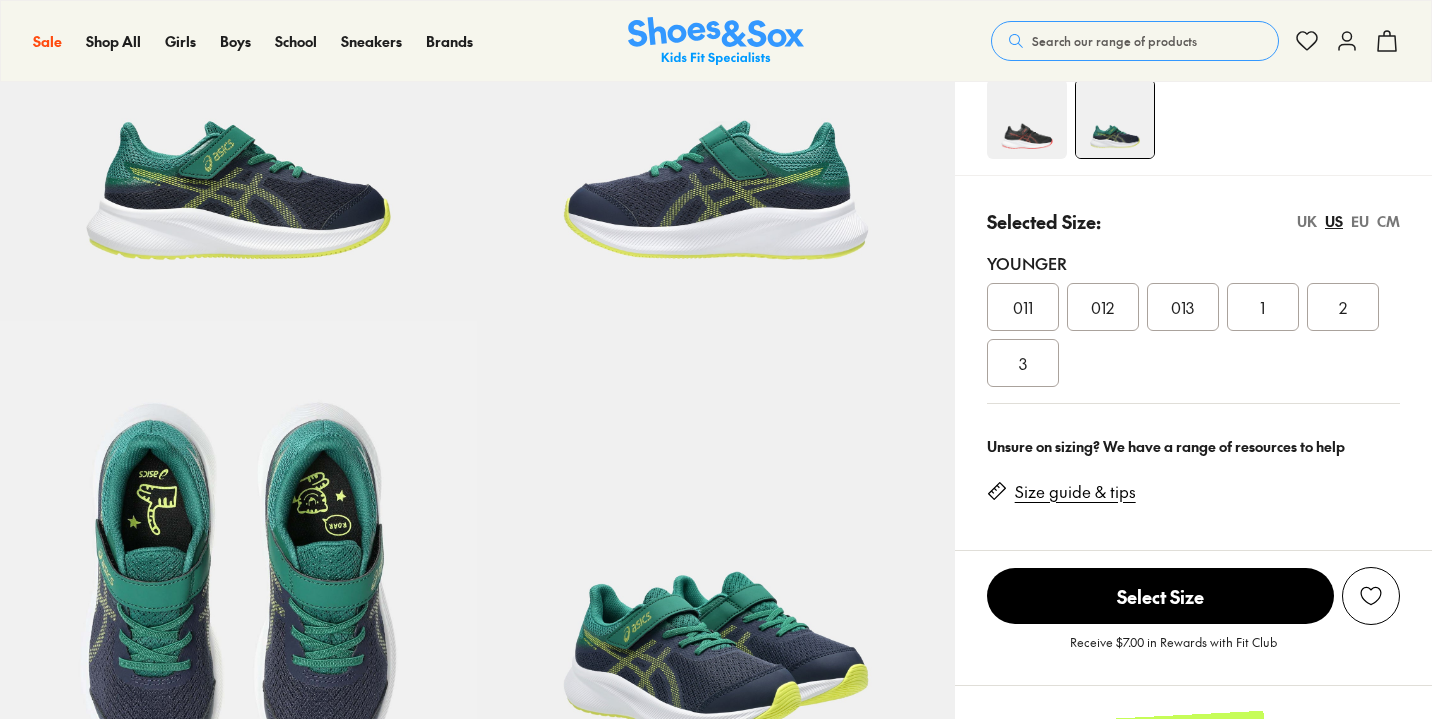 select on "*" 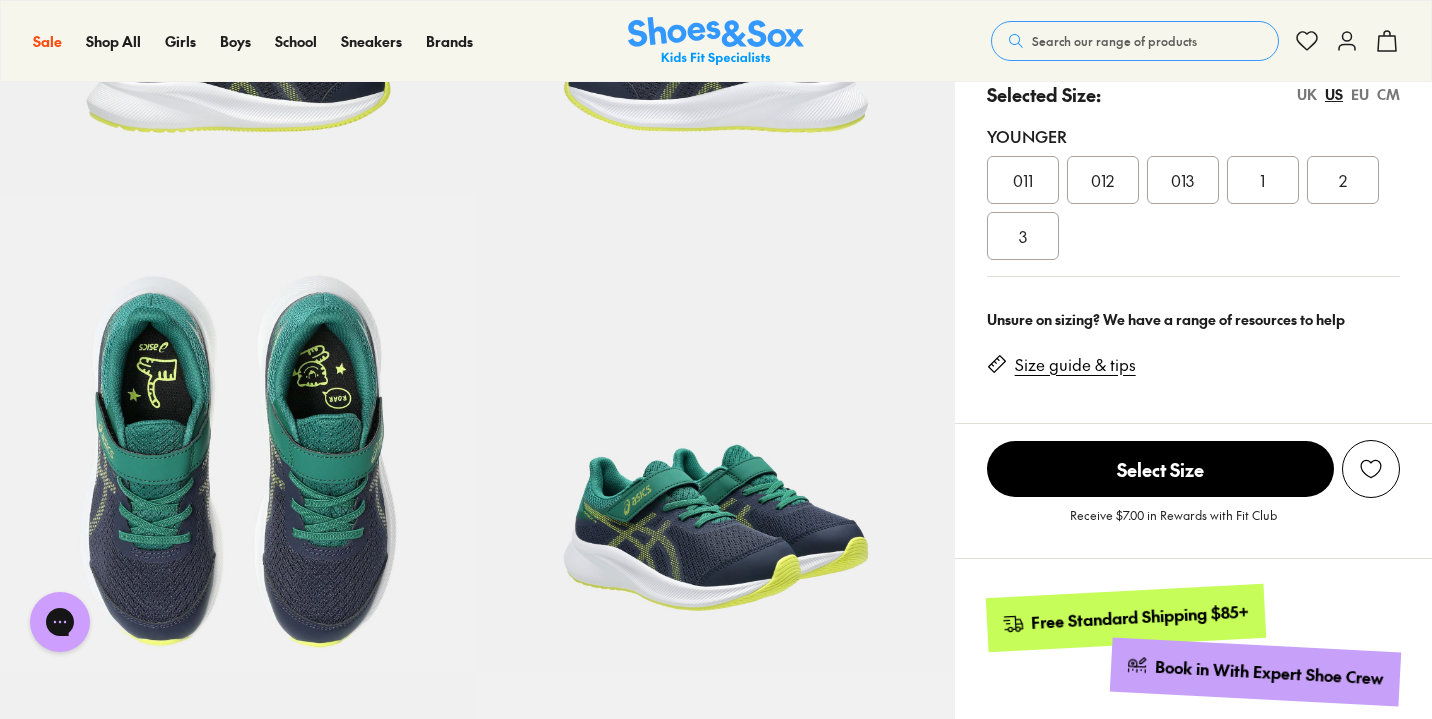 scroll, scrollTop: 399, scrollLeft: 0, axis: vertical 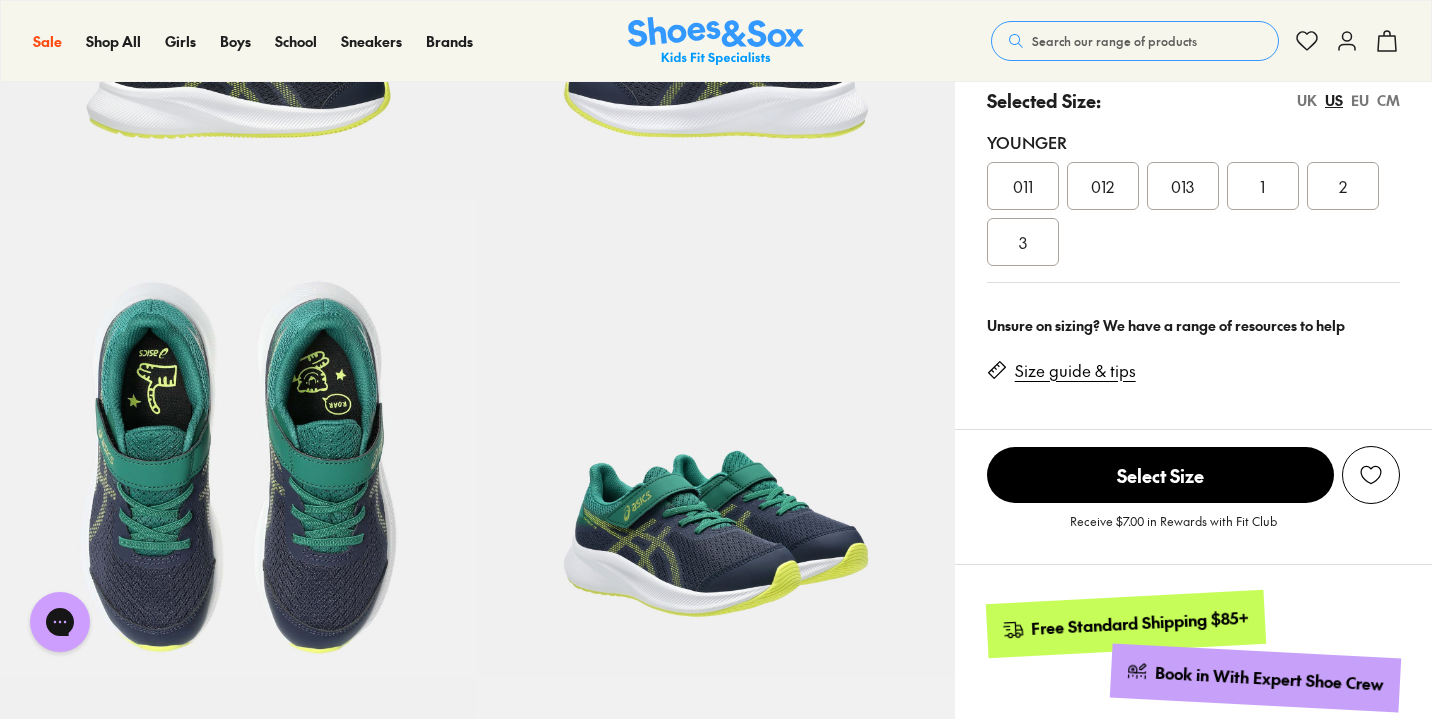 click on "013" at bounding box center (1182, 186) 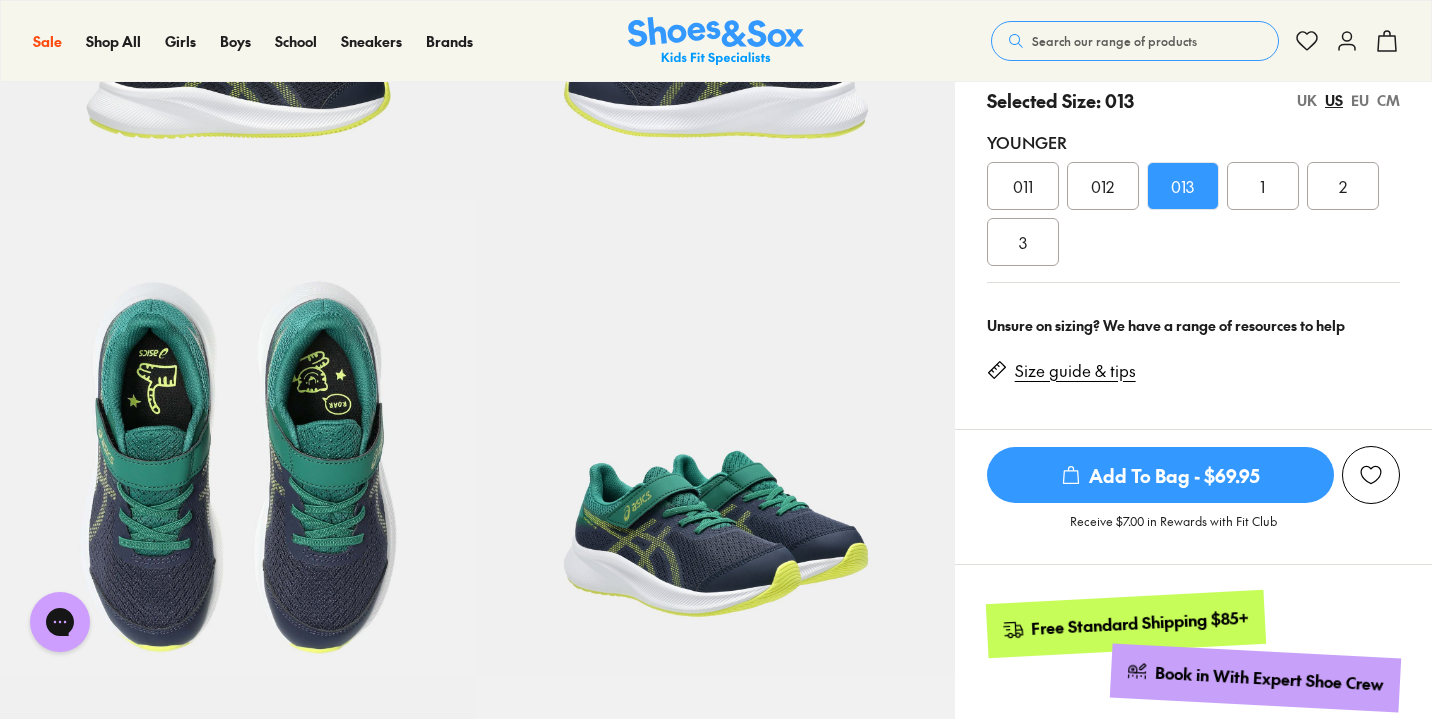 click on "Add To Bag - $69.95" at bounding box center (1160, 475) 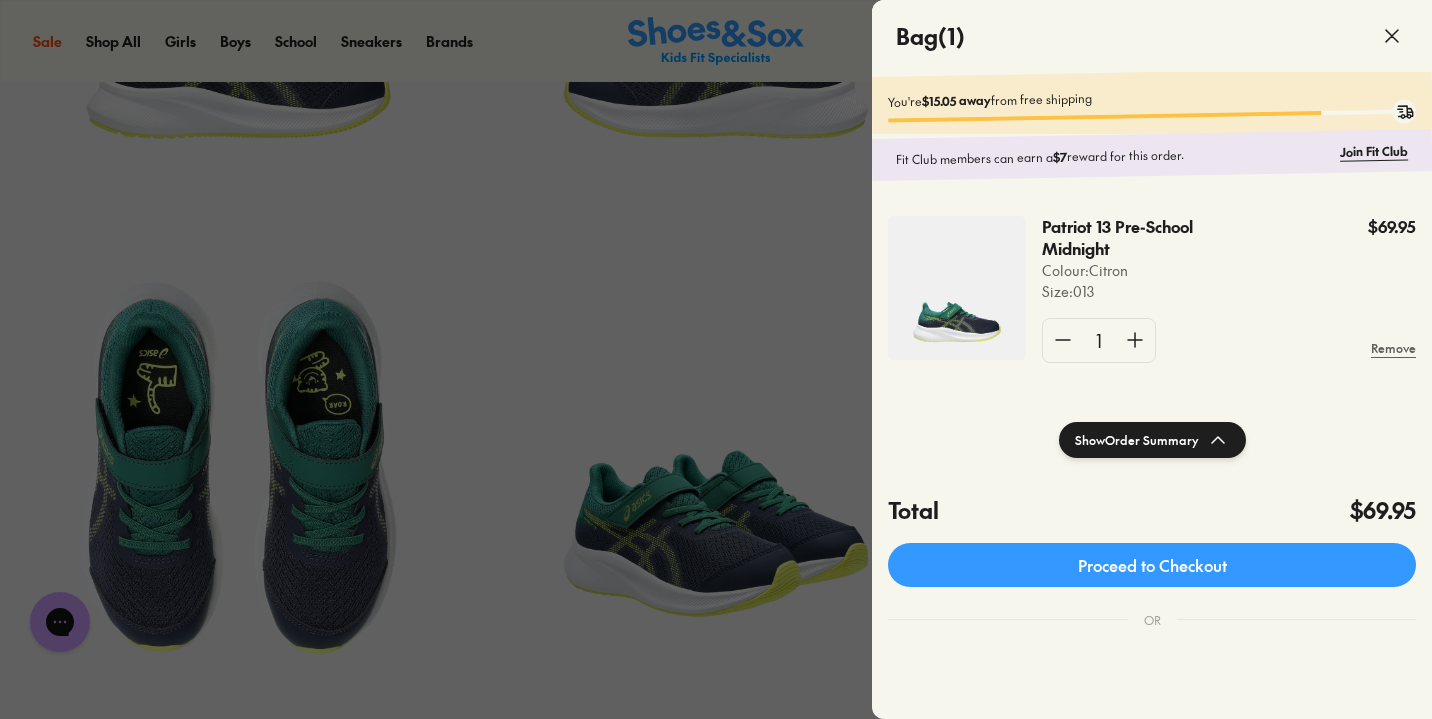 click 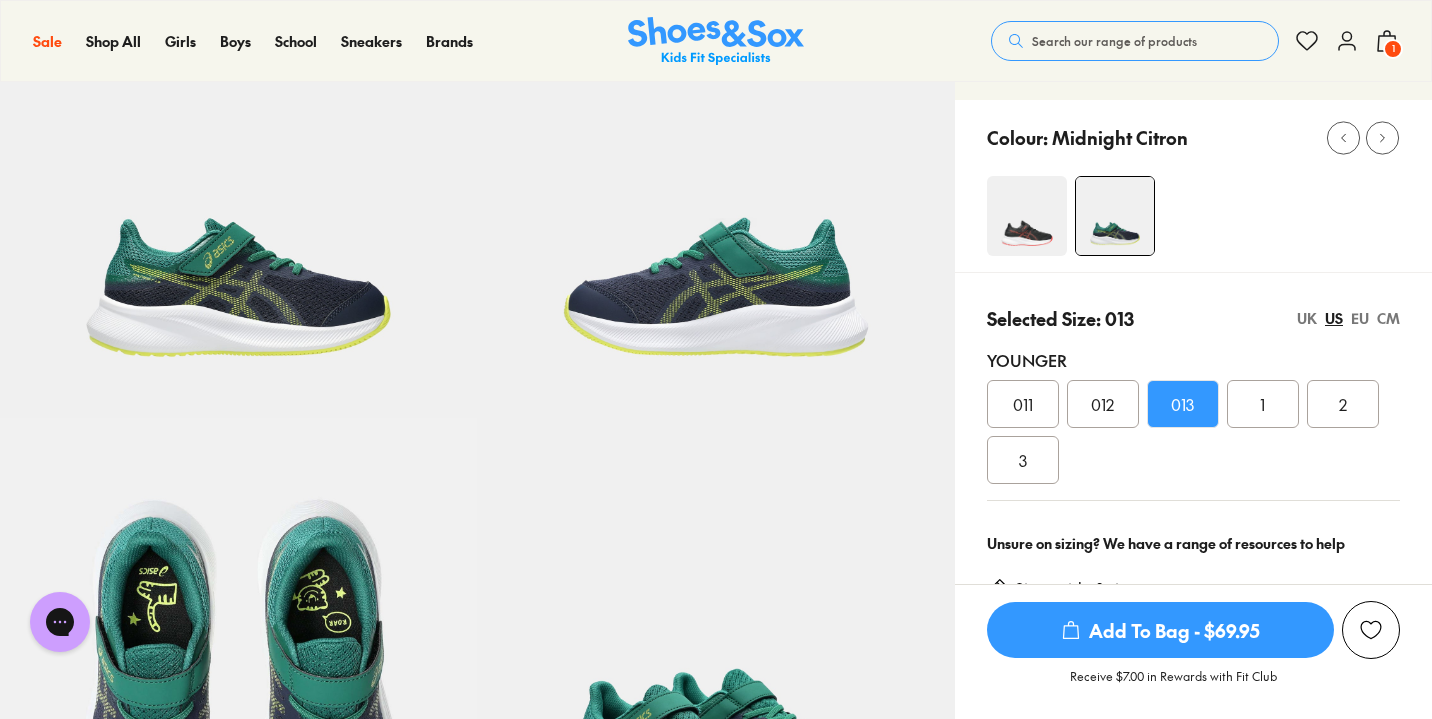 scroll, scrollTop: 0, scrollLeft: 0, axis: both 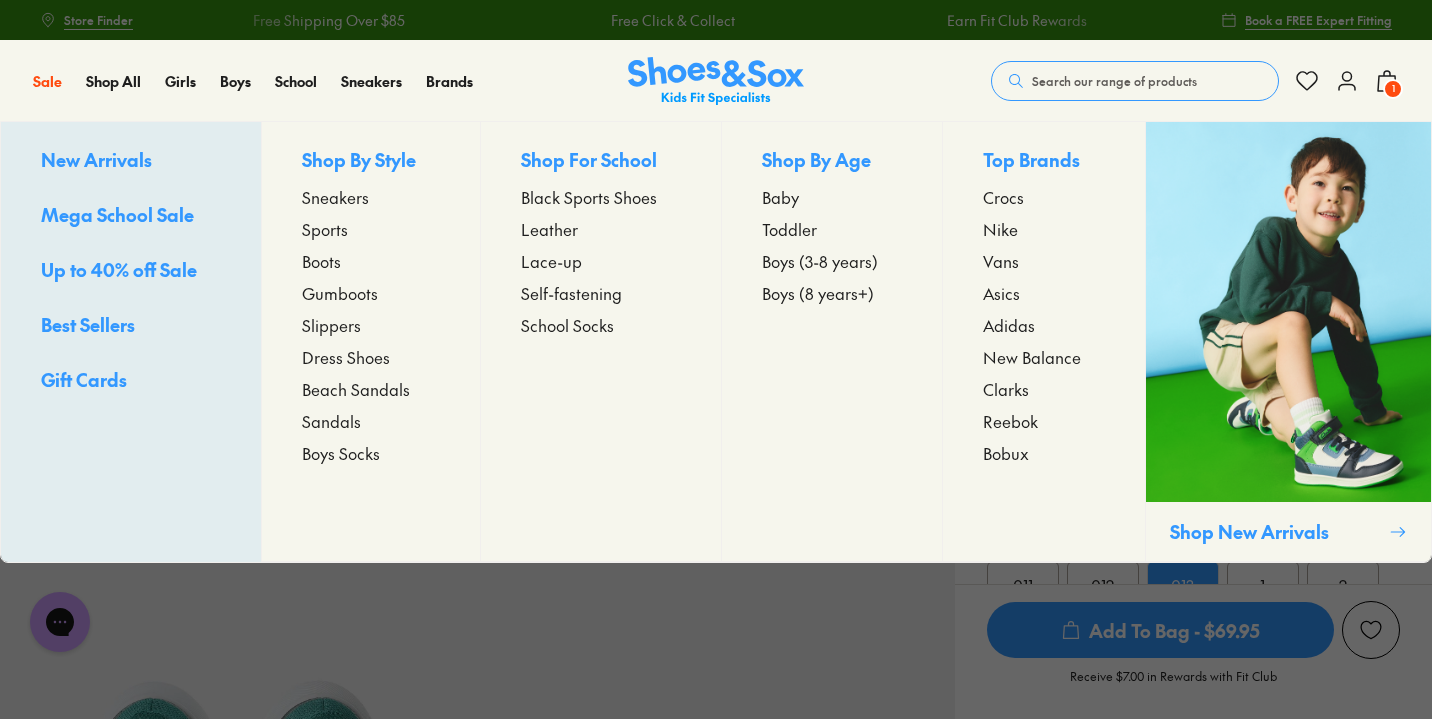 click on "Self-fastening" at bounding box center [571, 293] 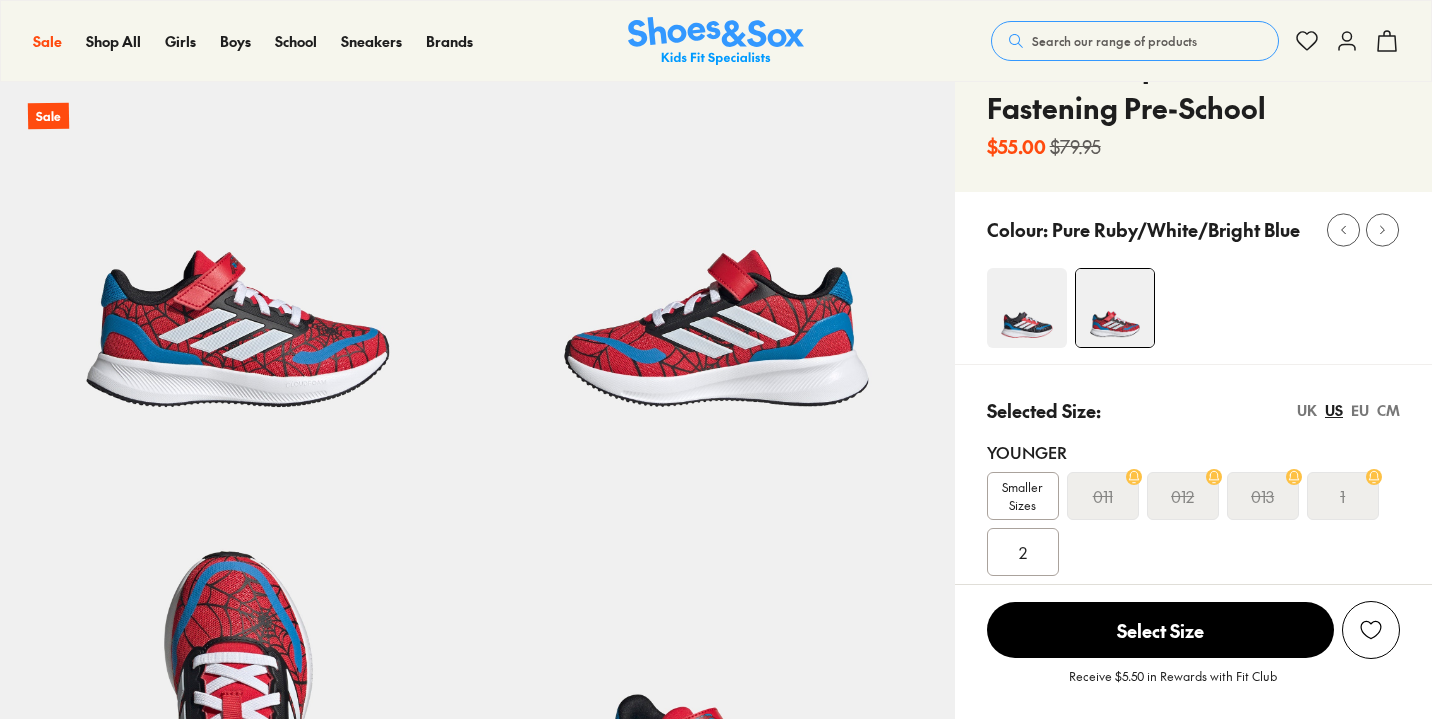 scroll, scrollTop: 131, scrollLeft: 0, axis: vertical 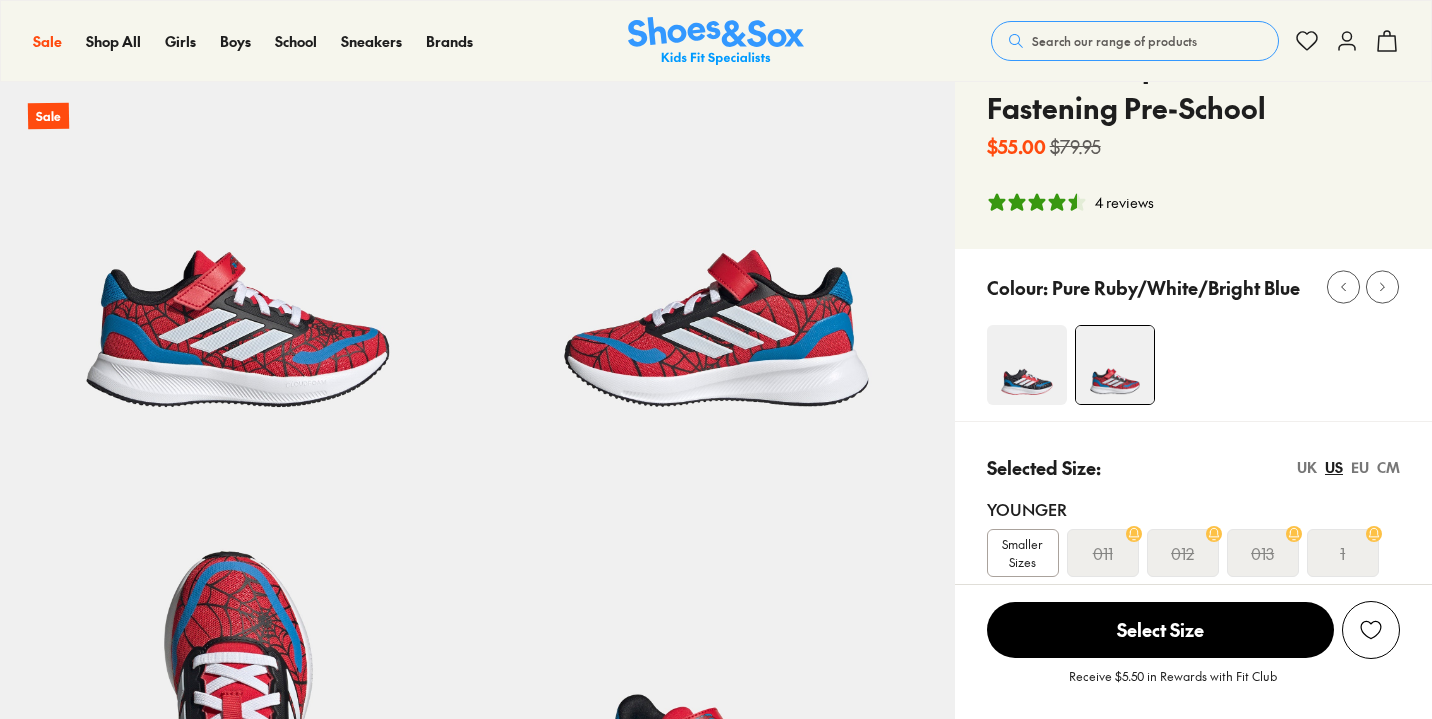 select on "*" 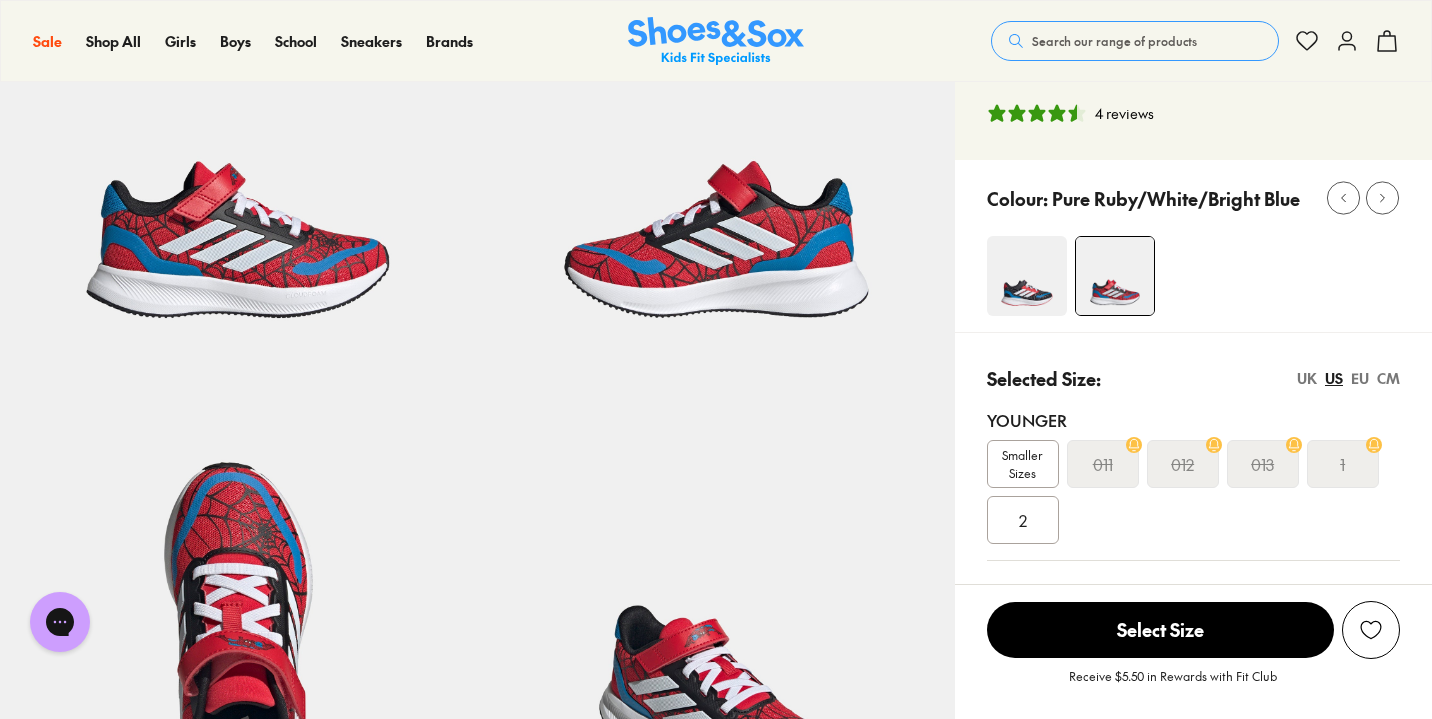 scroll, scrollTop: 210, scrollLeft: 0, axis: vertical 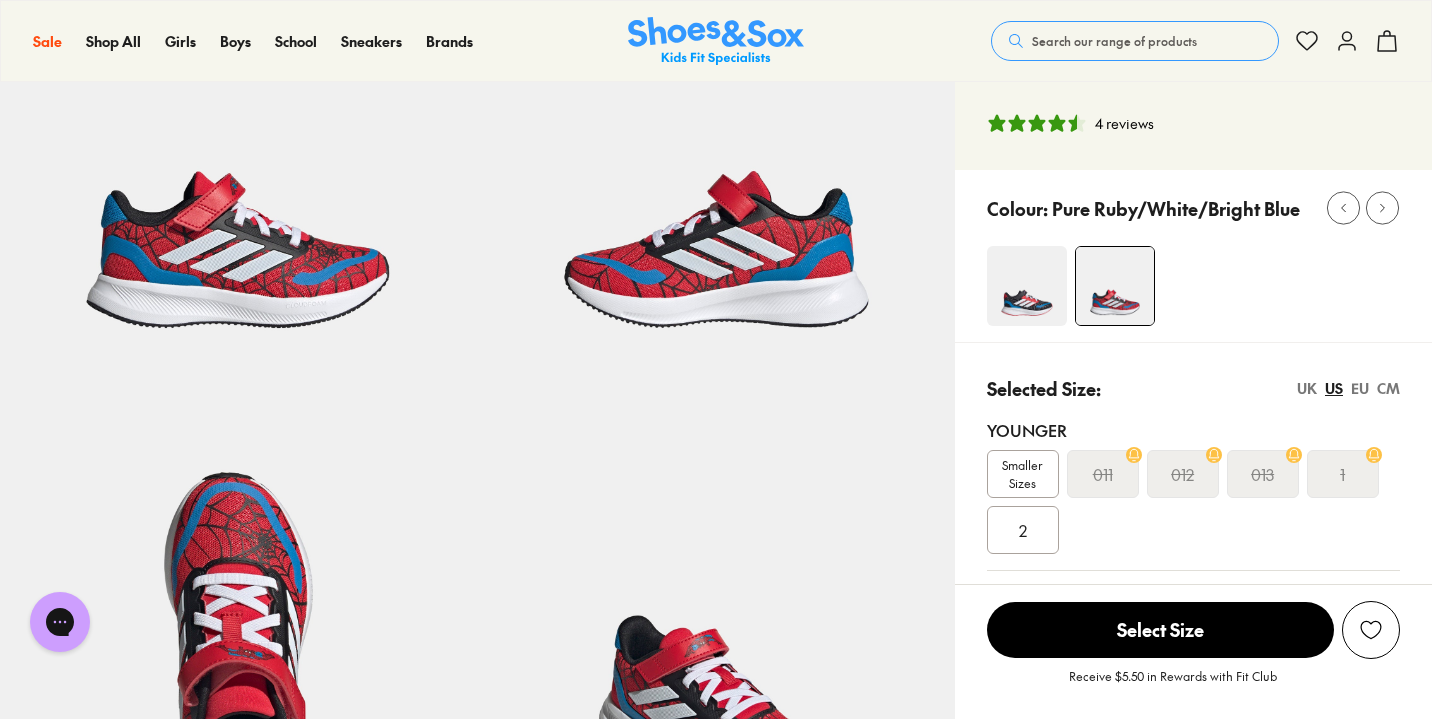 click at bounding box center [1027, 286] 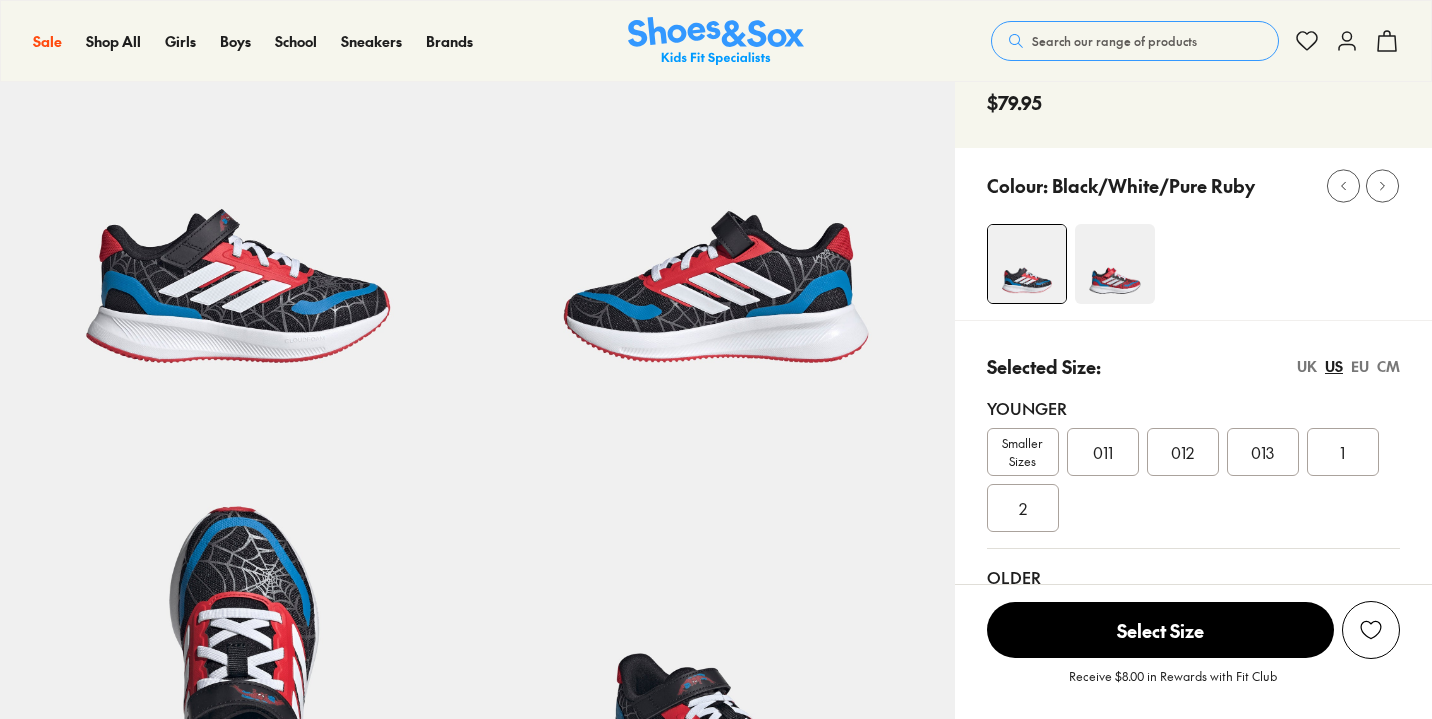 scroll, scrollTop: 413, scrollLeft: 0, axis: vertical 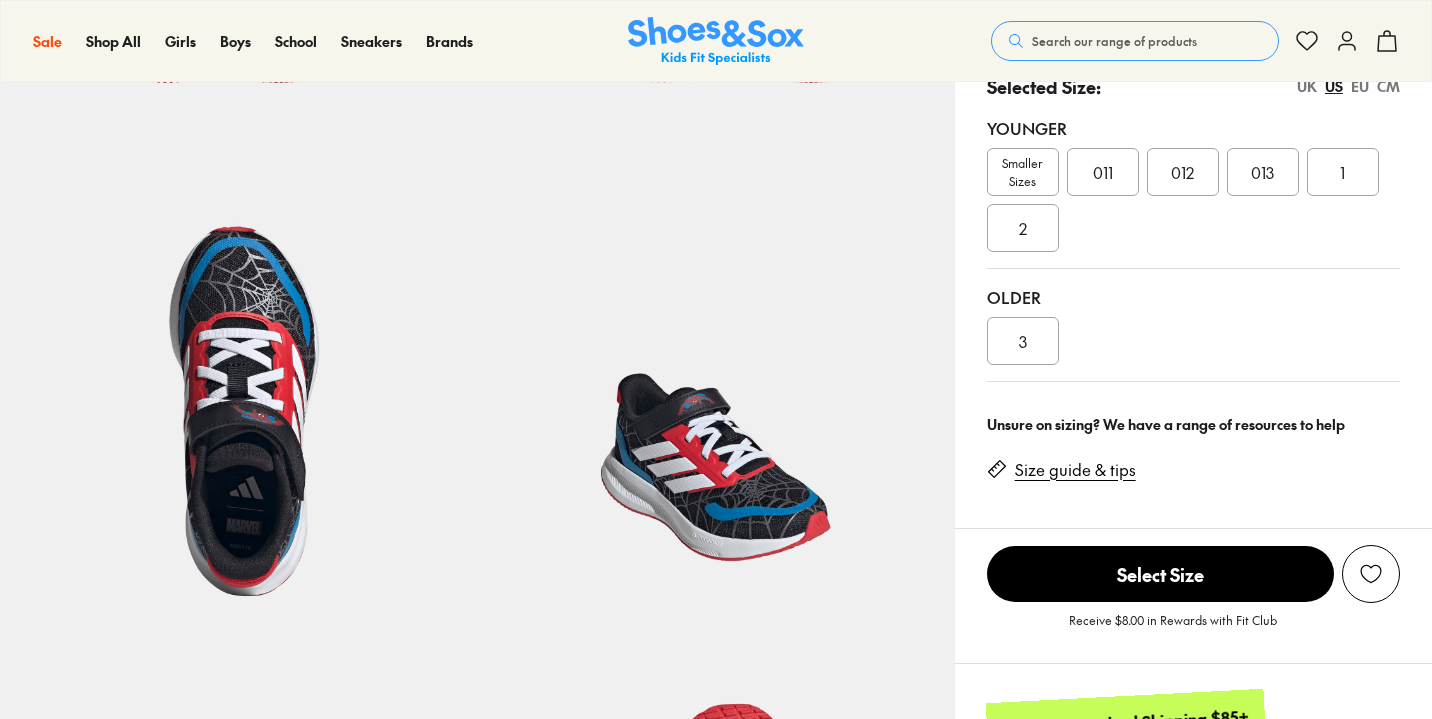 select on "*" 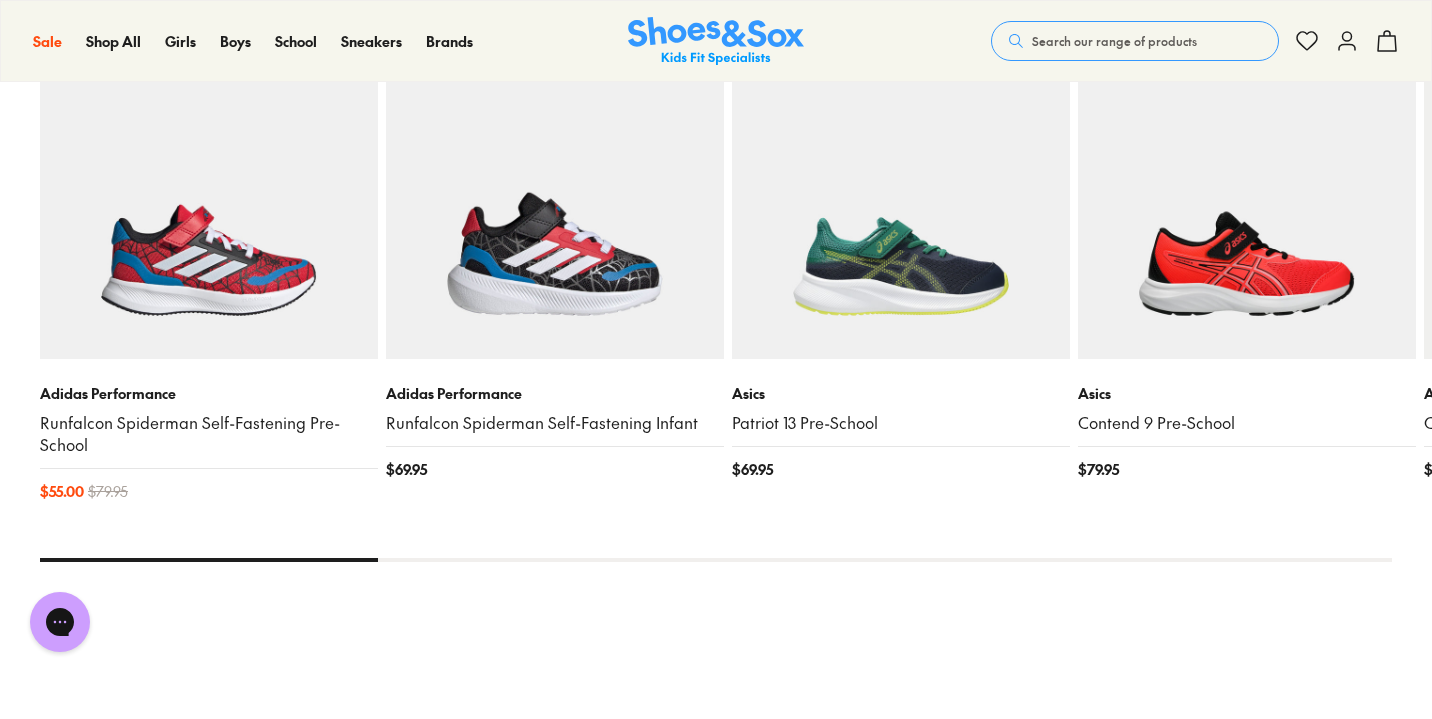 scroll, scrollTop: 2205, scrollLeft: 0, axis: vertical 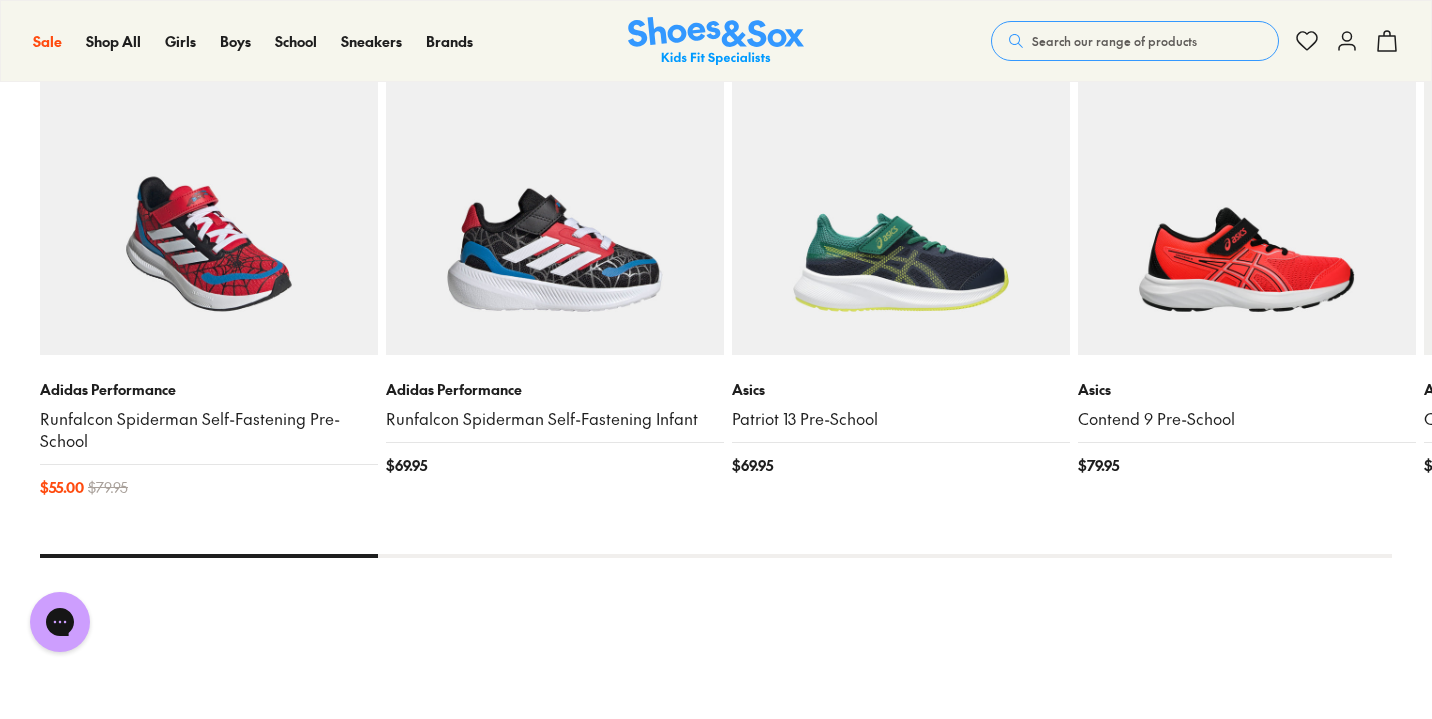 click at bounding box center [209, 186] 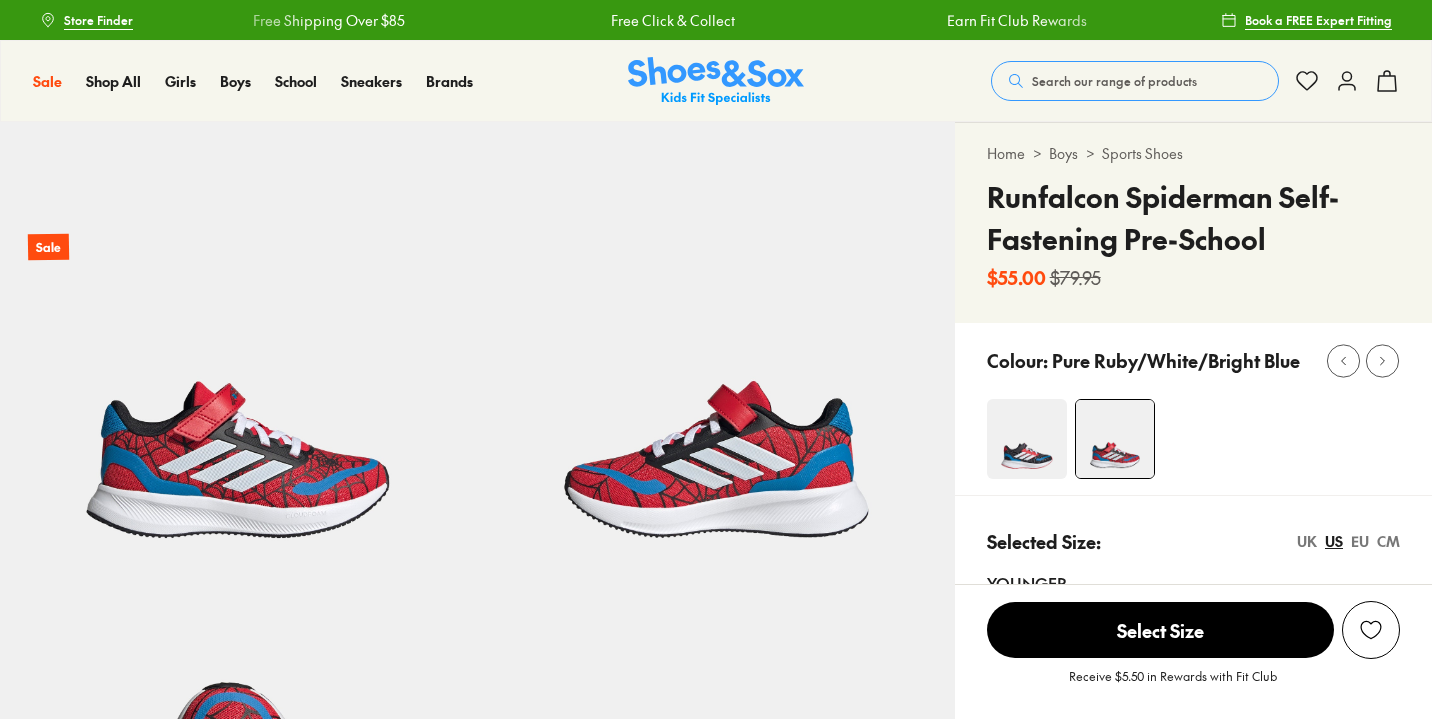 scroll, scrollTop: 383, scrollLeft: 0, axis: vertical 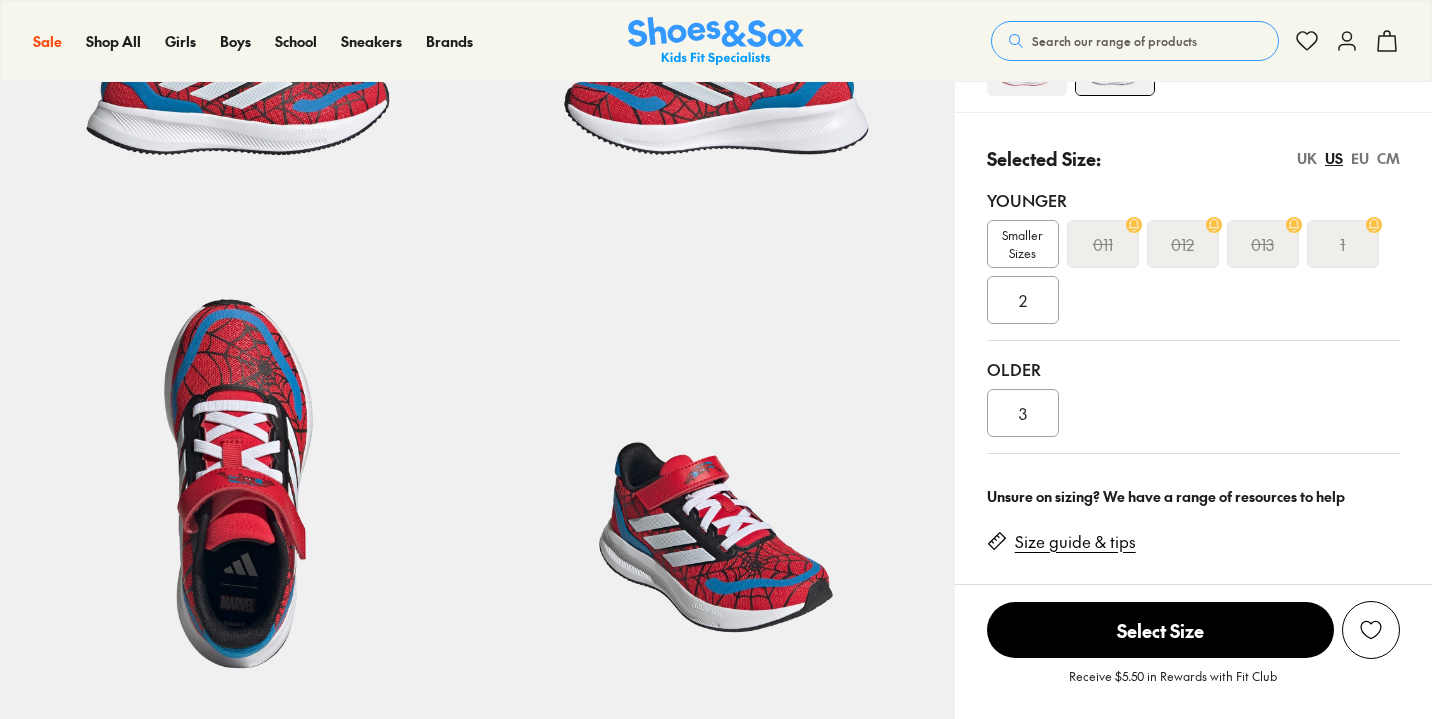 select on "*" 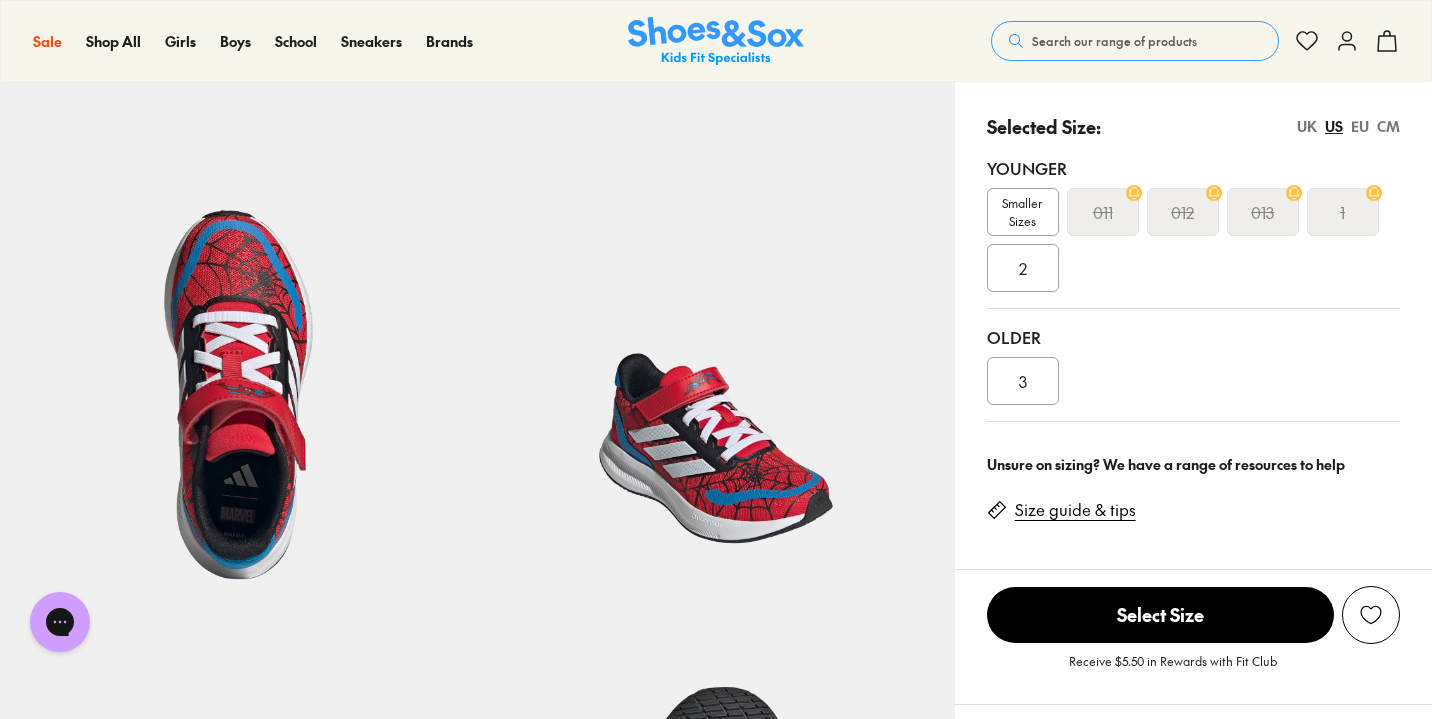 scroll, scrollTop: 467, scrollLeft: 0, axis: vertical 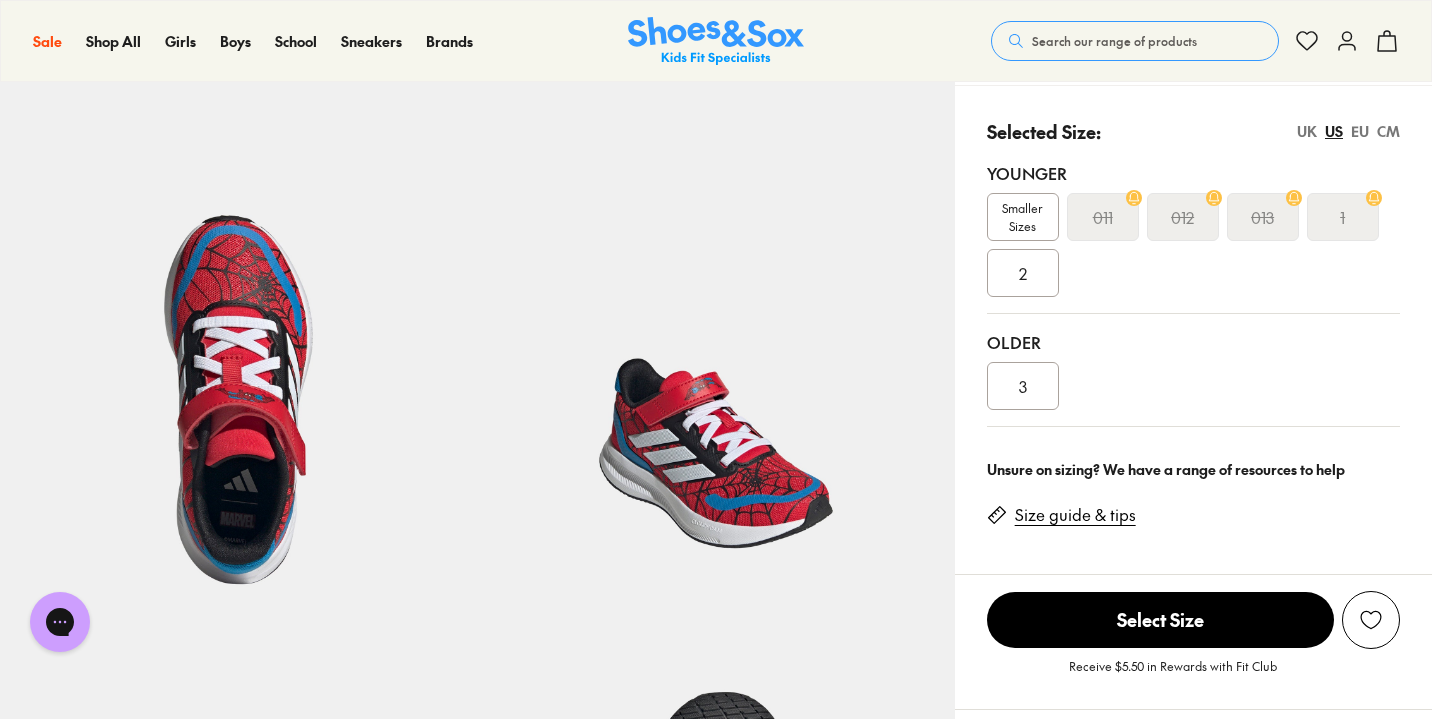 click on "Smaller Sizes" at bounding box center [1023, 217] 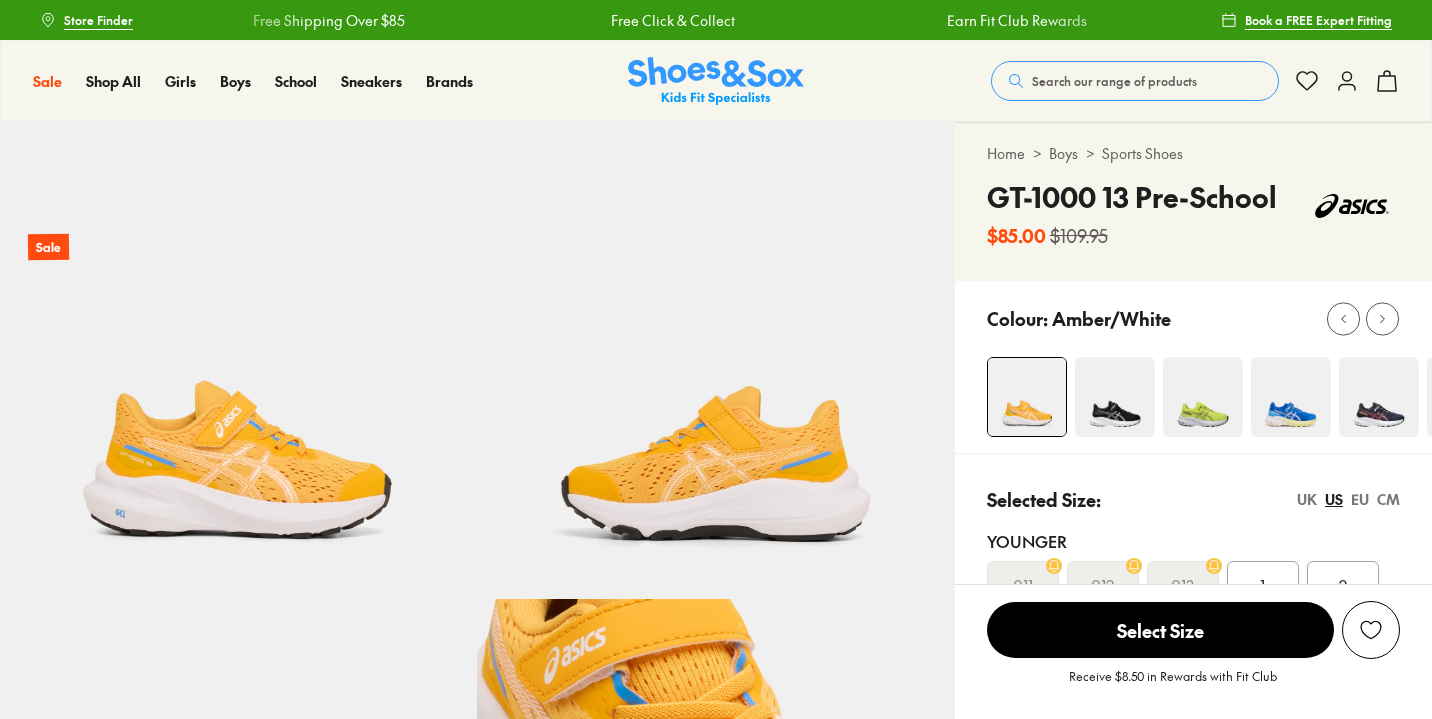 select on "*" 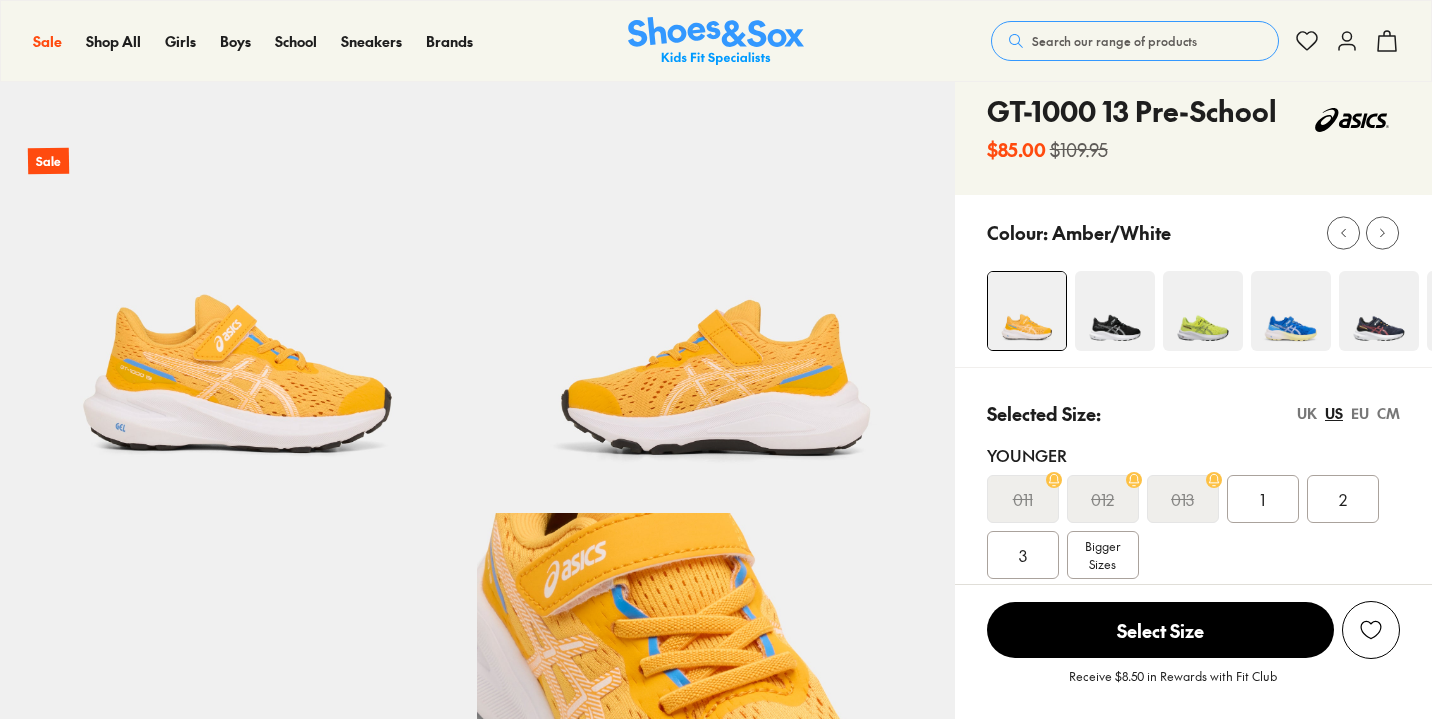 scroll, scrollTop: 0, scrollLeft: 0, axis: both 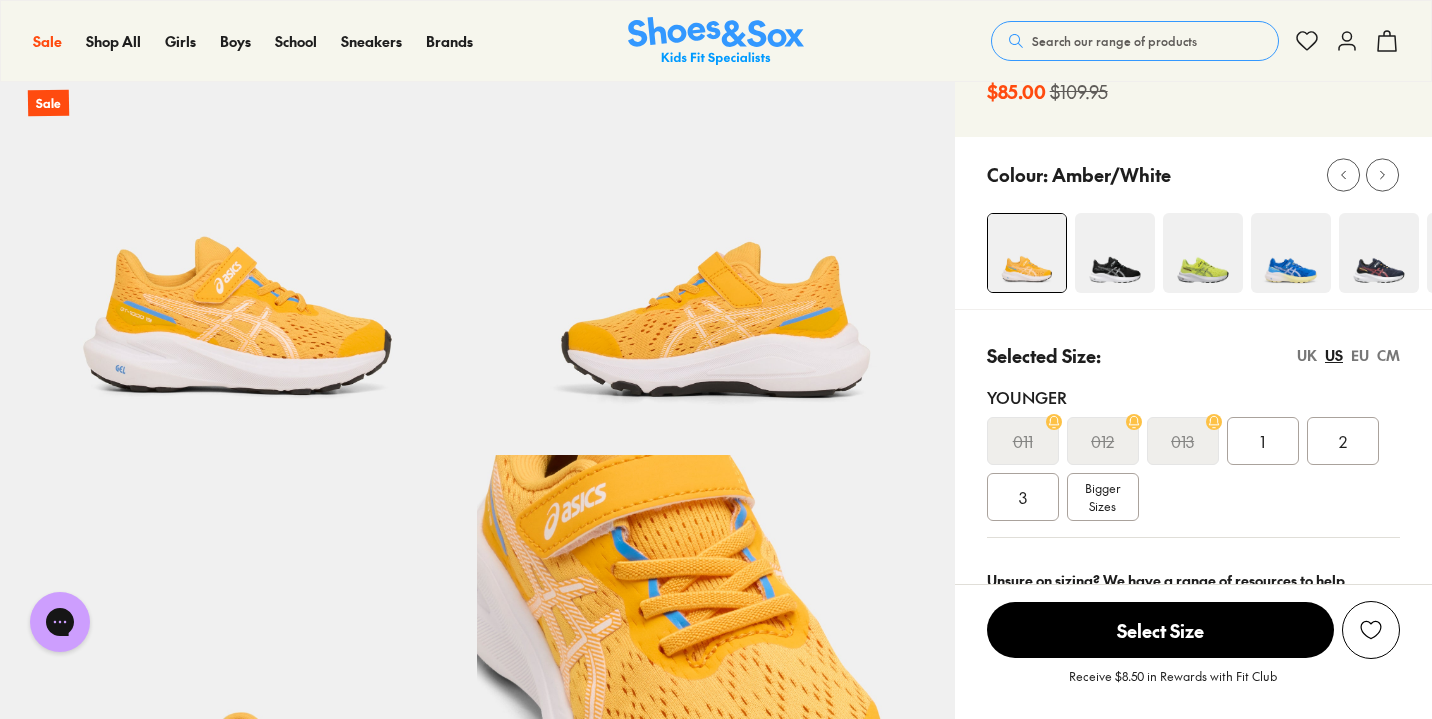 click at bounding box center (1203, 253) 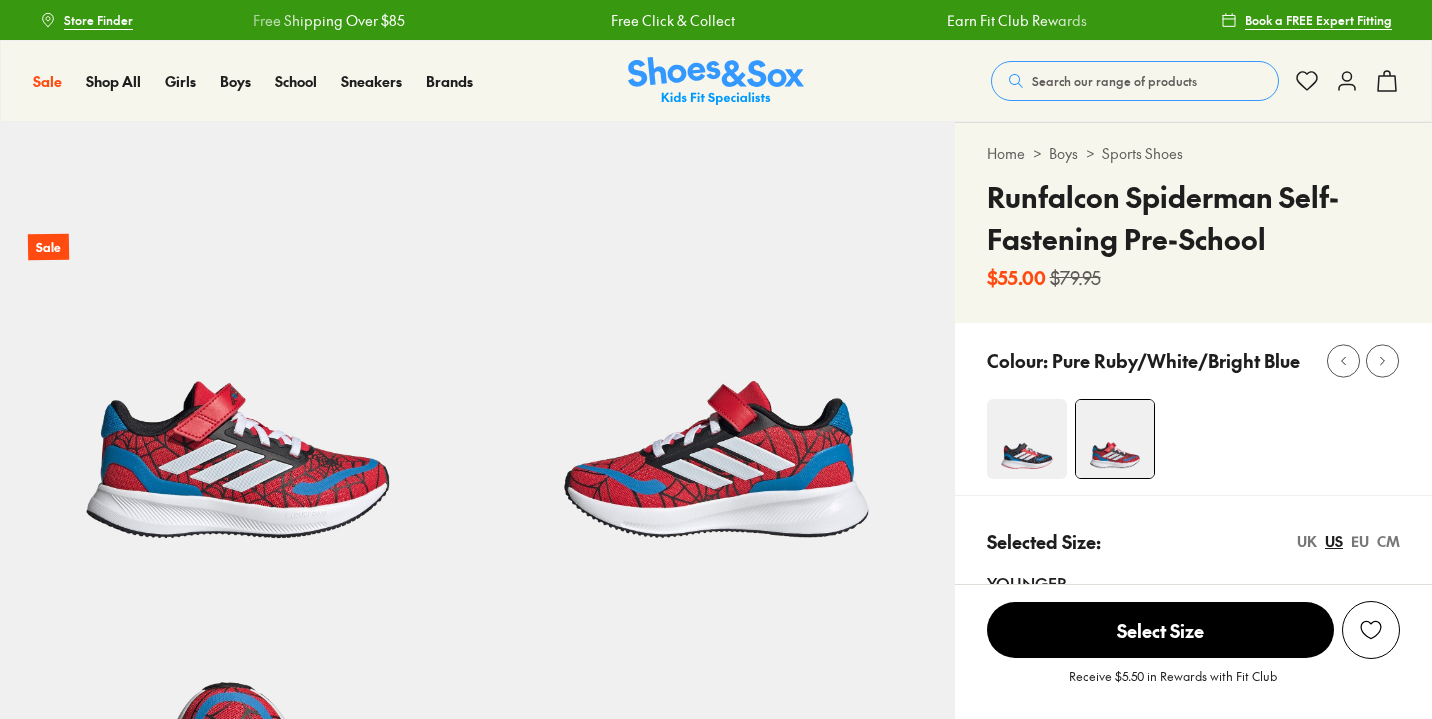 select on "*" 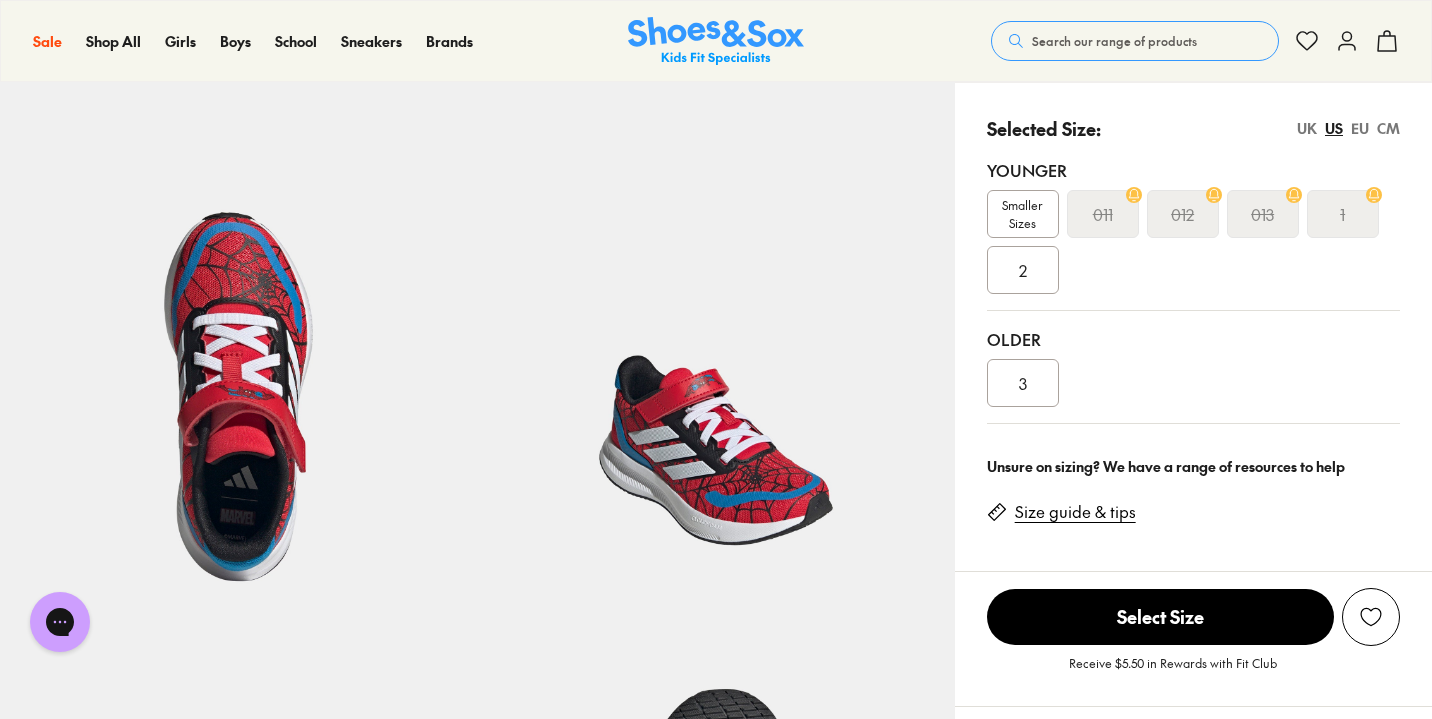 scroll, scrollTop: 0, scrollLeft: 0, axis: both 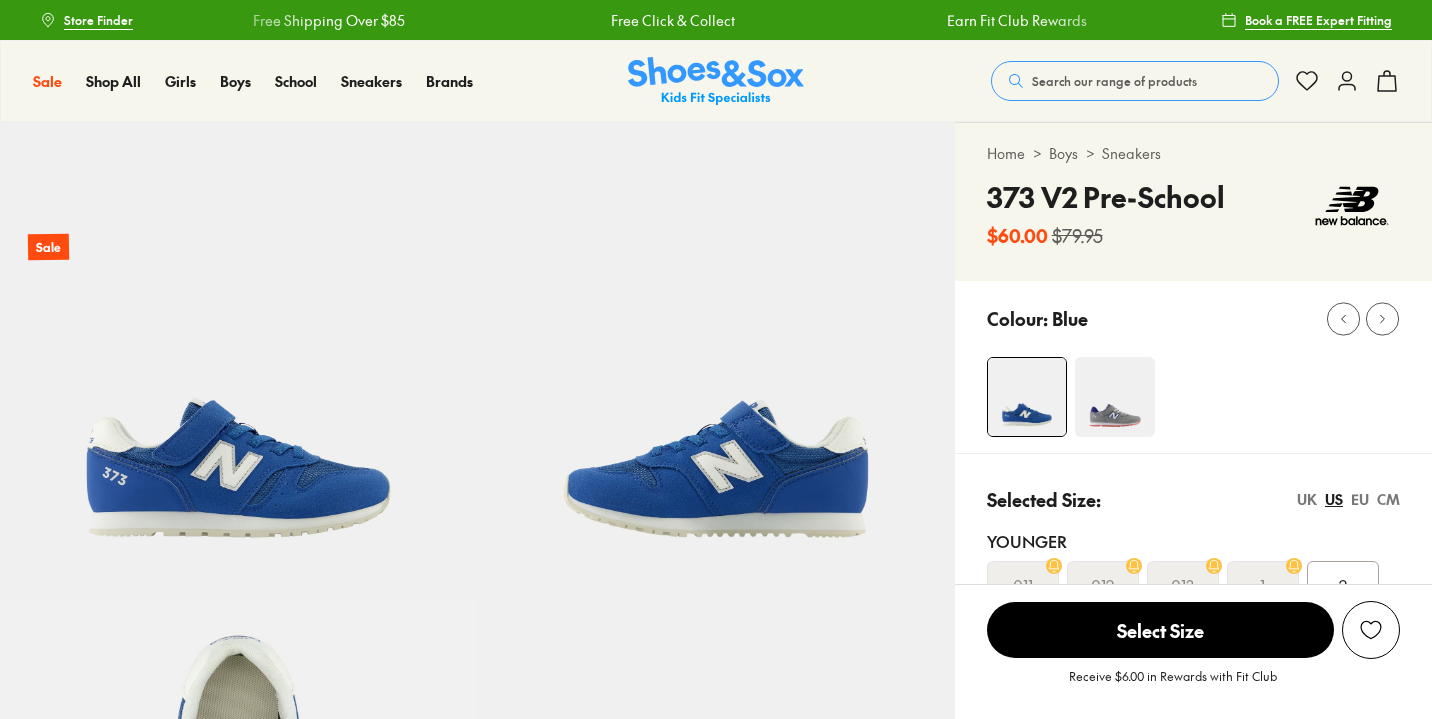 select on "*" 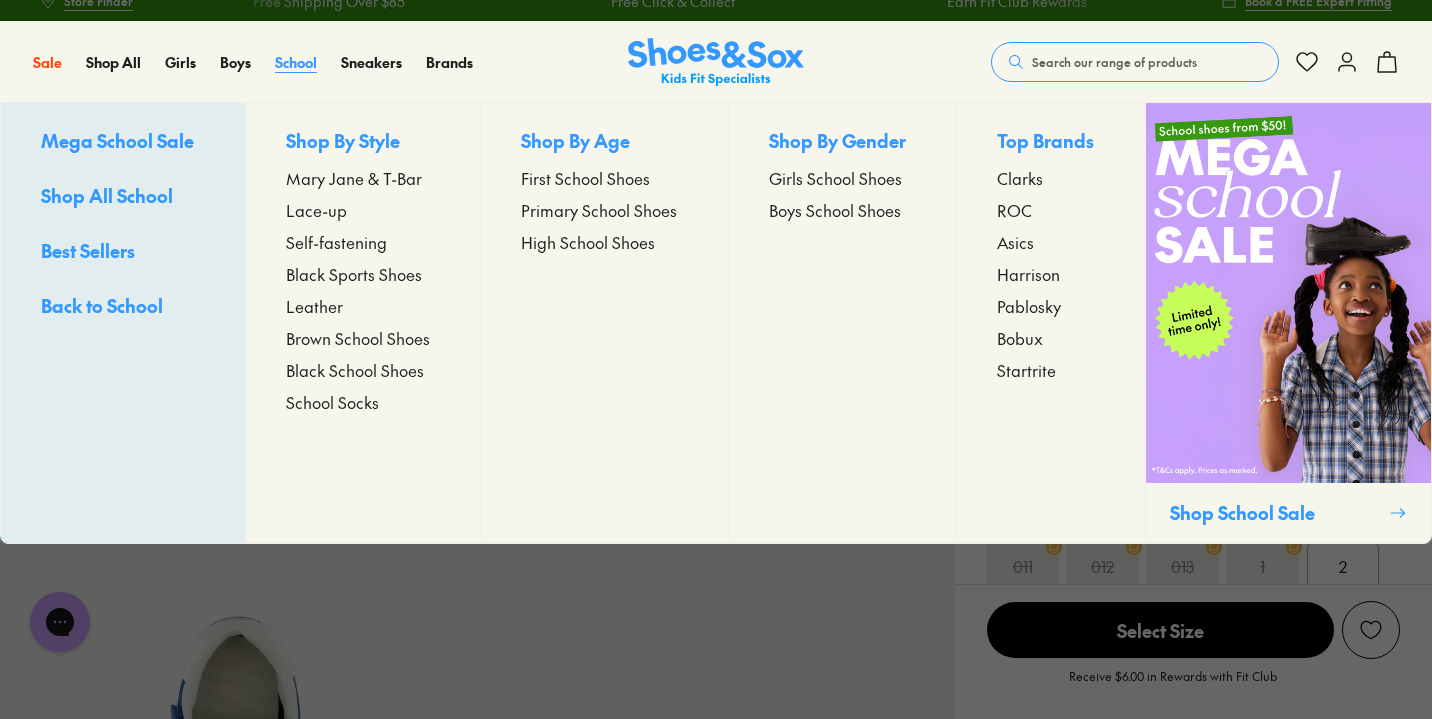 scroll, scrollTop: 88, scrollLeft: 0, axis: vertical 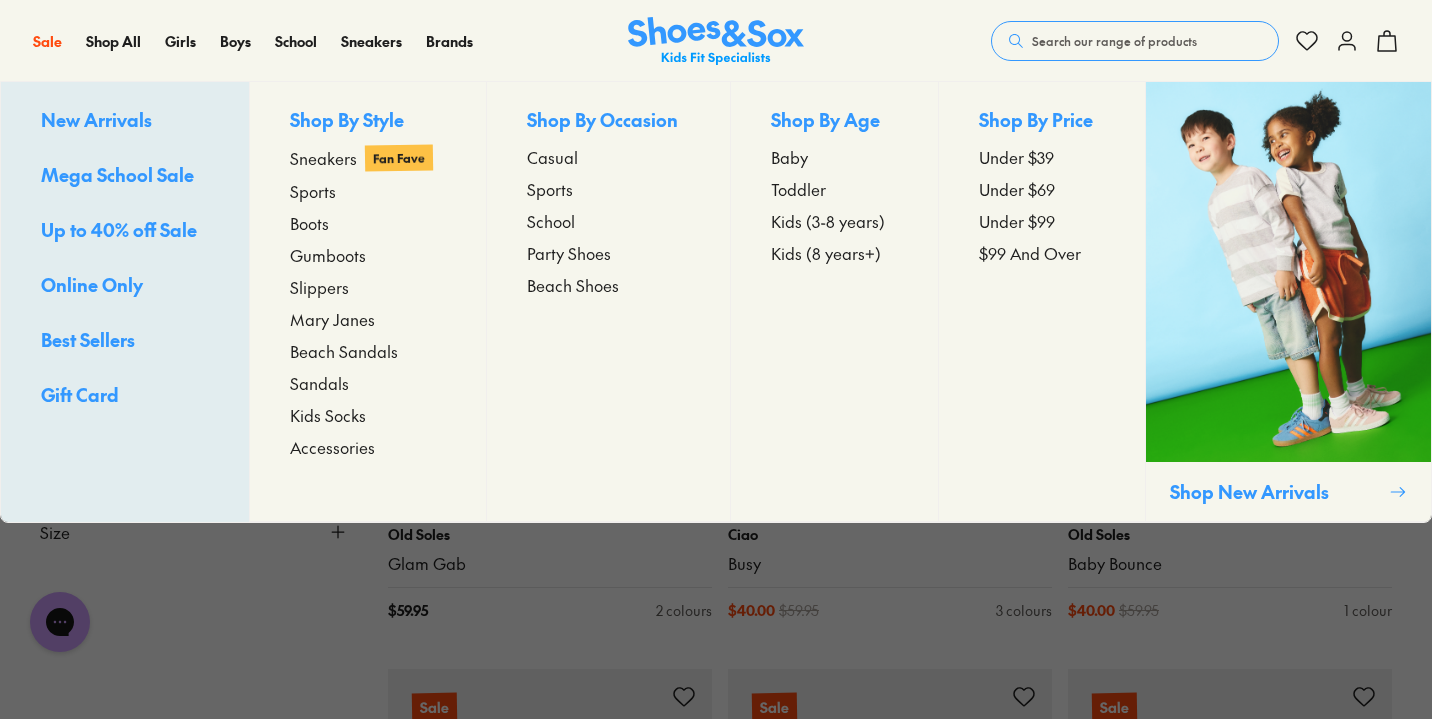 click on "New Arrivals" at bounding box center [96, 119] 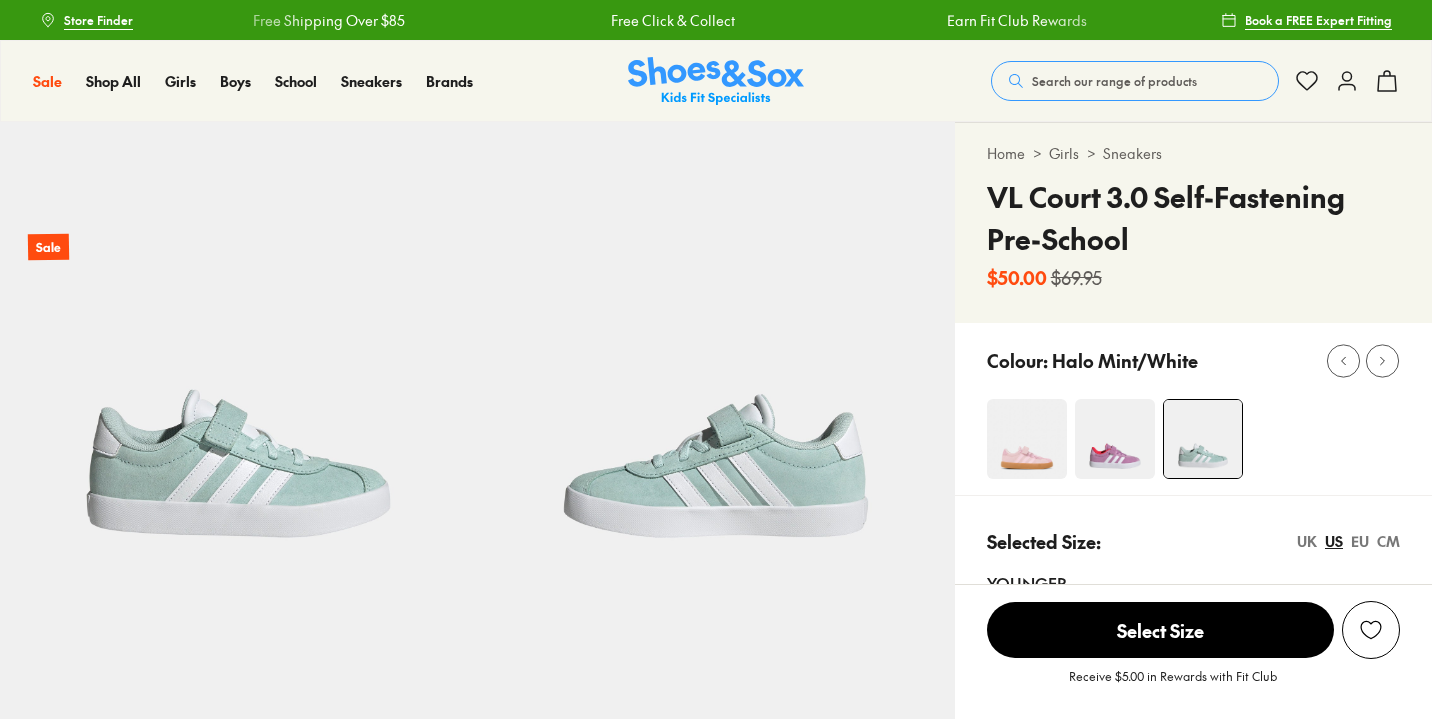 select on "*" 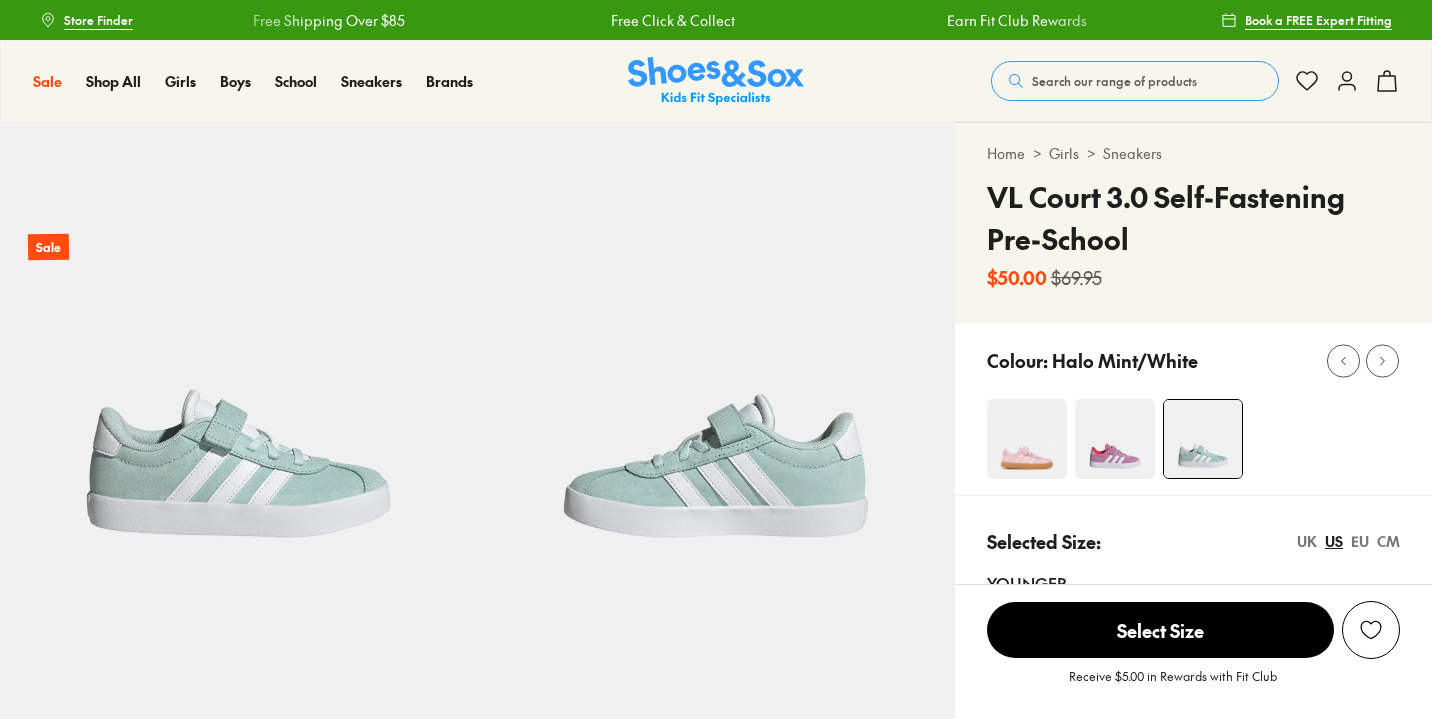 scroll, scrollTop: 0, scrollLeft: 0, axis: both 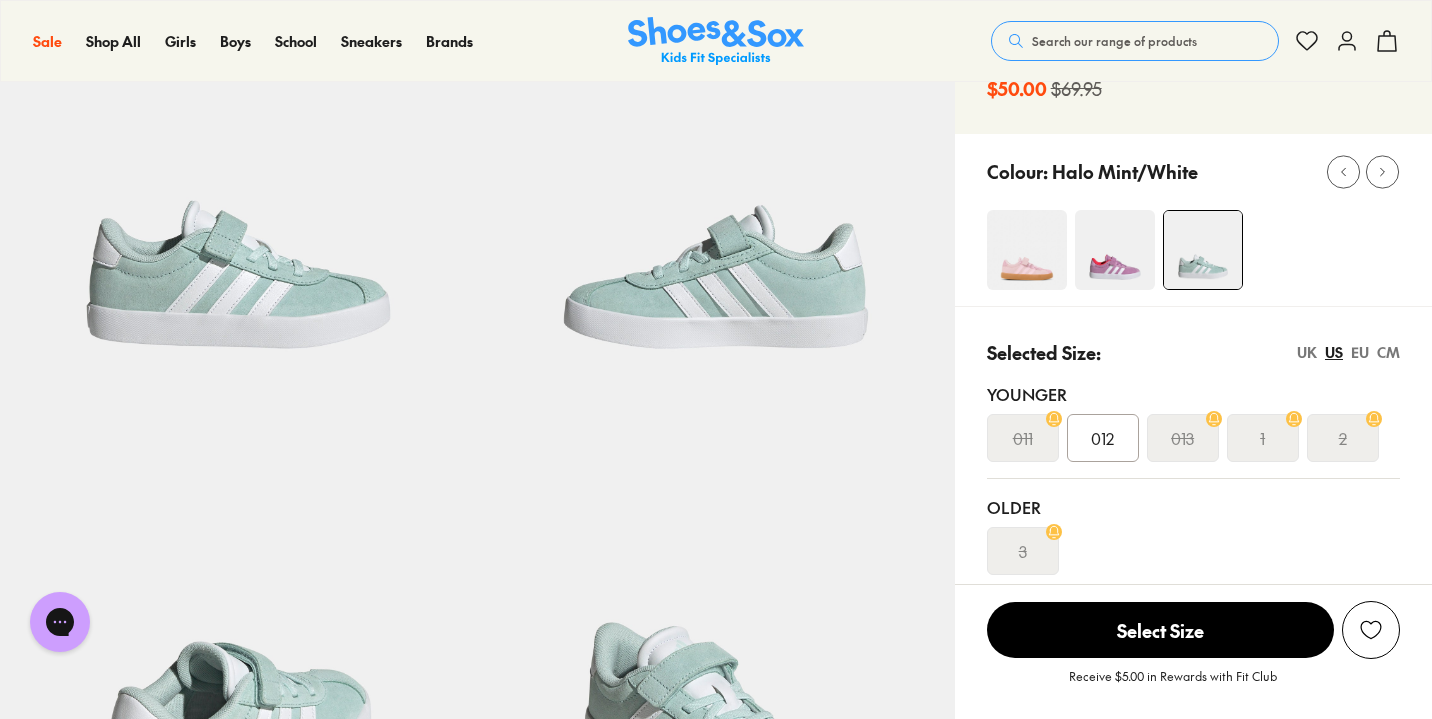 click at bounding box center (1115, 250) 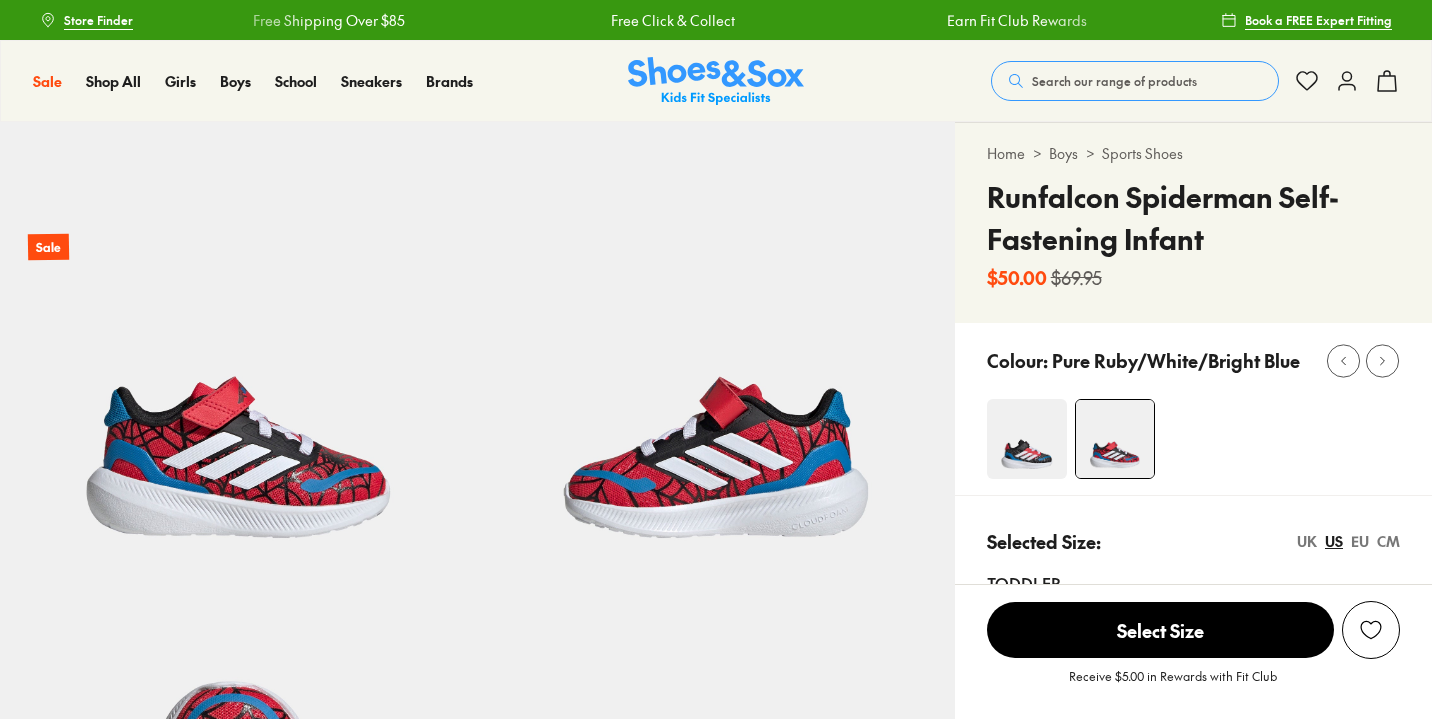 click on "Bigger Sizes" at bounding box center [1022, 683] 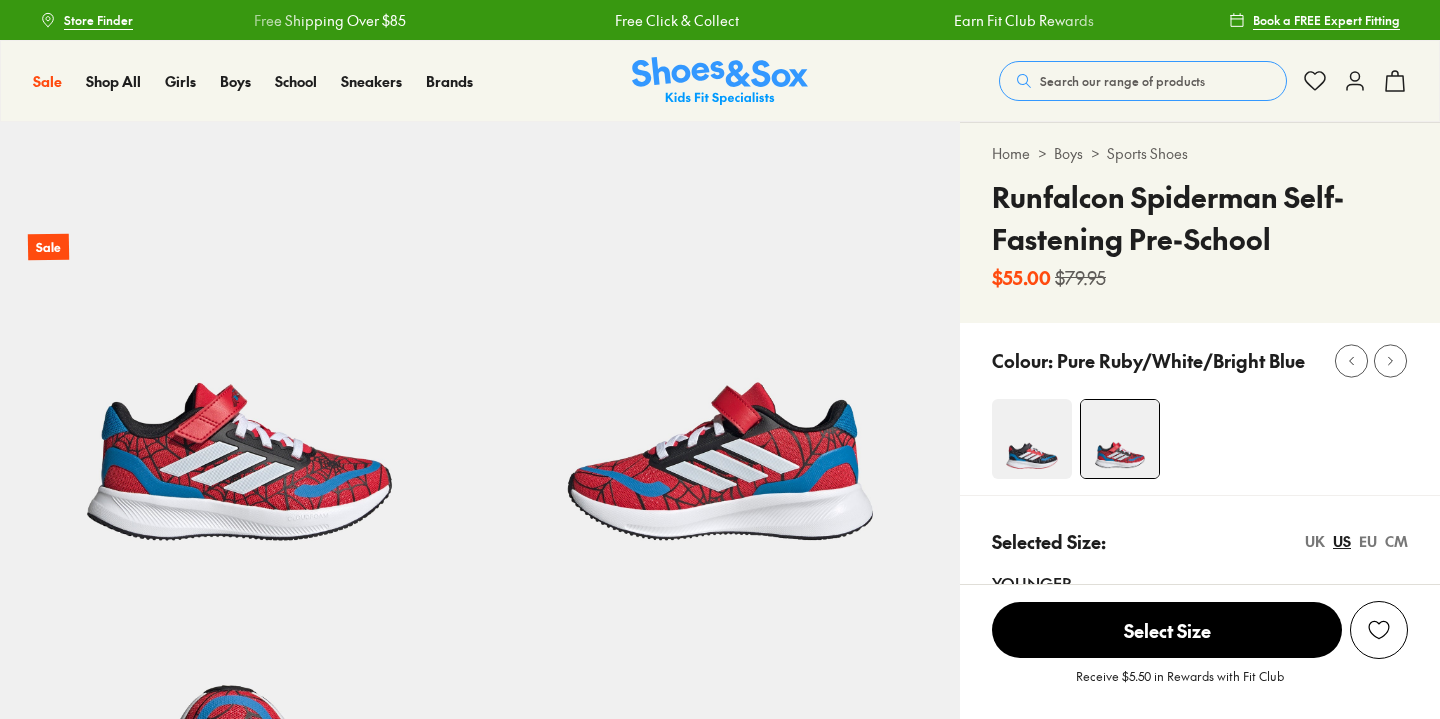 select on "*" 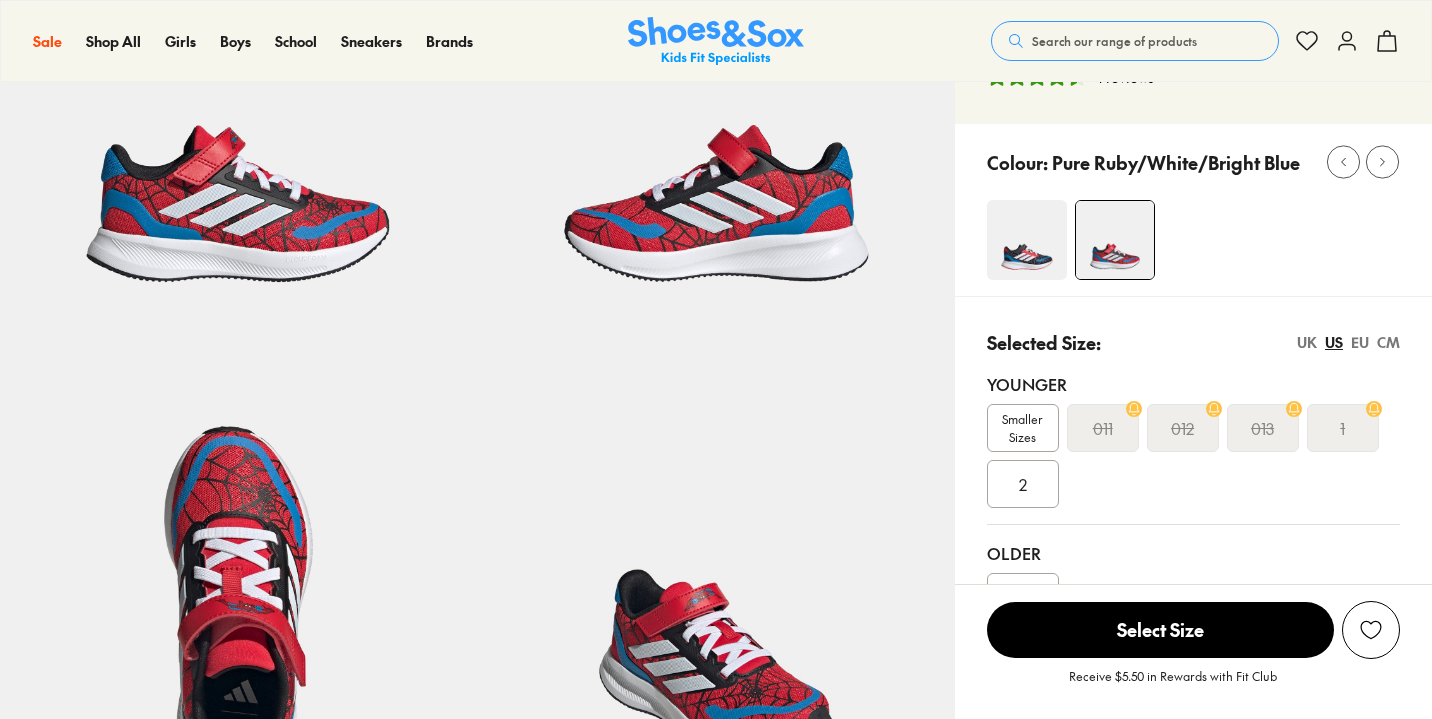 scroll, scrollTop: 543, scrollLeft: 0, axis: vertical 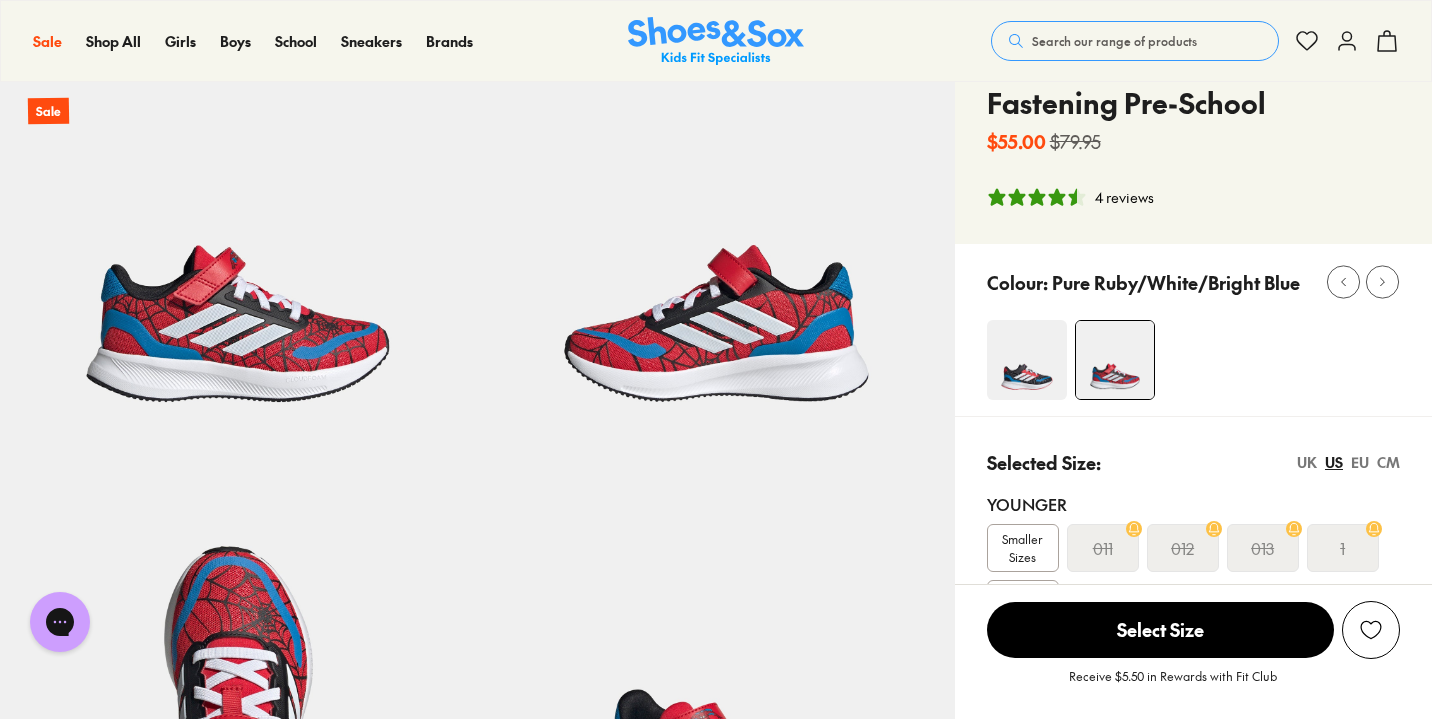 click at bounding box center (1027, 360) 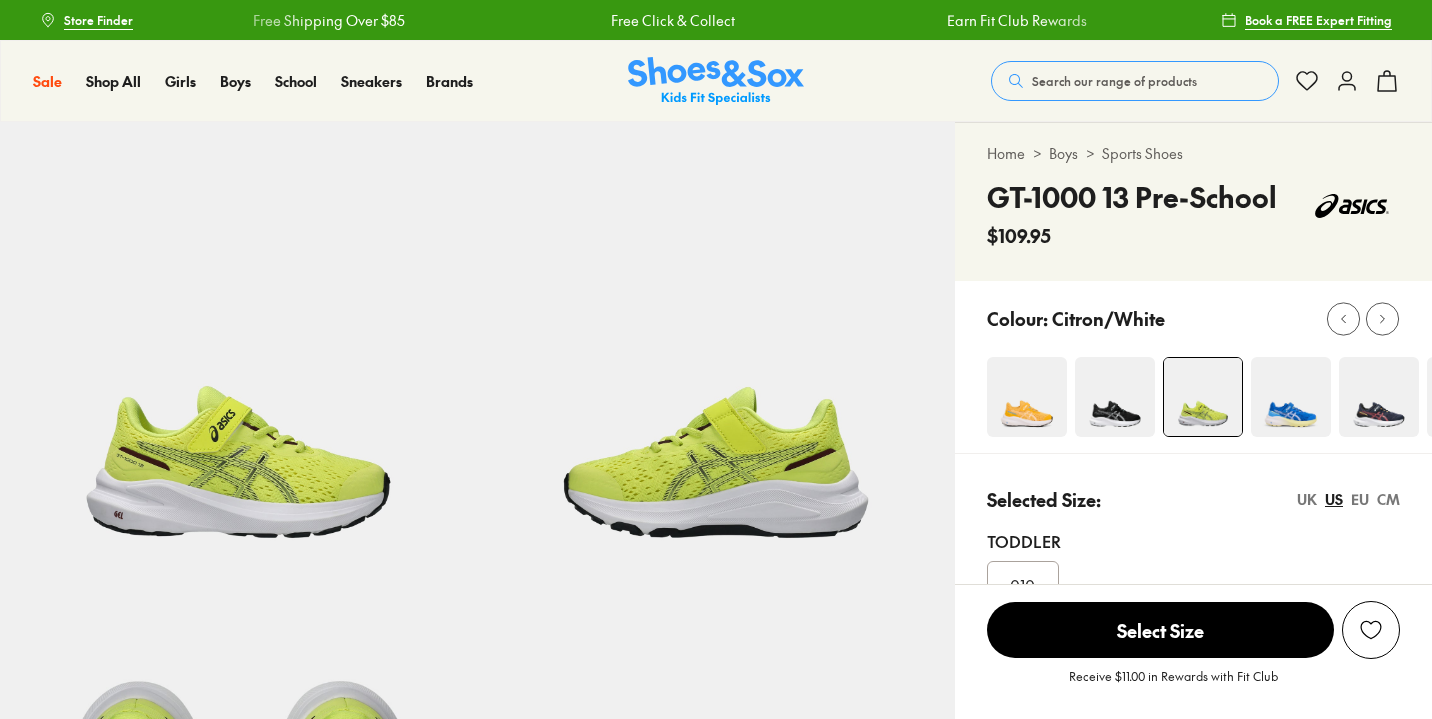 select on "*" 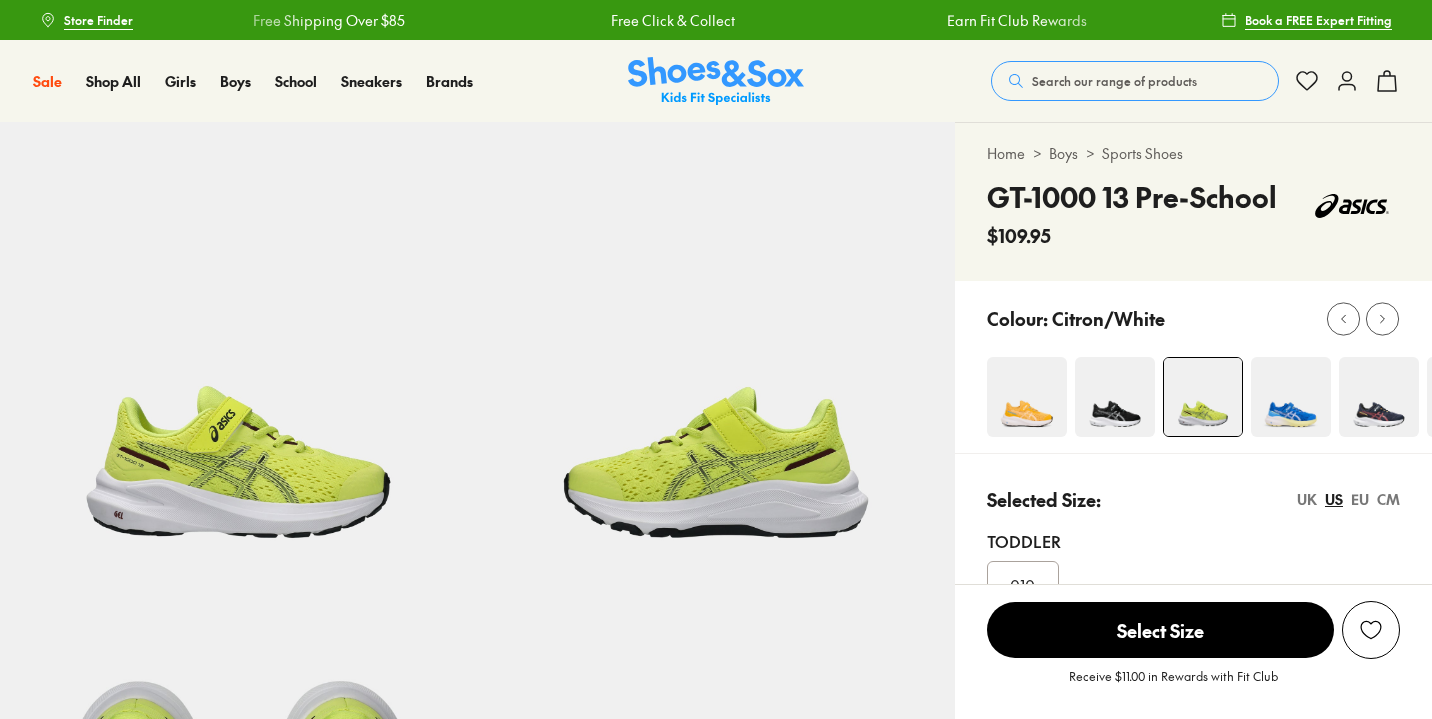 scroll, scrollTop: 0, scrollLeft: 0, axis: both 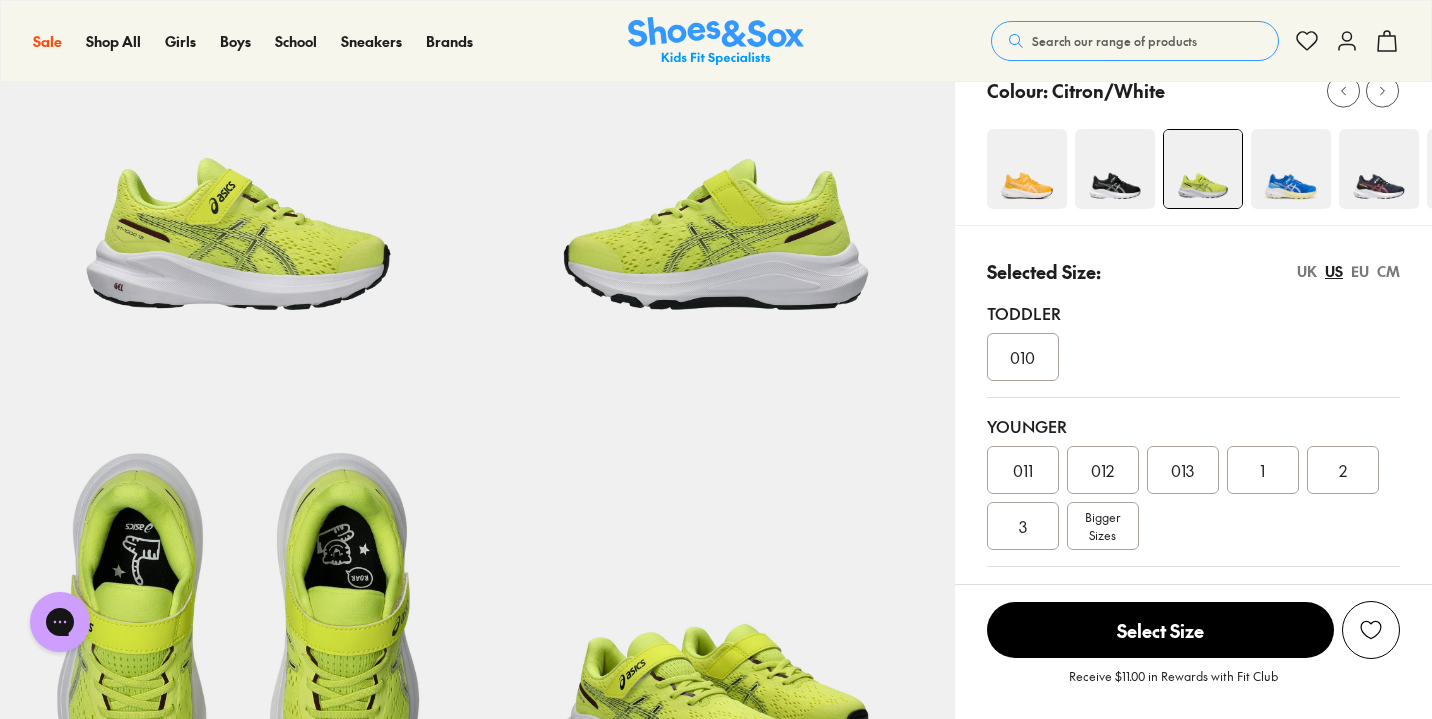 click at bounding box center (1291, 169) 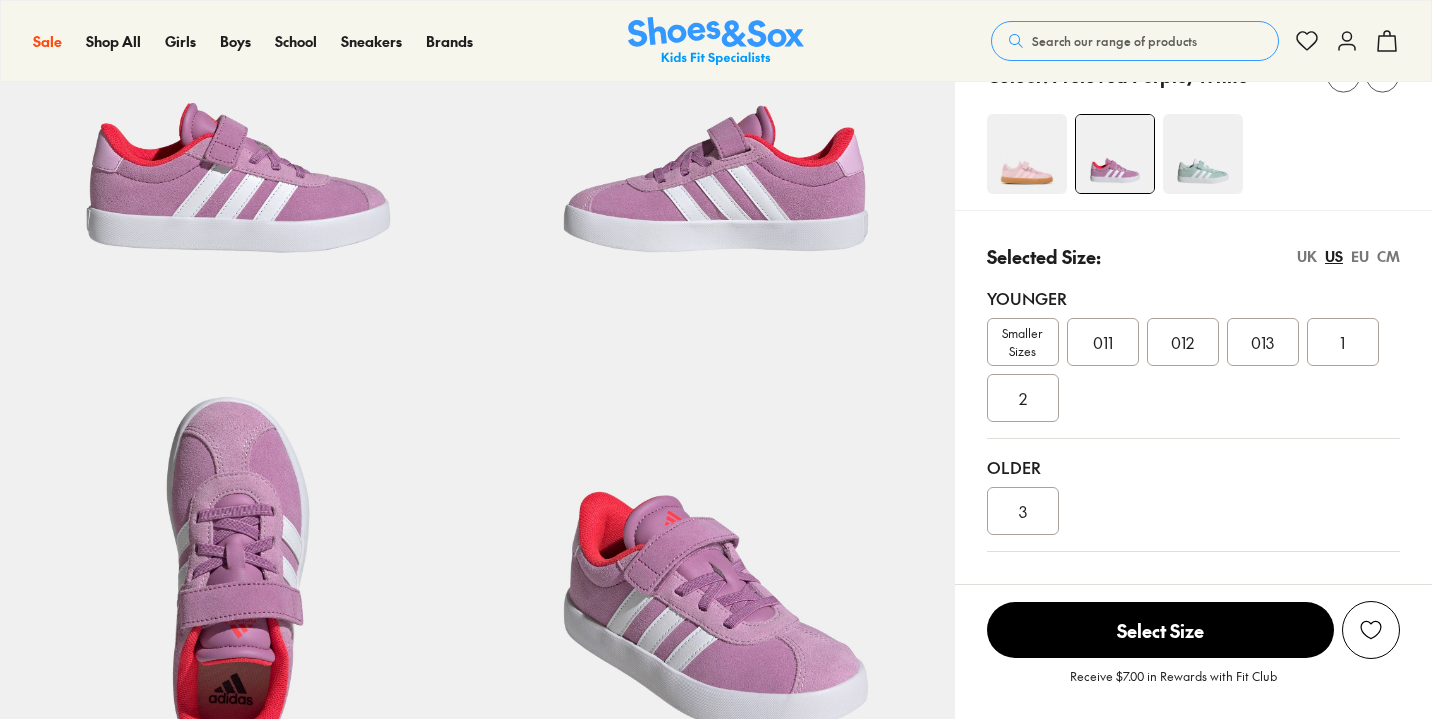 scroll, scrollTop: 371, scrollLeft: 0, axis: vertical 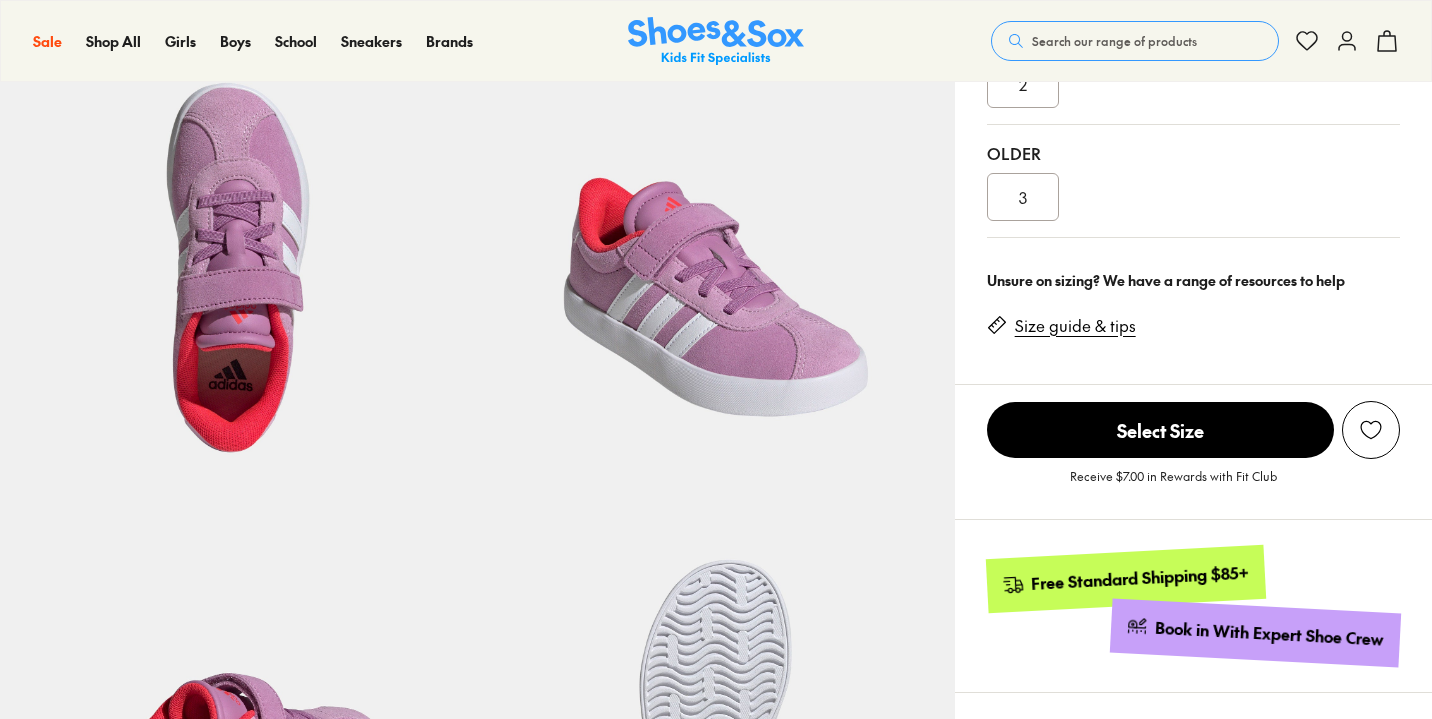 select on "*" 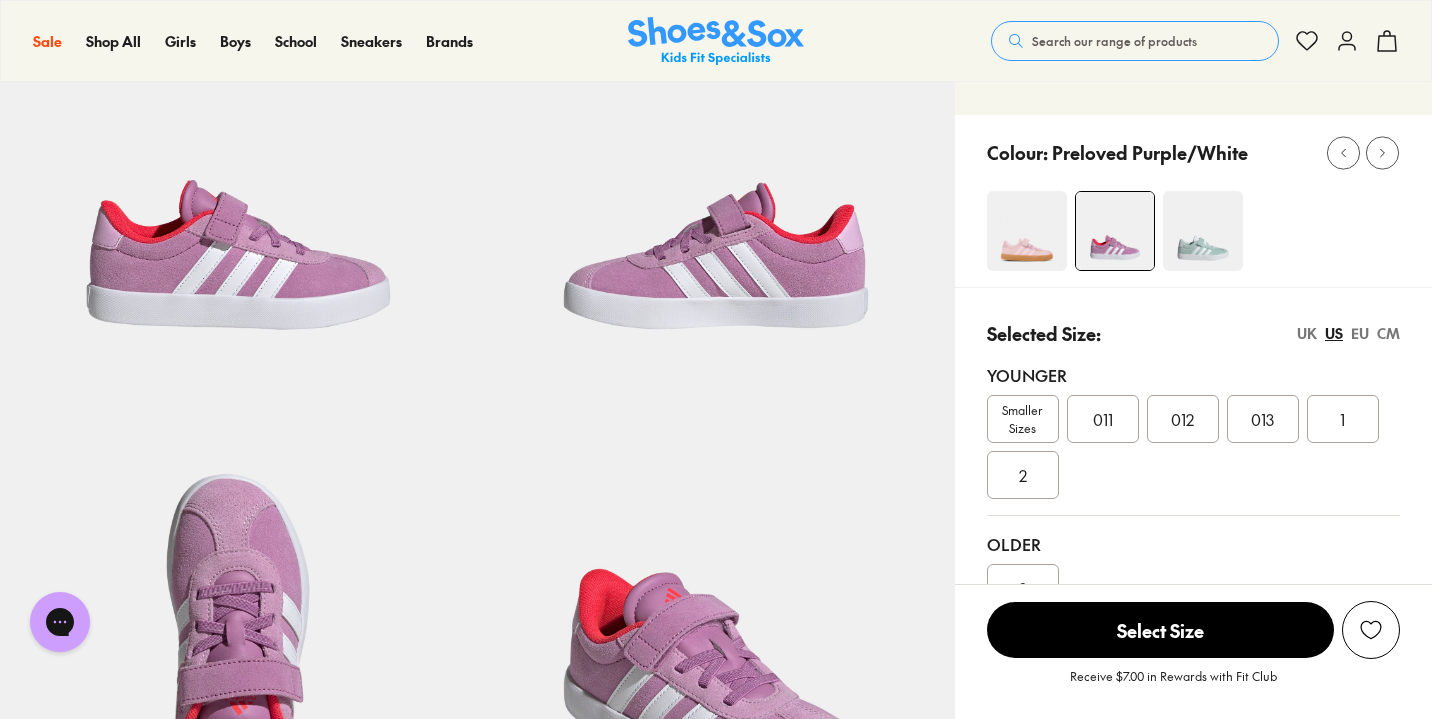 scroll, scrollTop: 0, scrollLeft: 0, axis: both 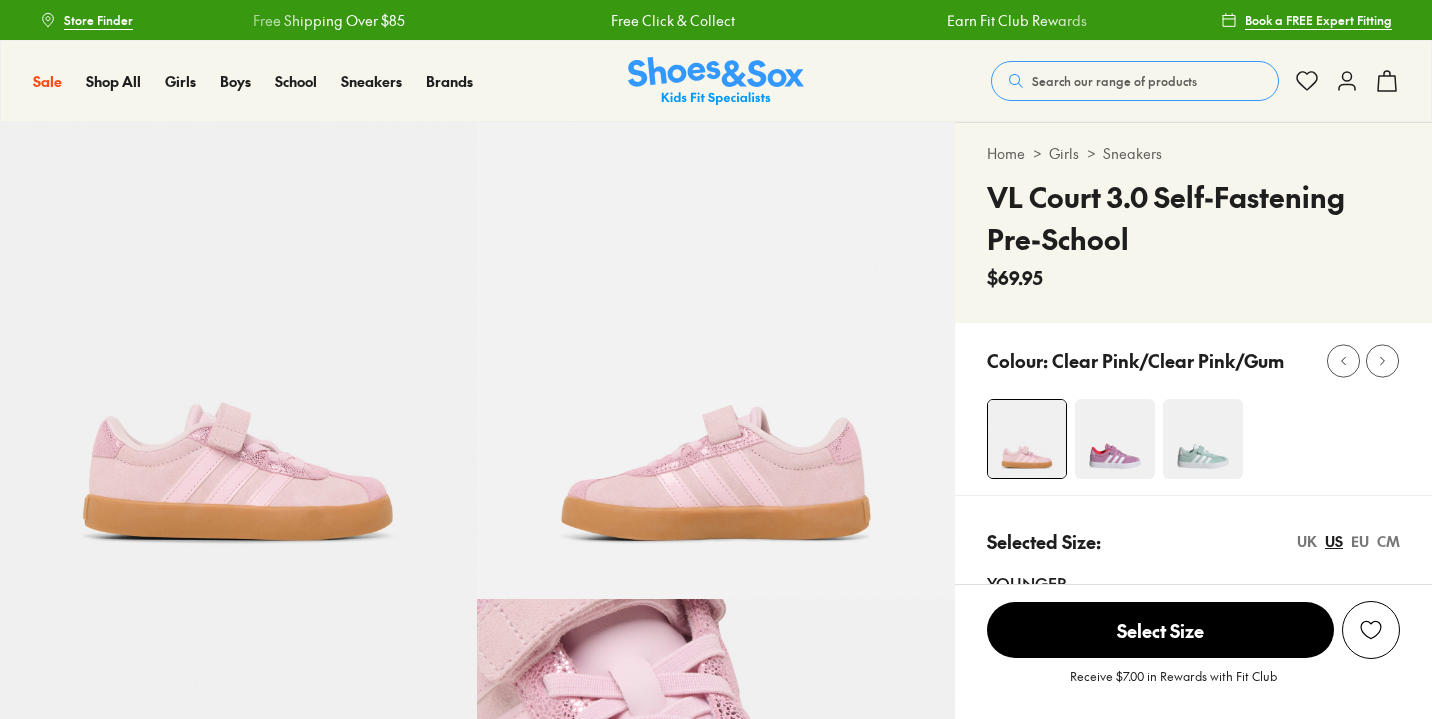 select on "*" 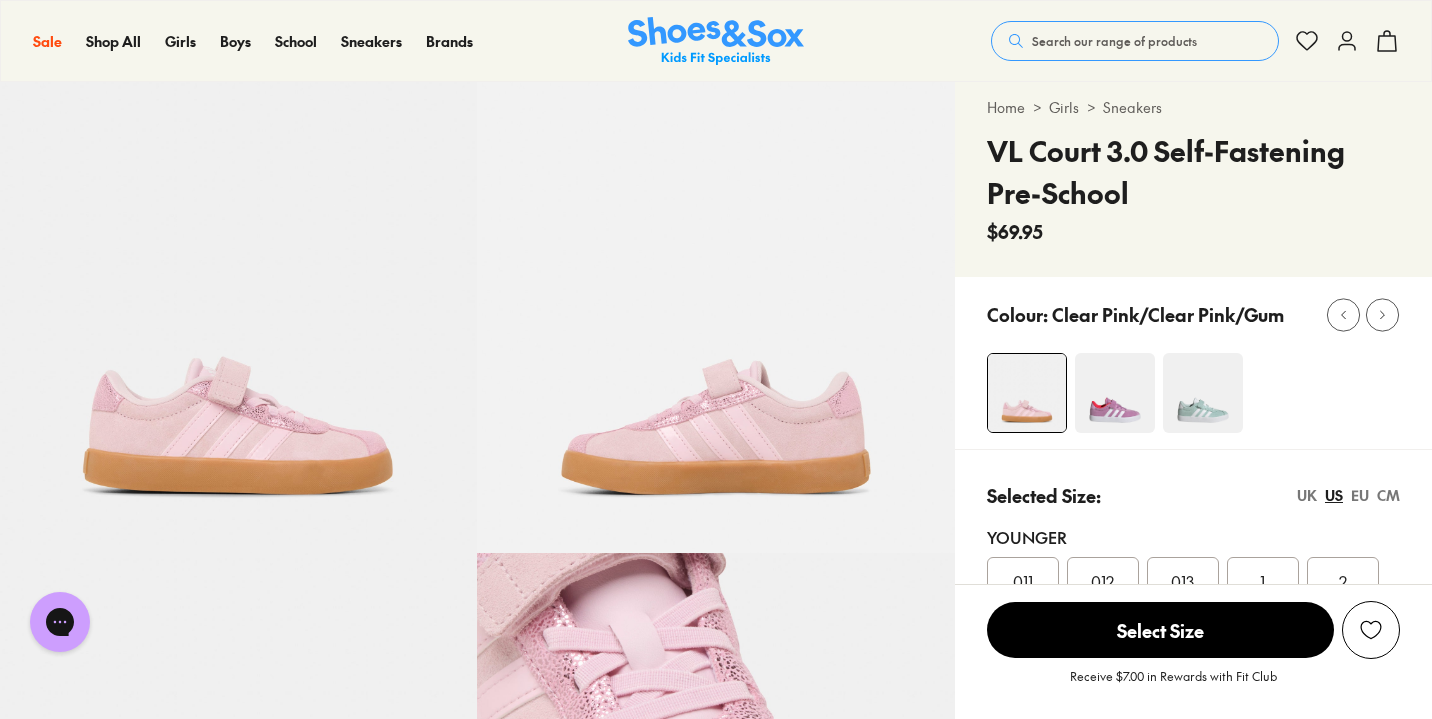 scroll, scrollTop: 47, scrollLeft: 0, axis: vertical 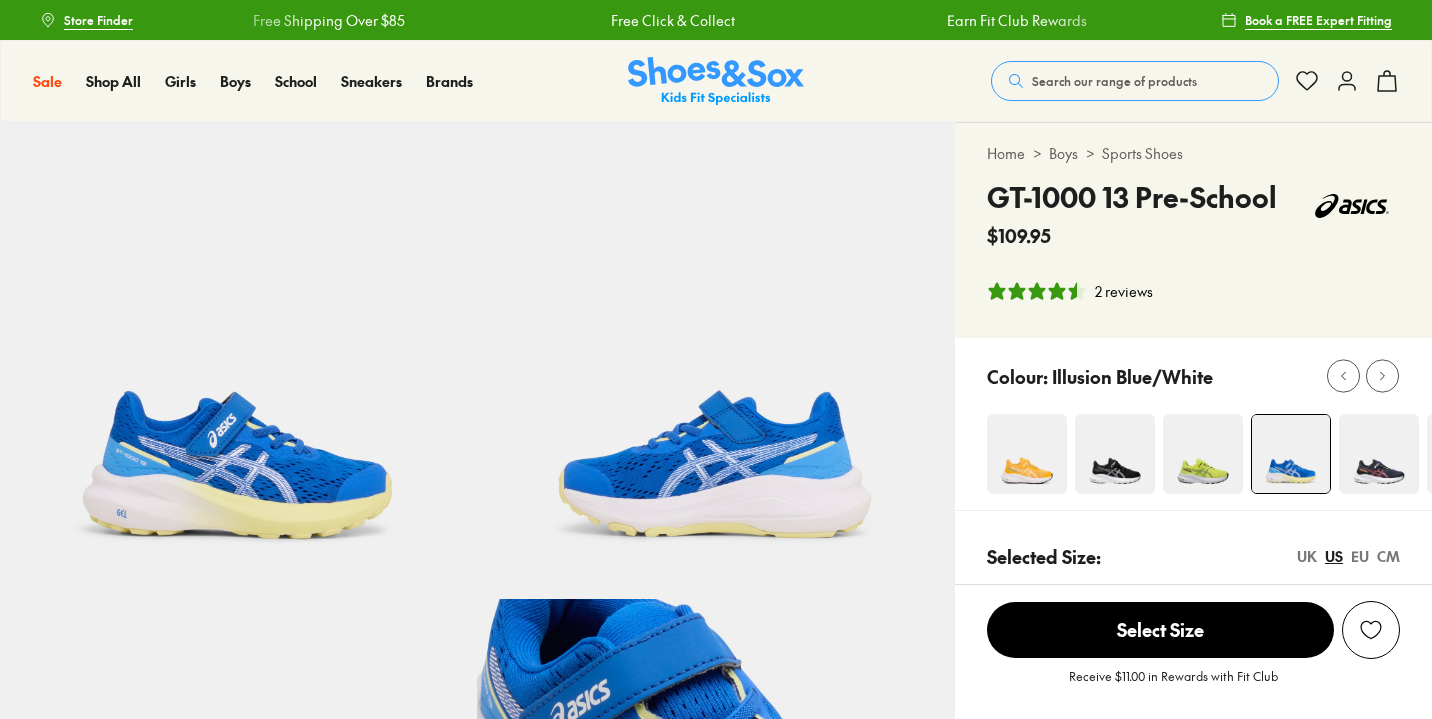 select on "*" 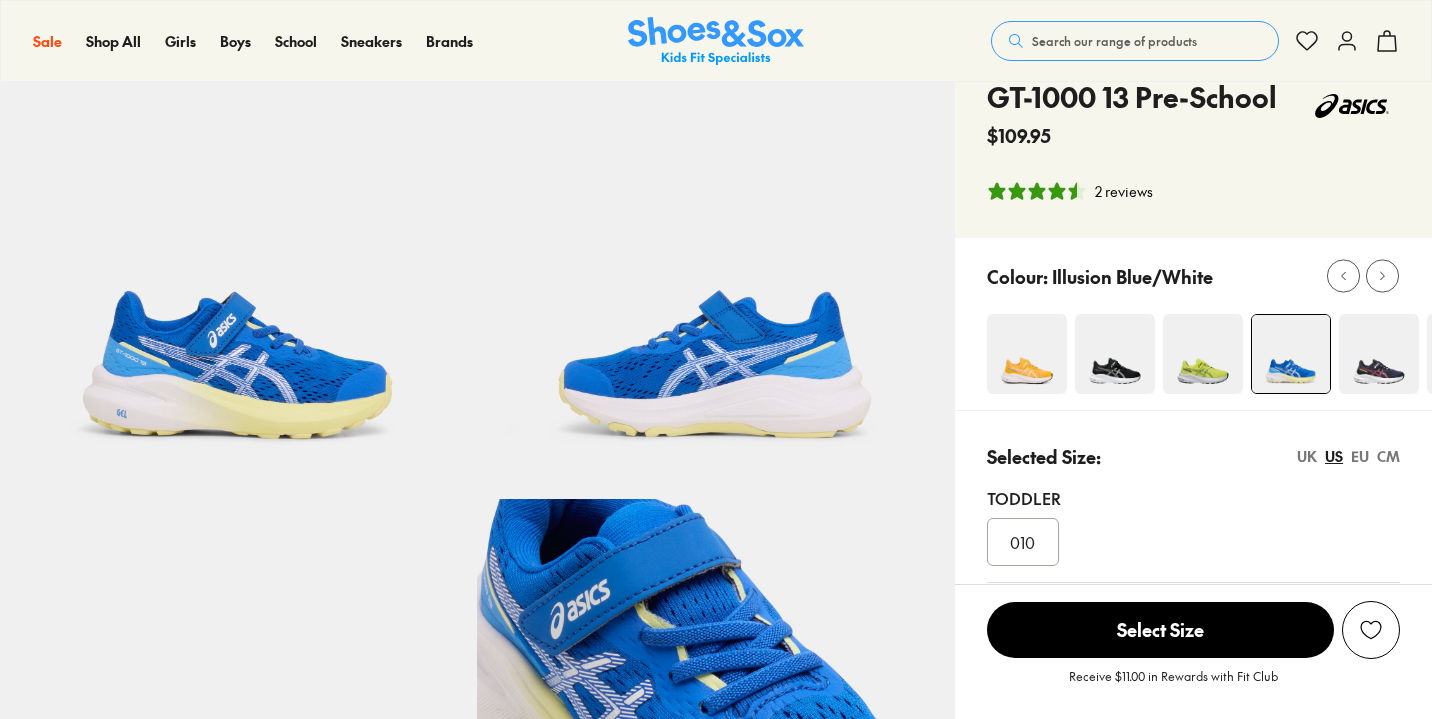 scroll, scrollTop: 167, scrollLeft: 0, axis: vertical 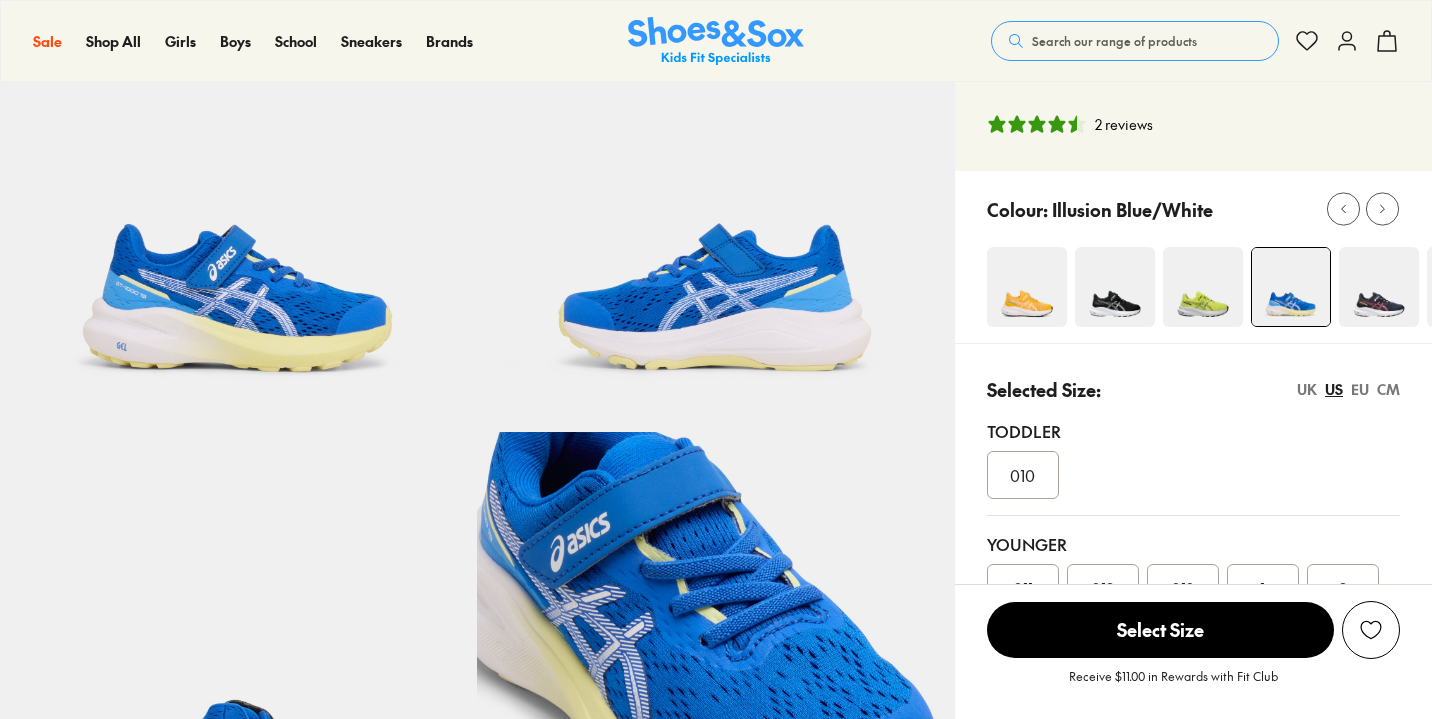 click at bounding box center [1379, 287] 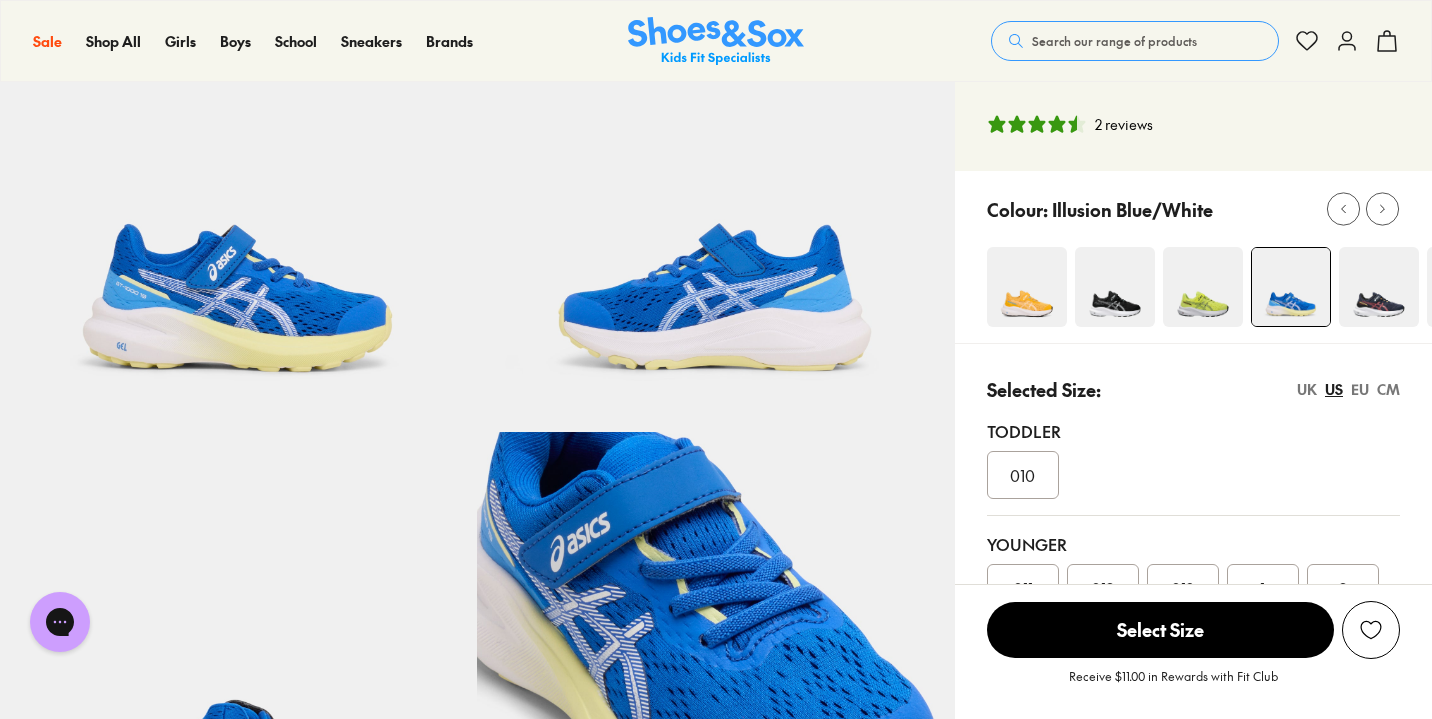 scroll, scrollTop: 0, scrollLeft: 0, axis: both 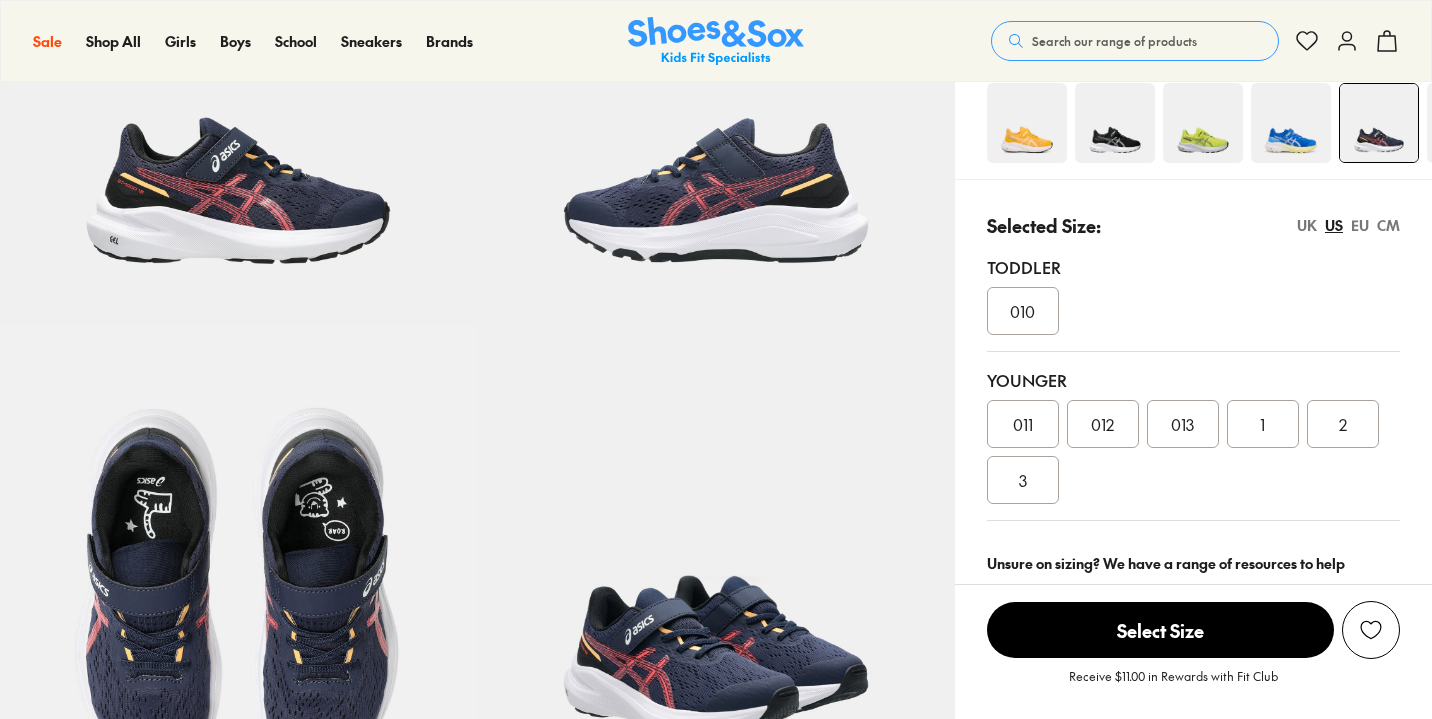 select on "*" 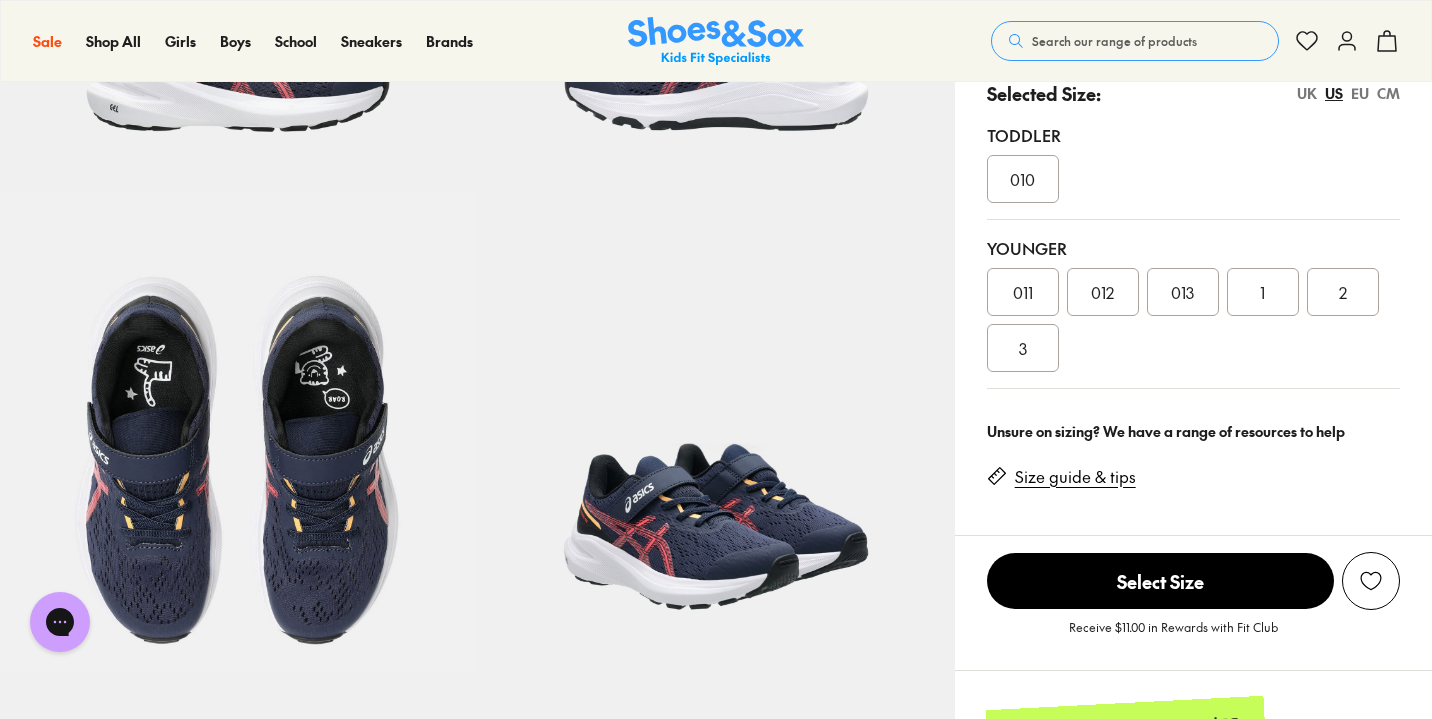 scroll, scrollTop: 247, scrollLeft: 0, axis: vertical 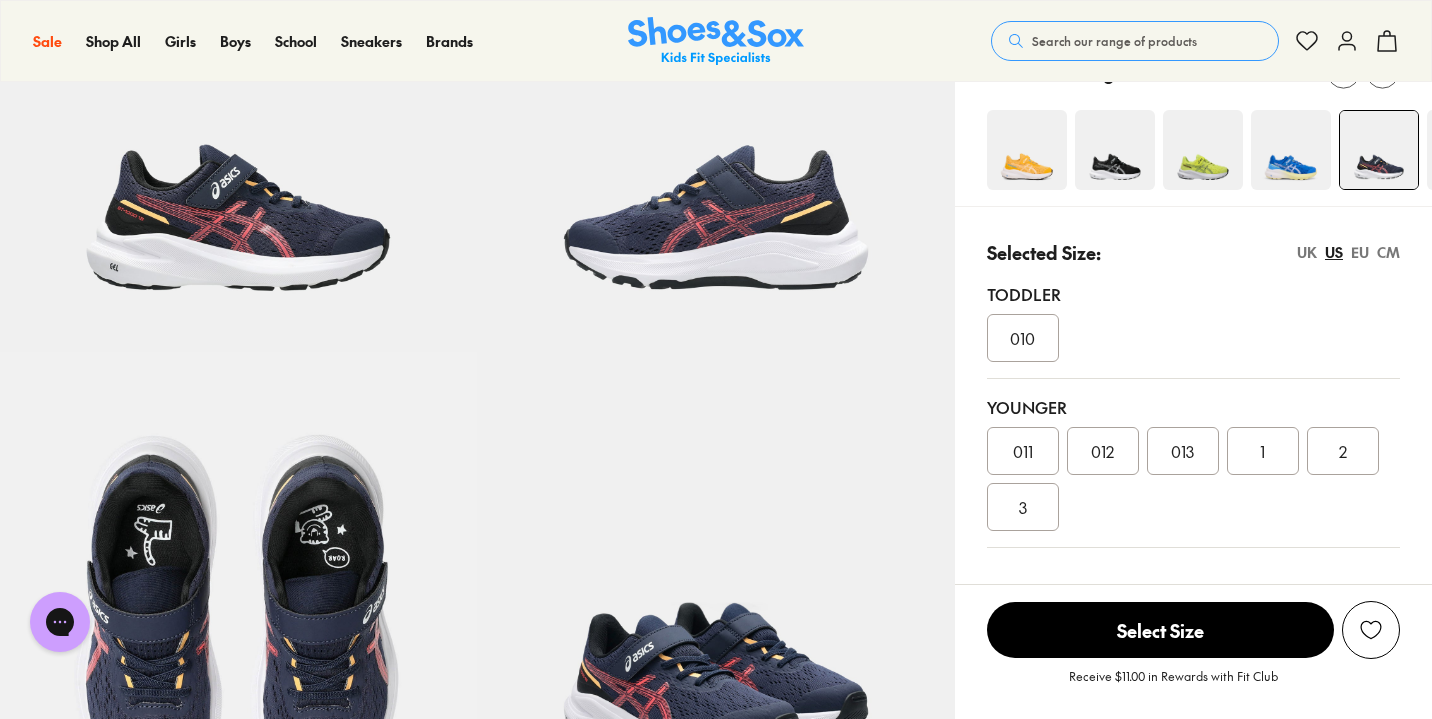 click at bounding box center [1291, 150] 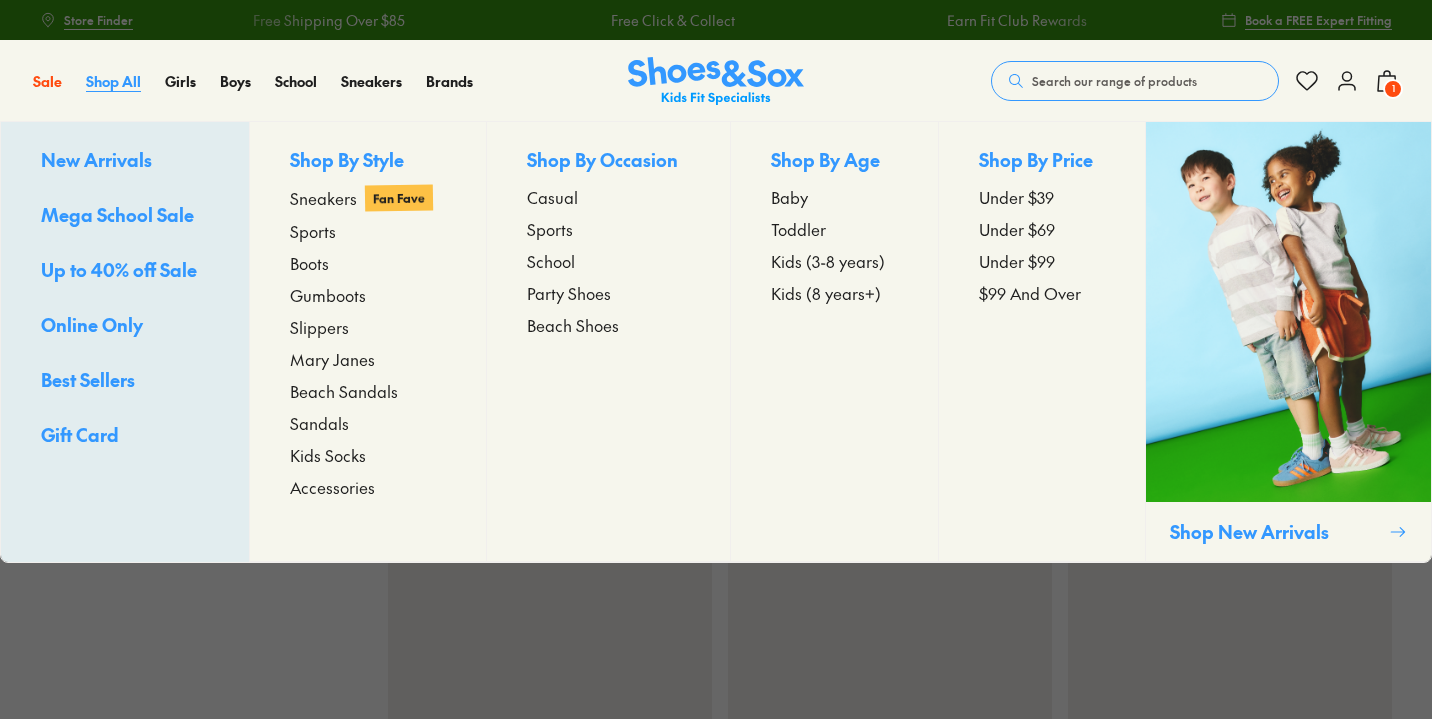 scroll, scrollTop: 0, scrollLeft: 0, axis: both 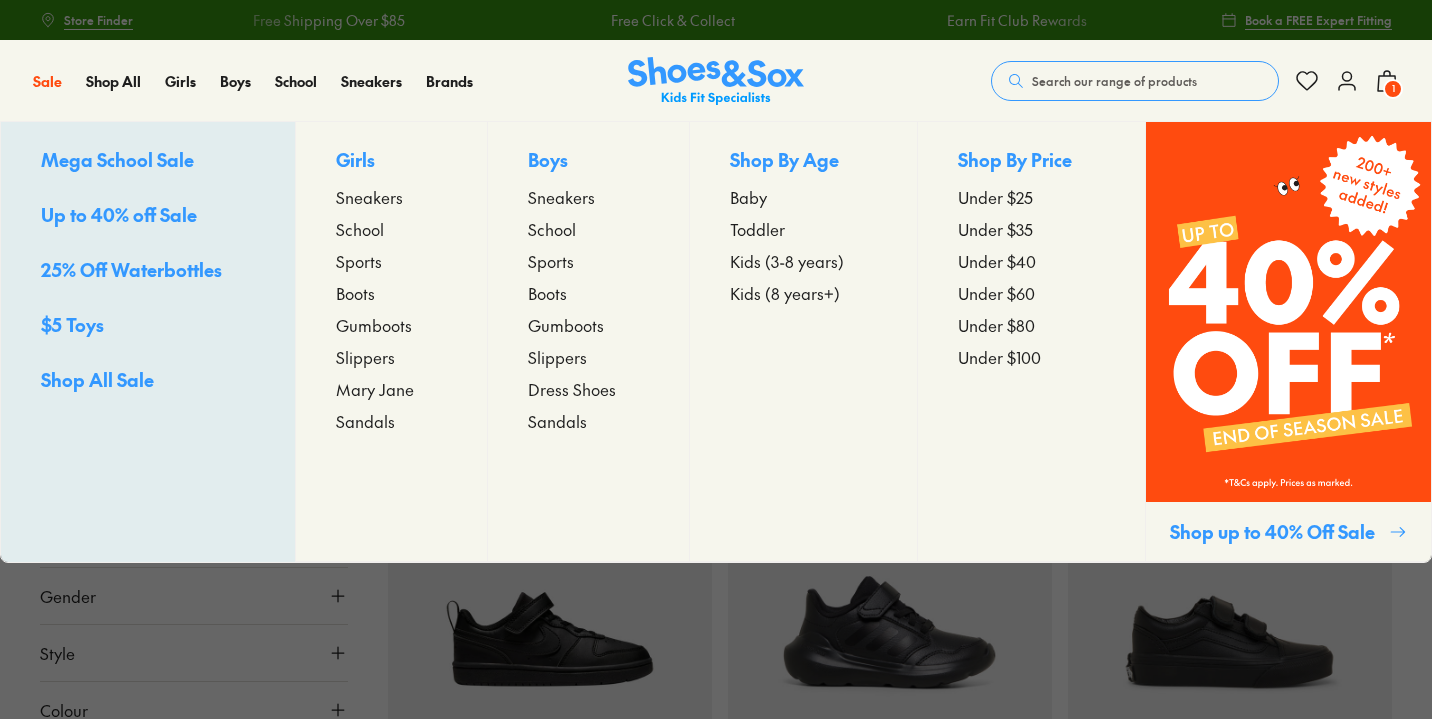click on "Kids (3-8 years)" at bounding box center [787, 261] 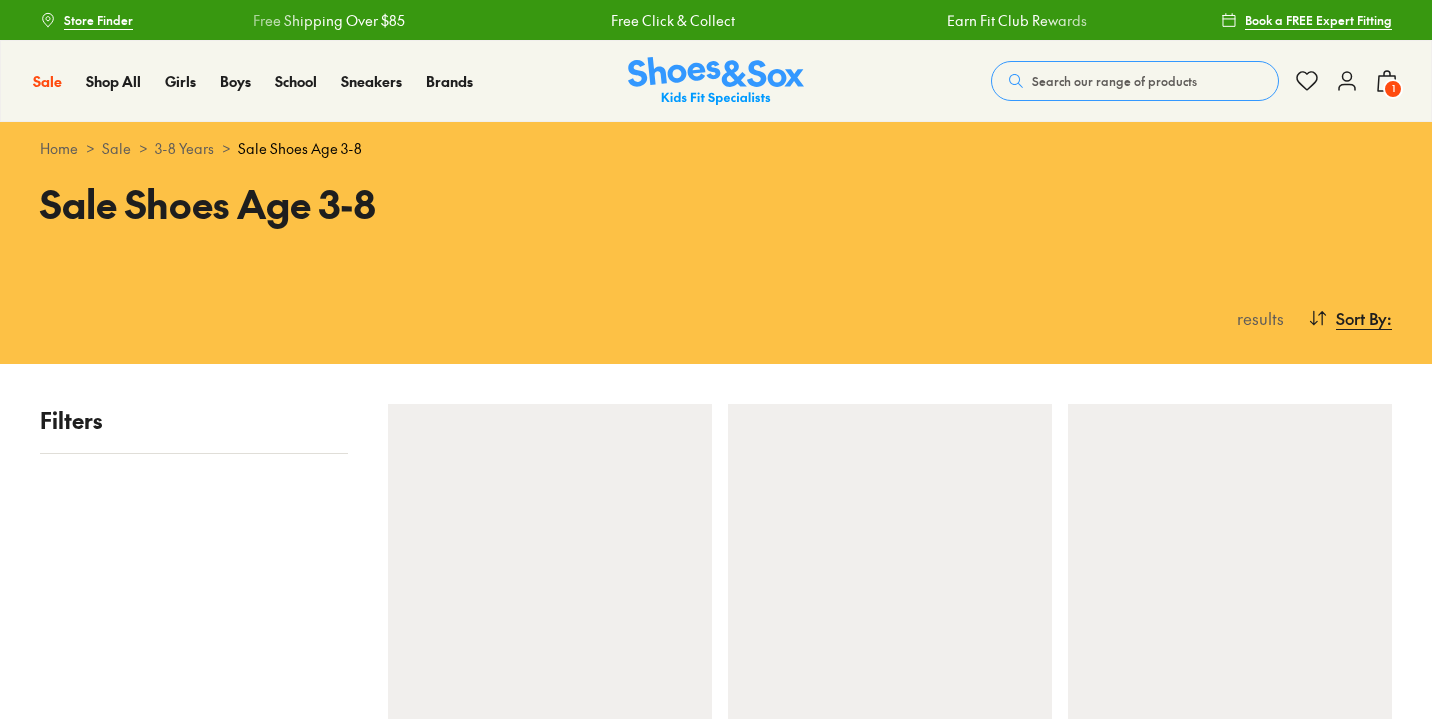 scroll, scrollTop: 0, scrollLeft: 0, axis: both 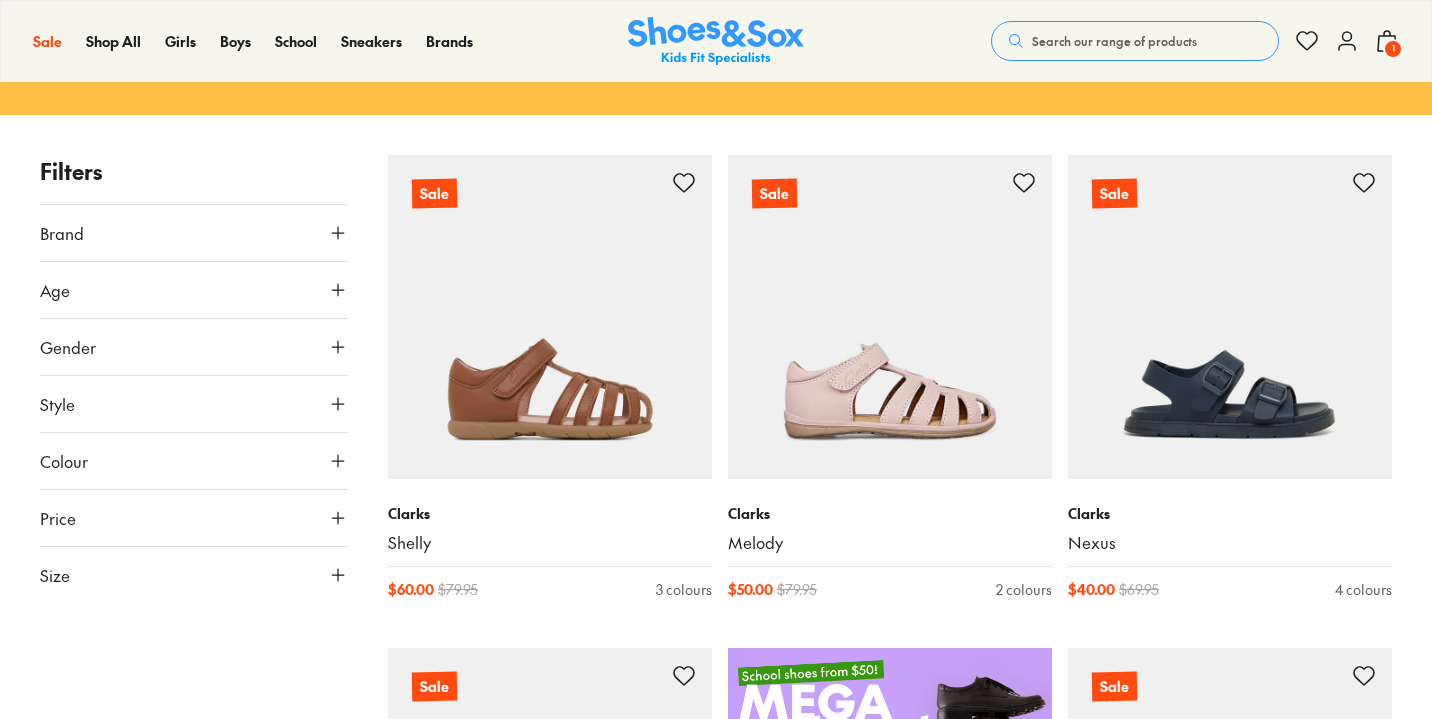 click 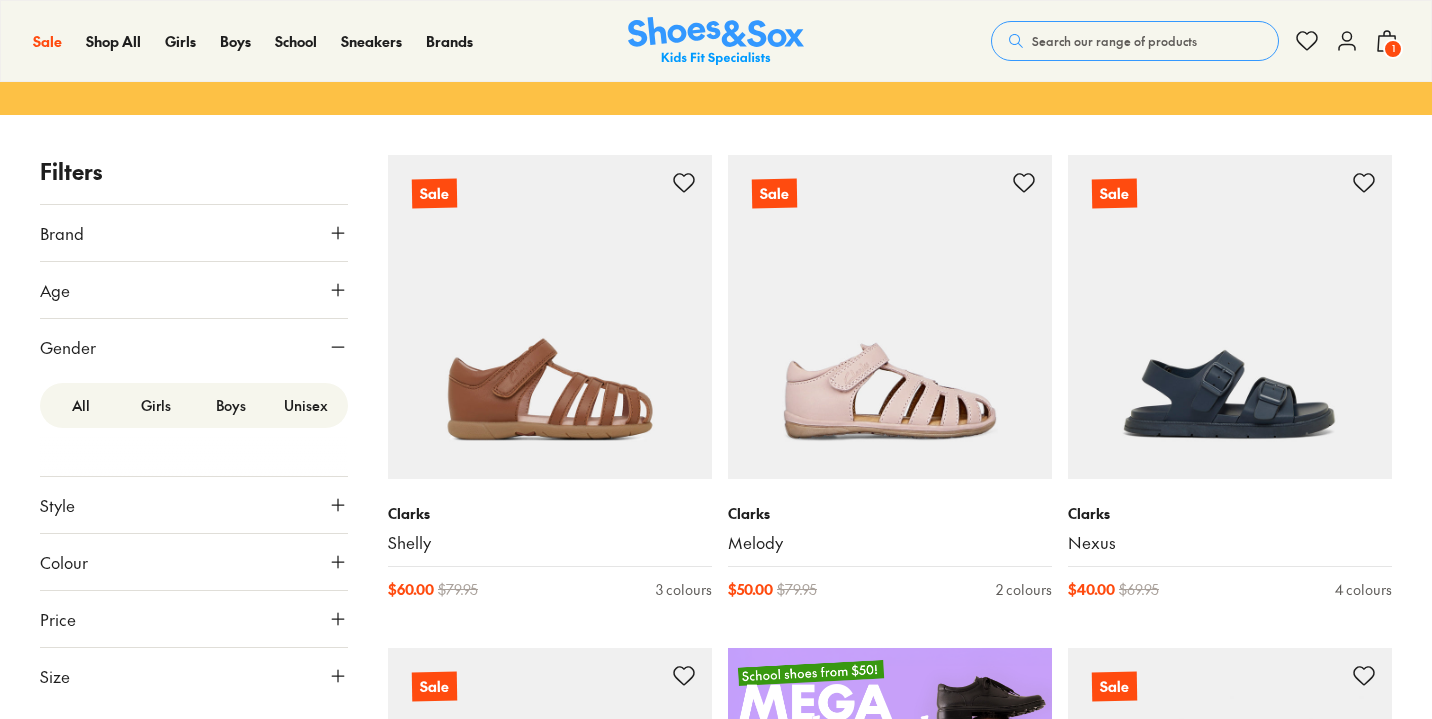 click on "Boys" at bounding box center (230, 405) 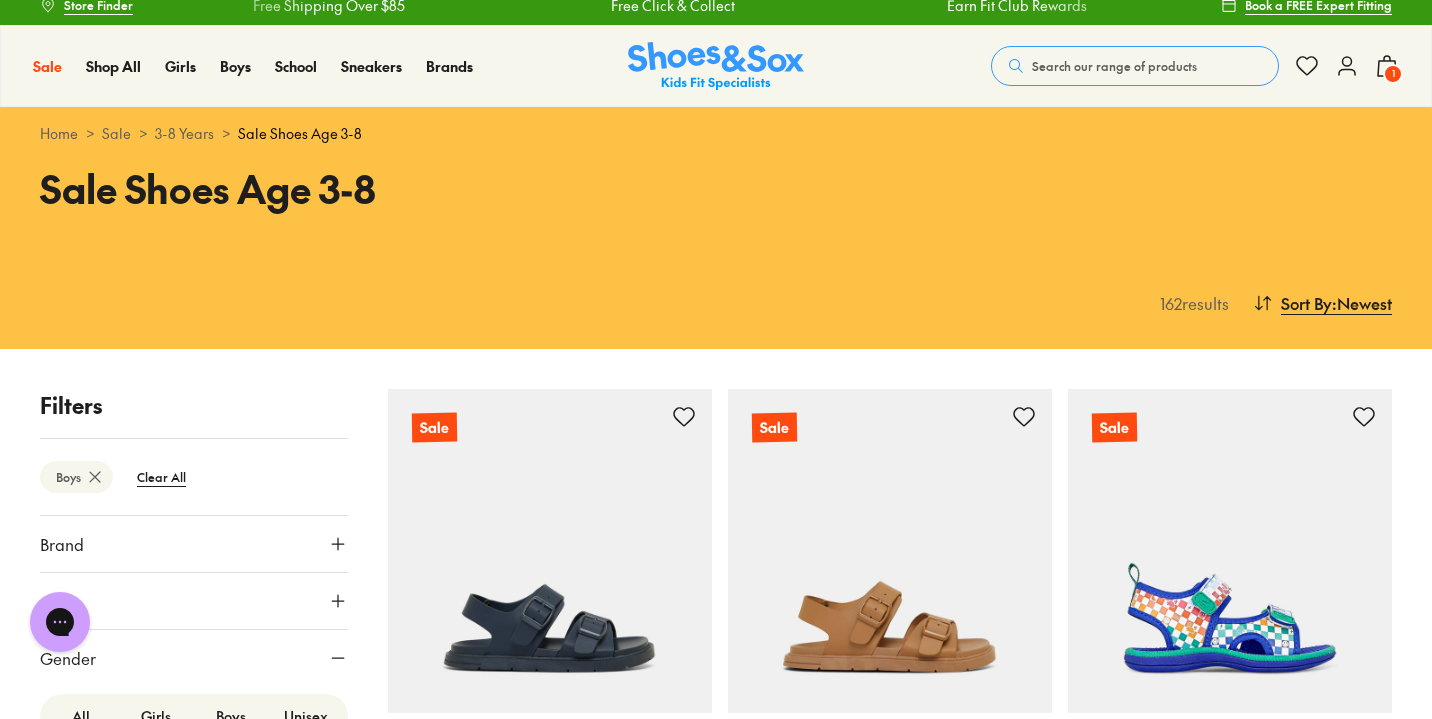 scroll, scrollTop: 383, scrollLeft: 0, axis: vertical 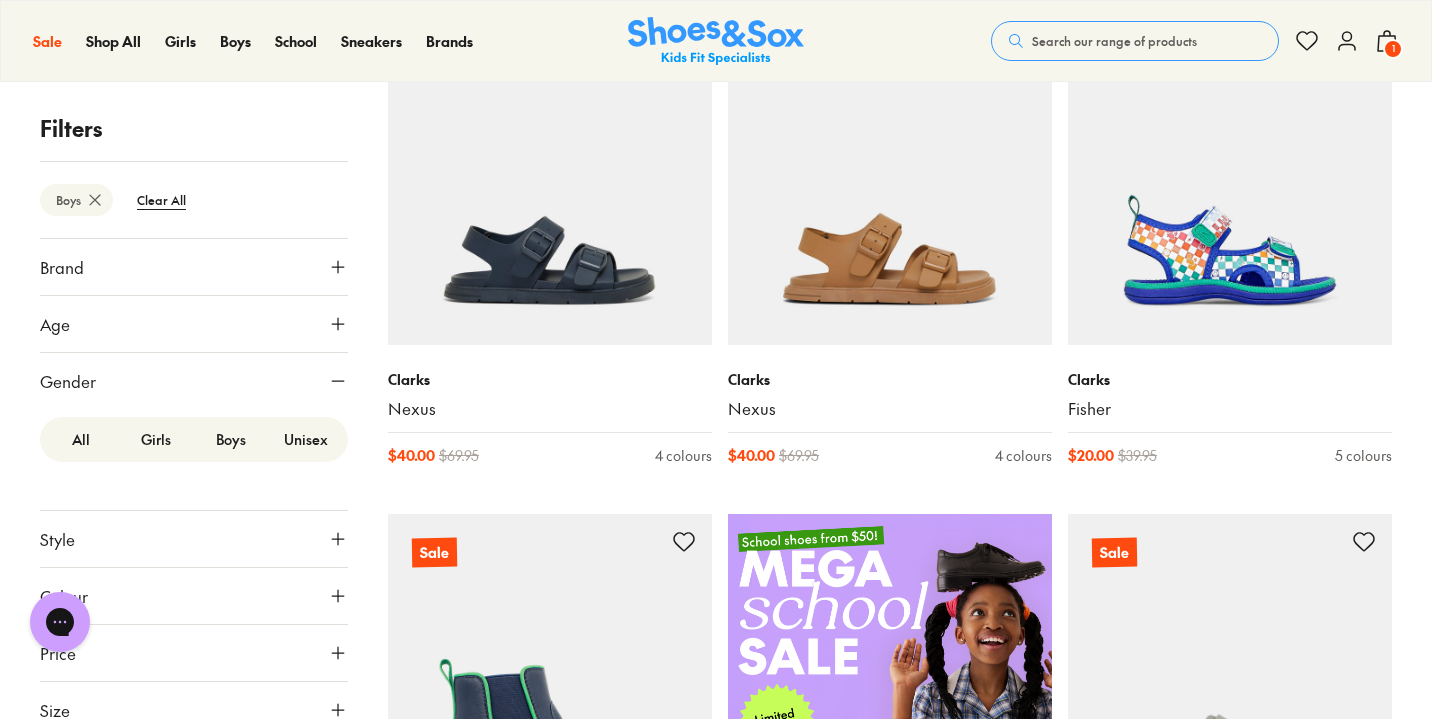 click on "Unisex" at bounding box center (306, 439) 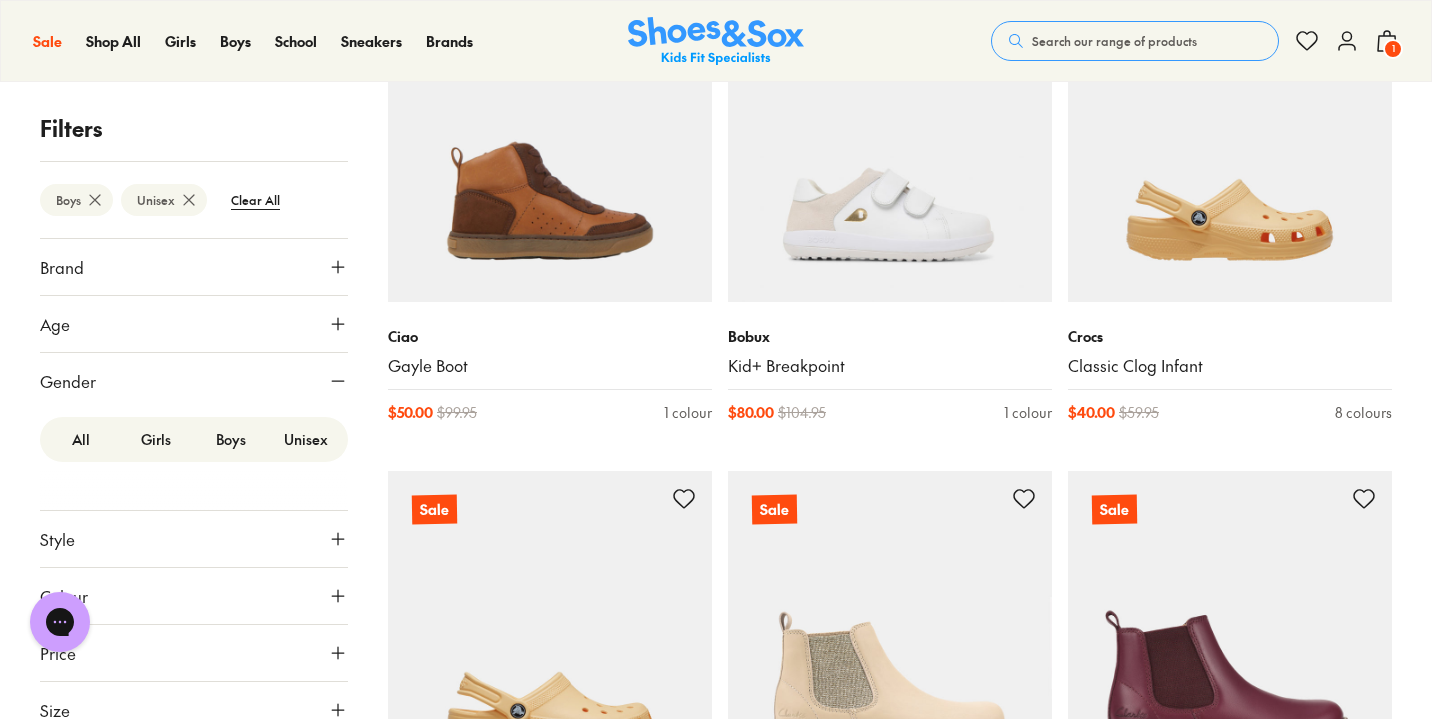 scroll, scrollTop: 4379, scrollLeft: 0, axis: vertical 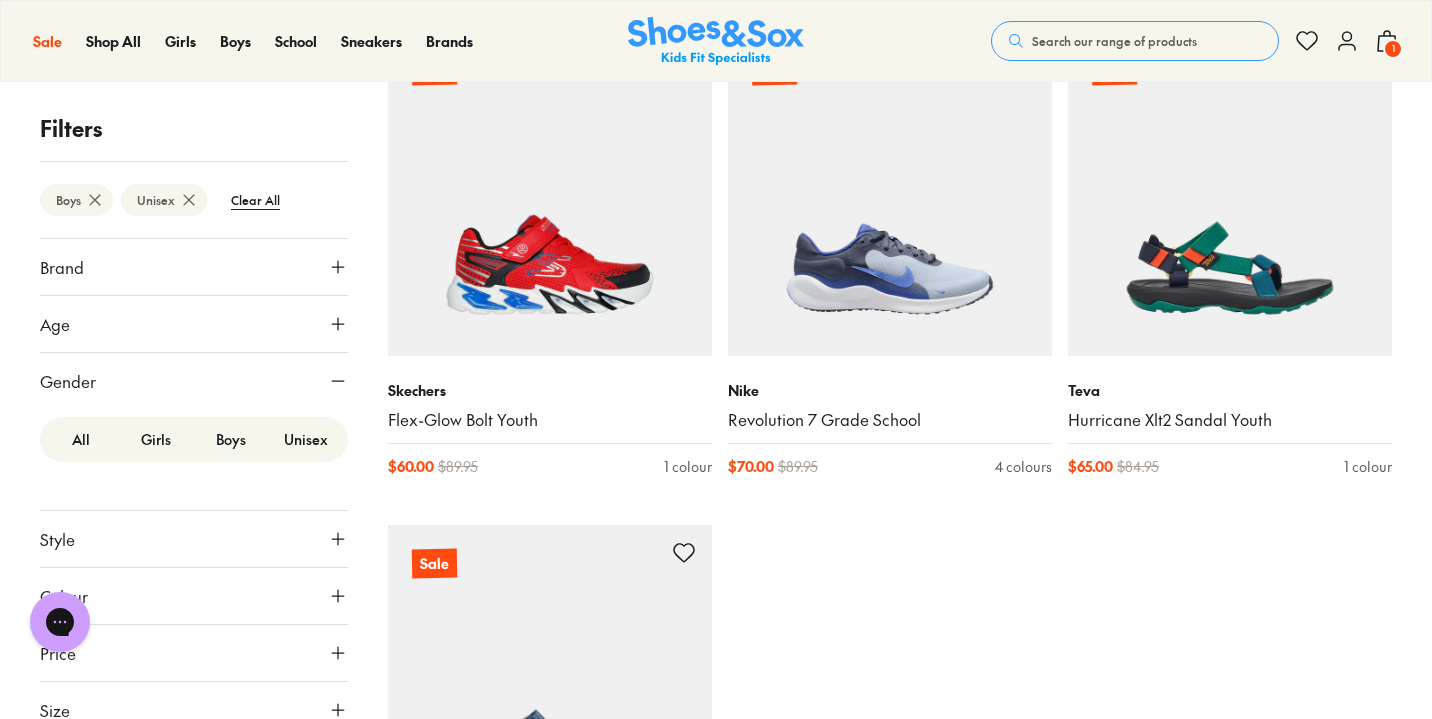 click on "Load More" at bounding box center (716, 1080) 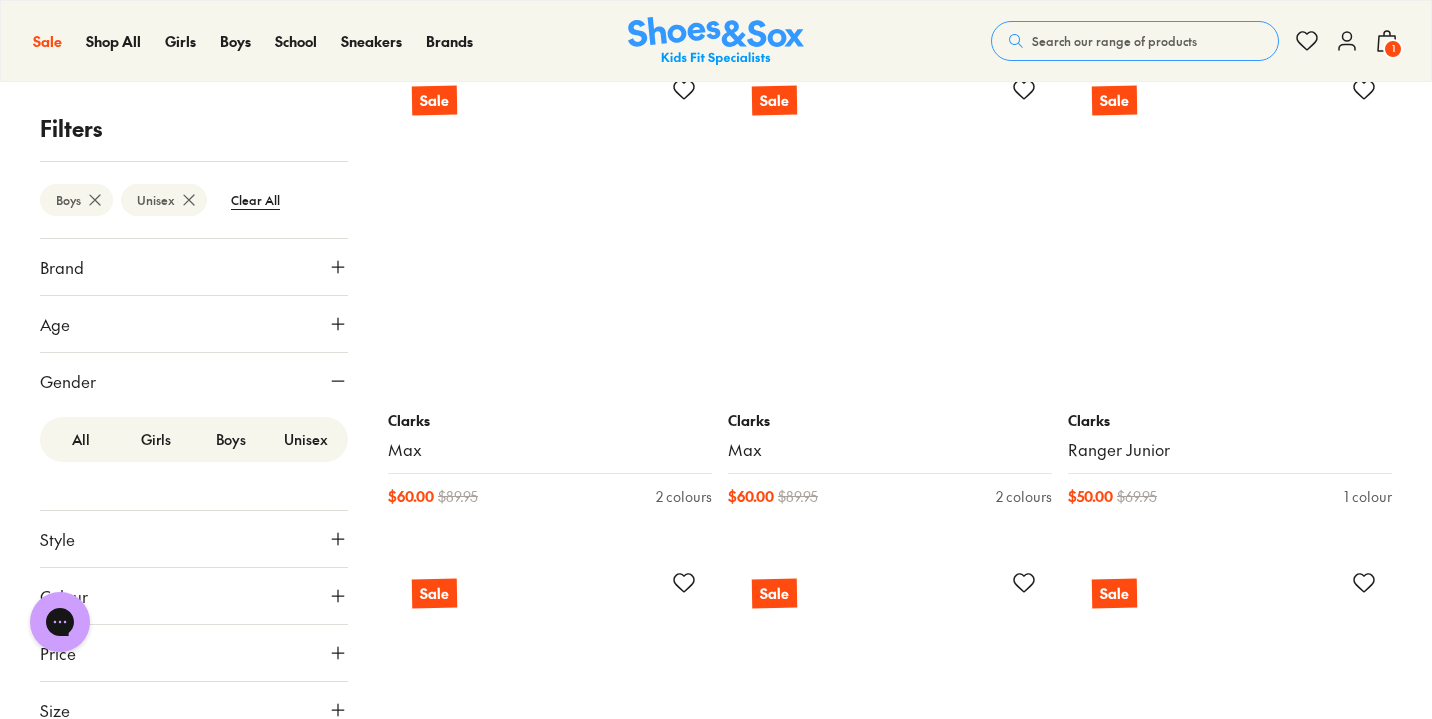 scroll, scrollTop: 34307, scrollLeft: 0, axis: vertical 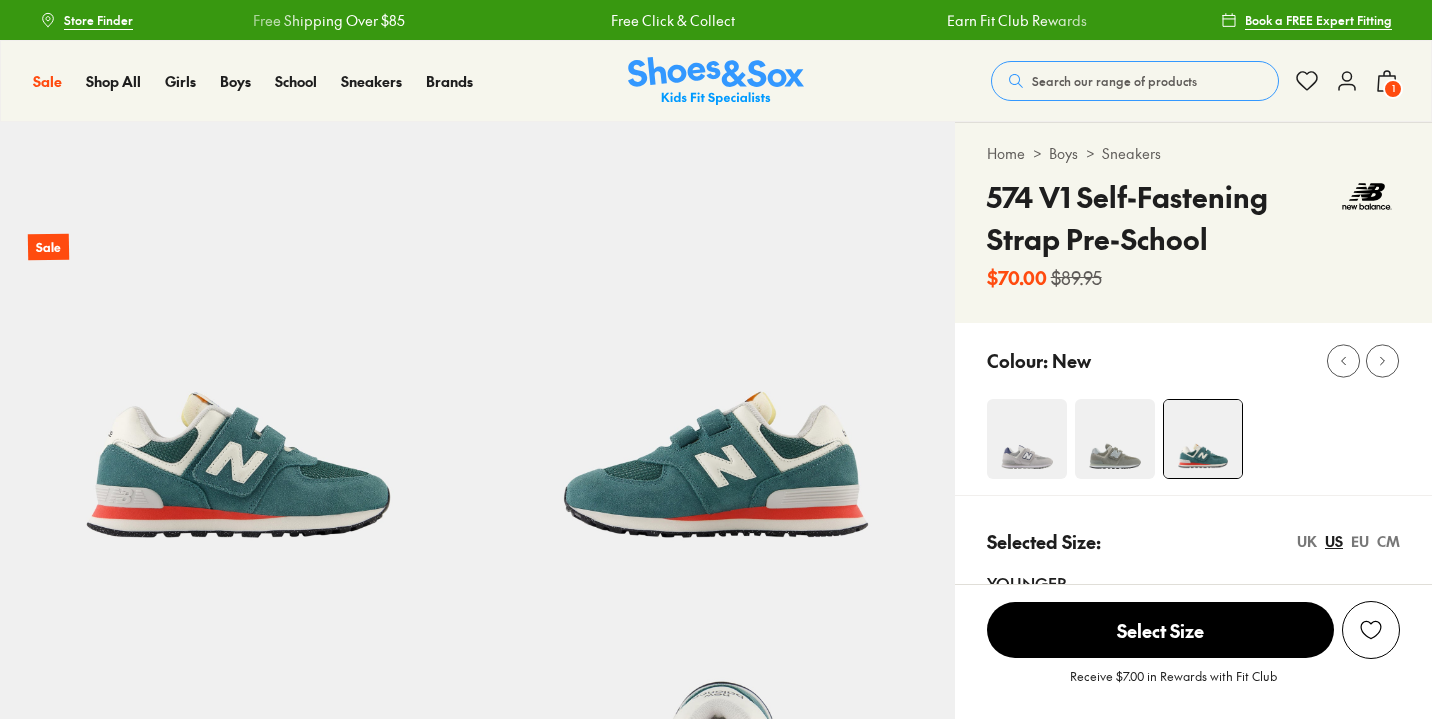 select on "*" 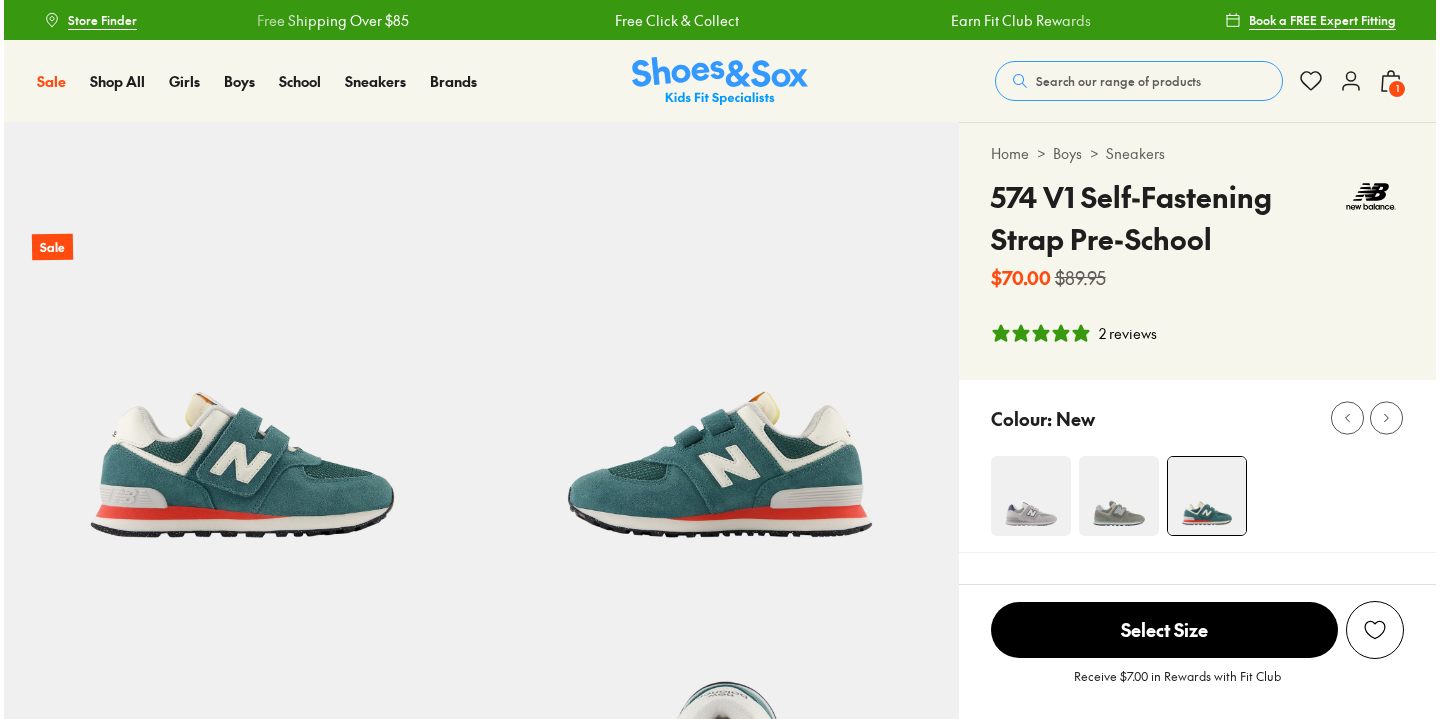scroll, scrollTop: 0, scrollLeft: 0, axis: both 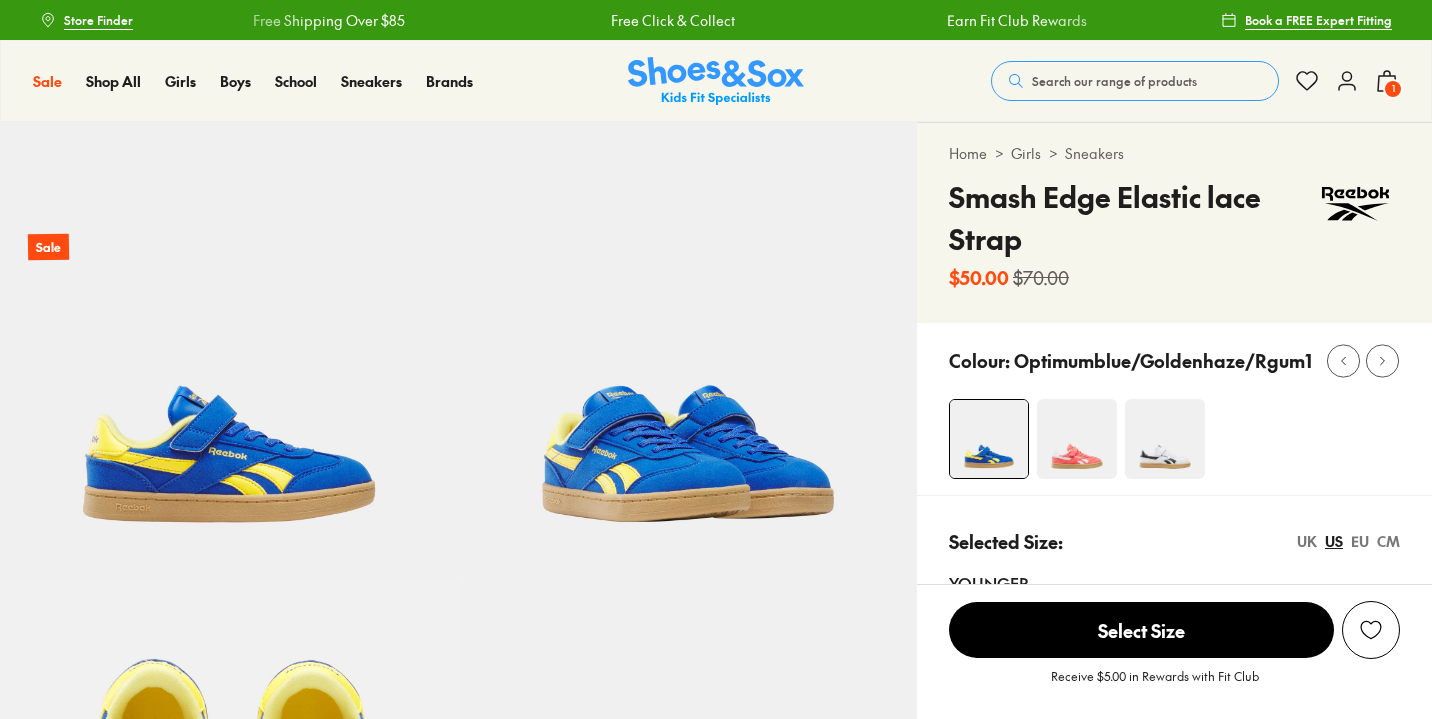 select on "*" 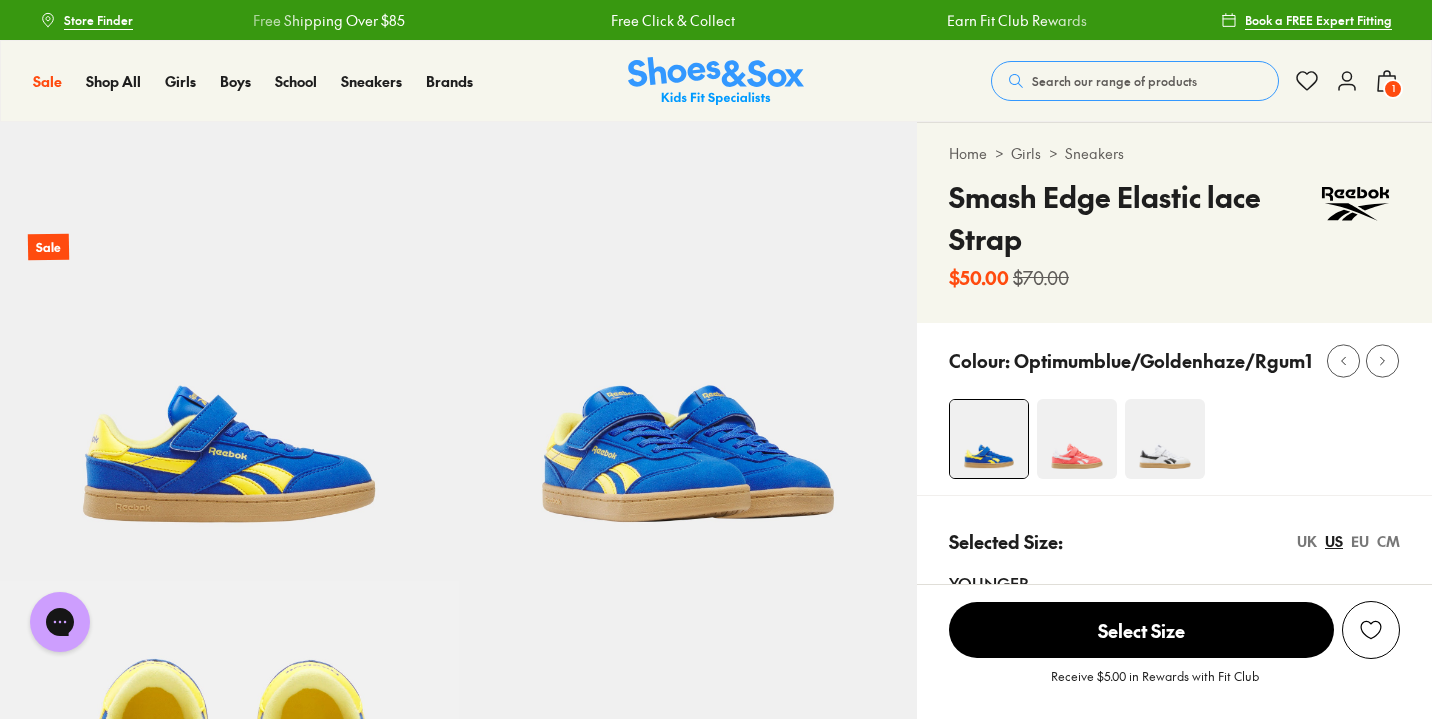 scroll, scrollTop: 0, scrollLeft: 0, axis: both 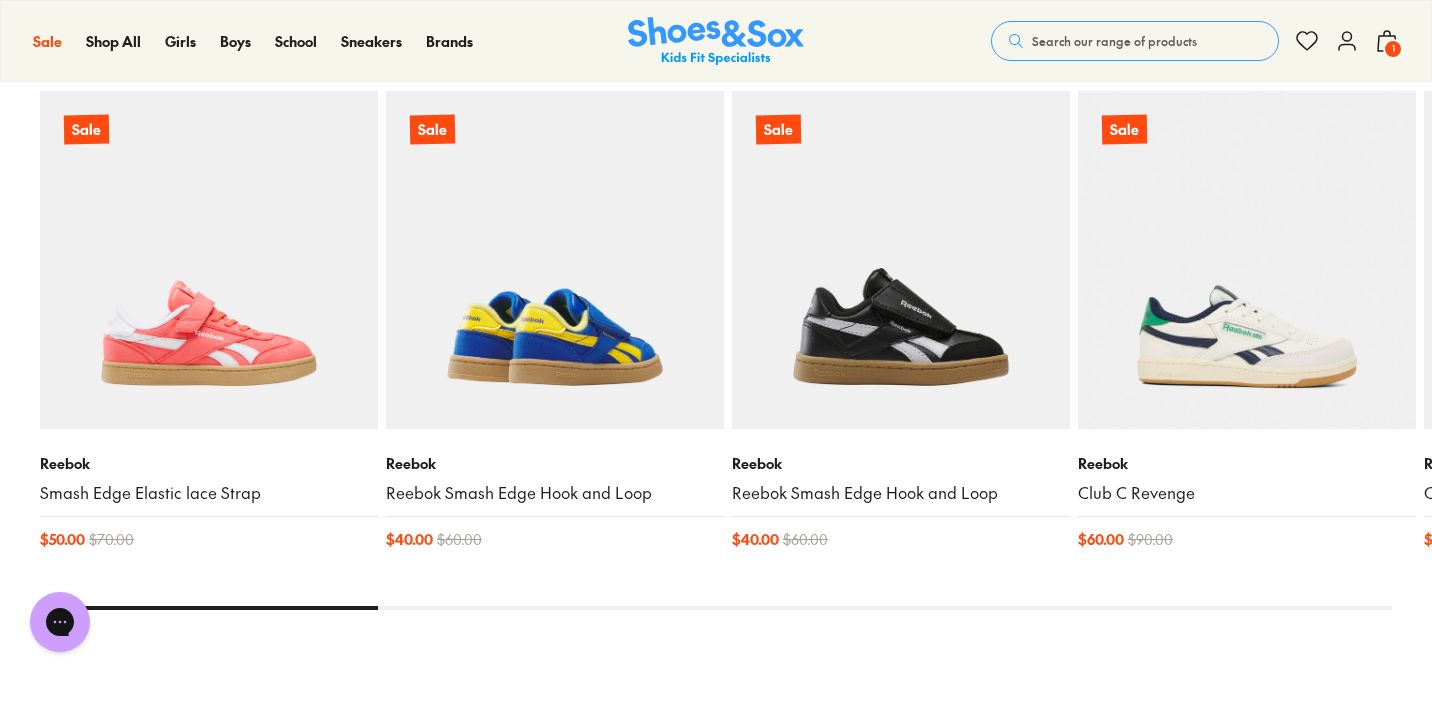 click at bounding box center (555, 260) 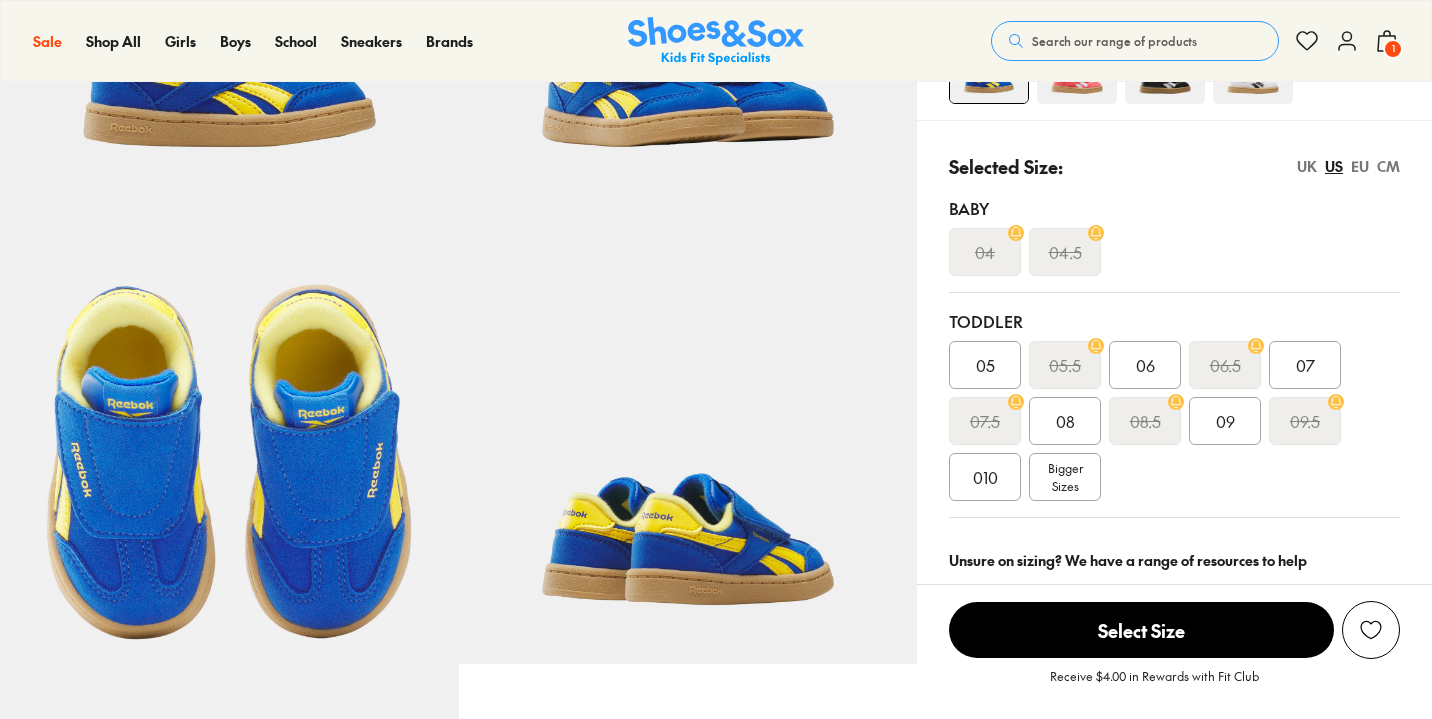 click on "Bigger Sizes" at bounding box center [1065, 477] 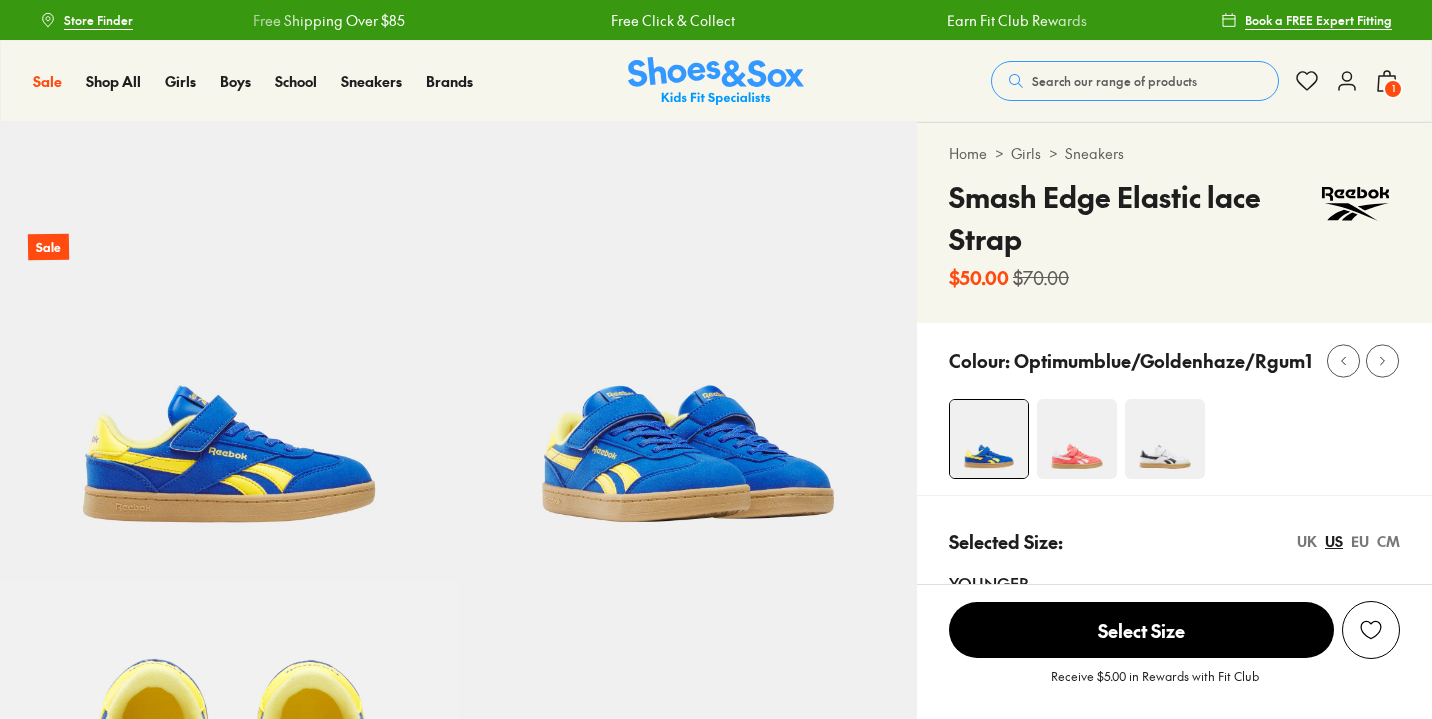 scroll, scrollTop: 0, scrollLeft: 0, axis: both 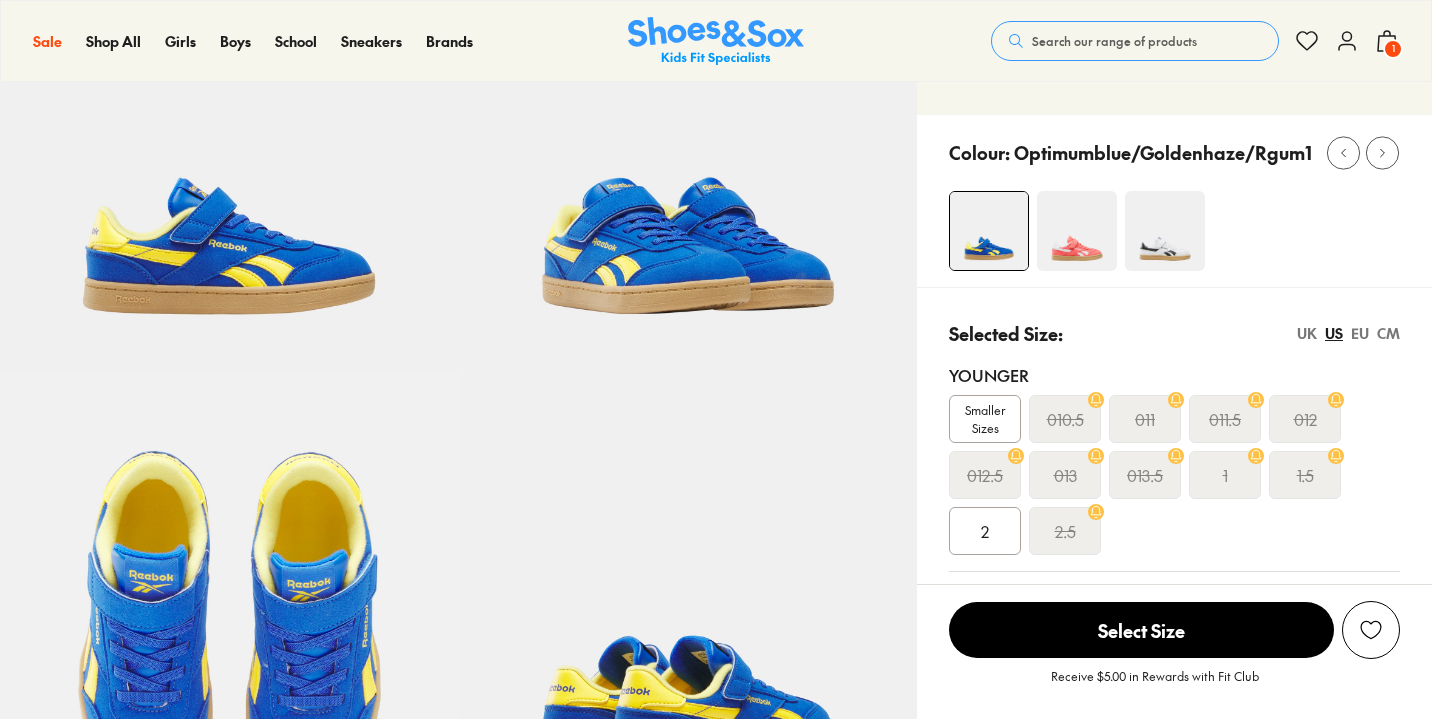 click at bounding box center [1165, 231] 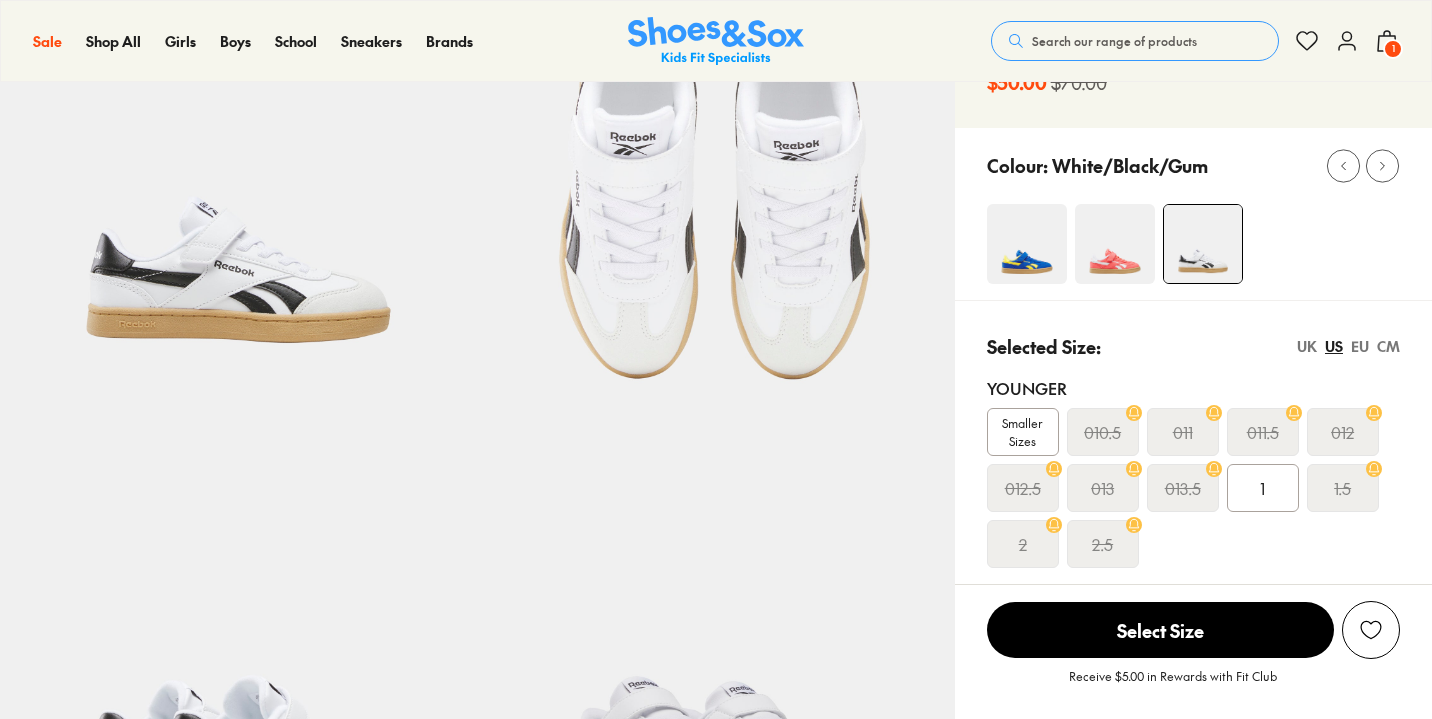 scroll, scrollTop: 56, scrollLeft: 0, axis: vertical 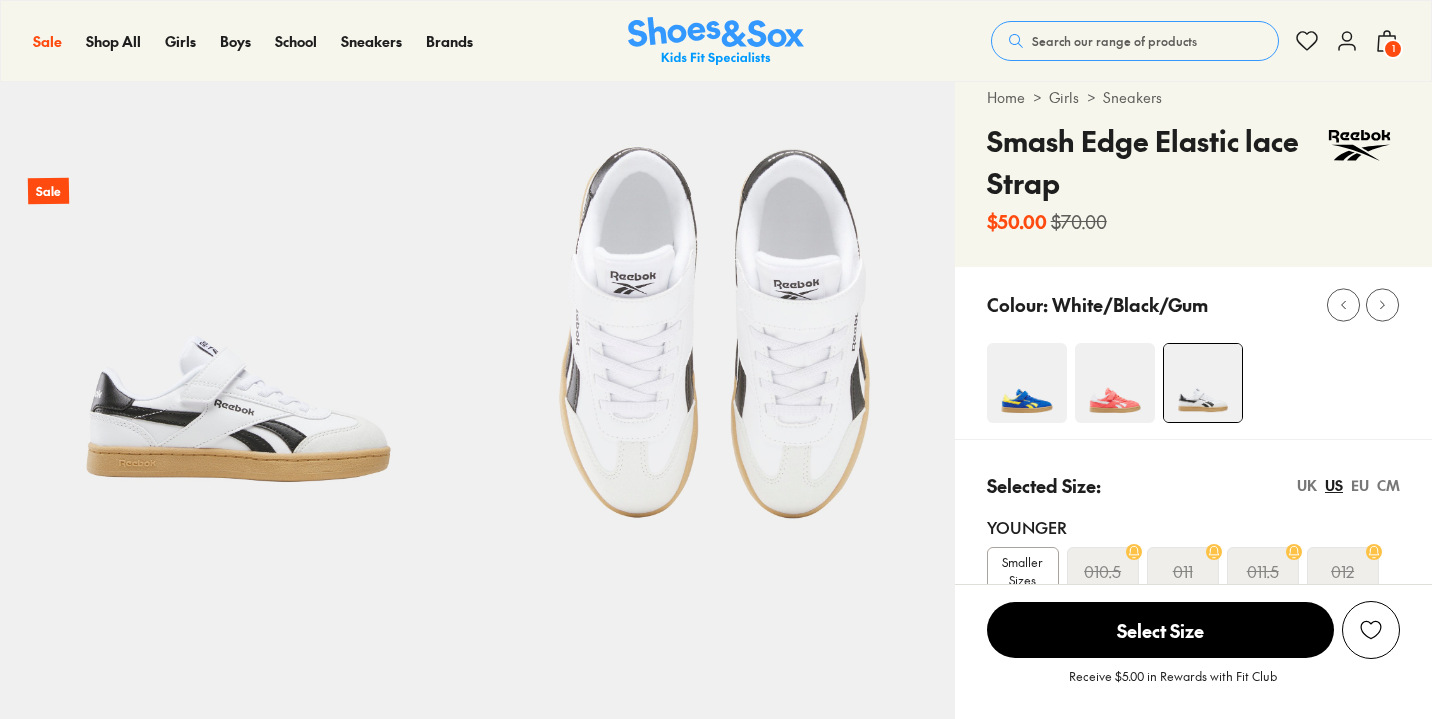 select on "*" 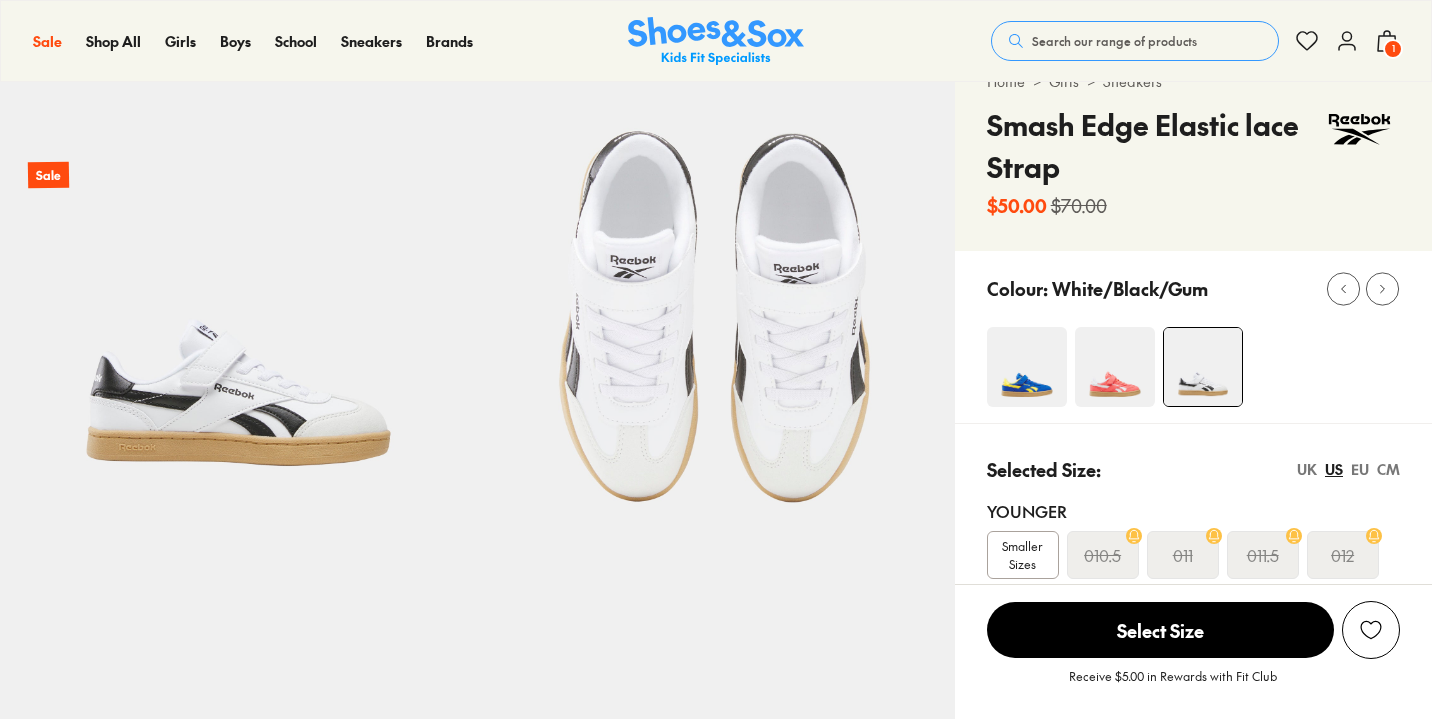 click at bounding box center (1115, 367) 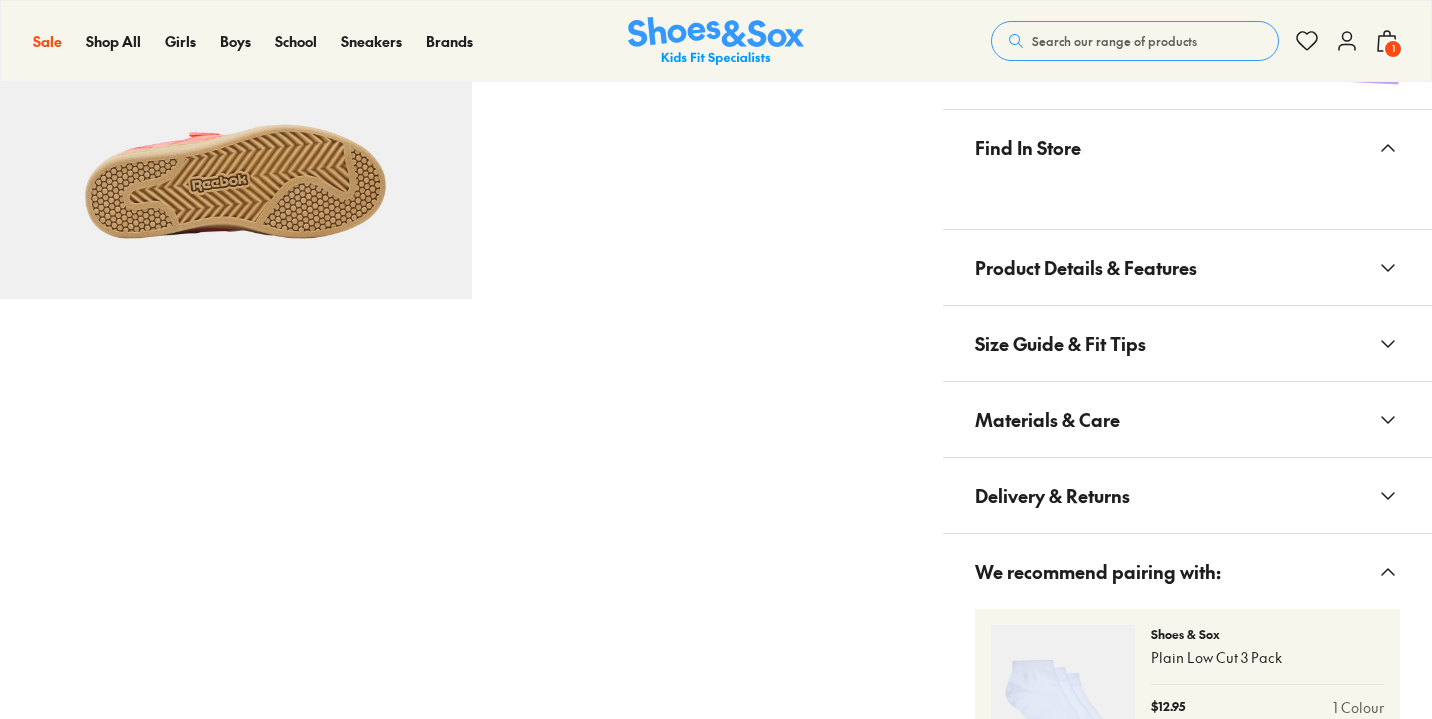 scroll, scrollTop: 2009, scrollLeft: 0, axis: vertical 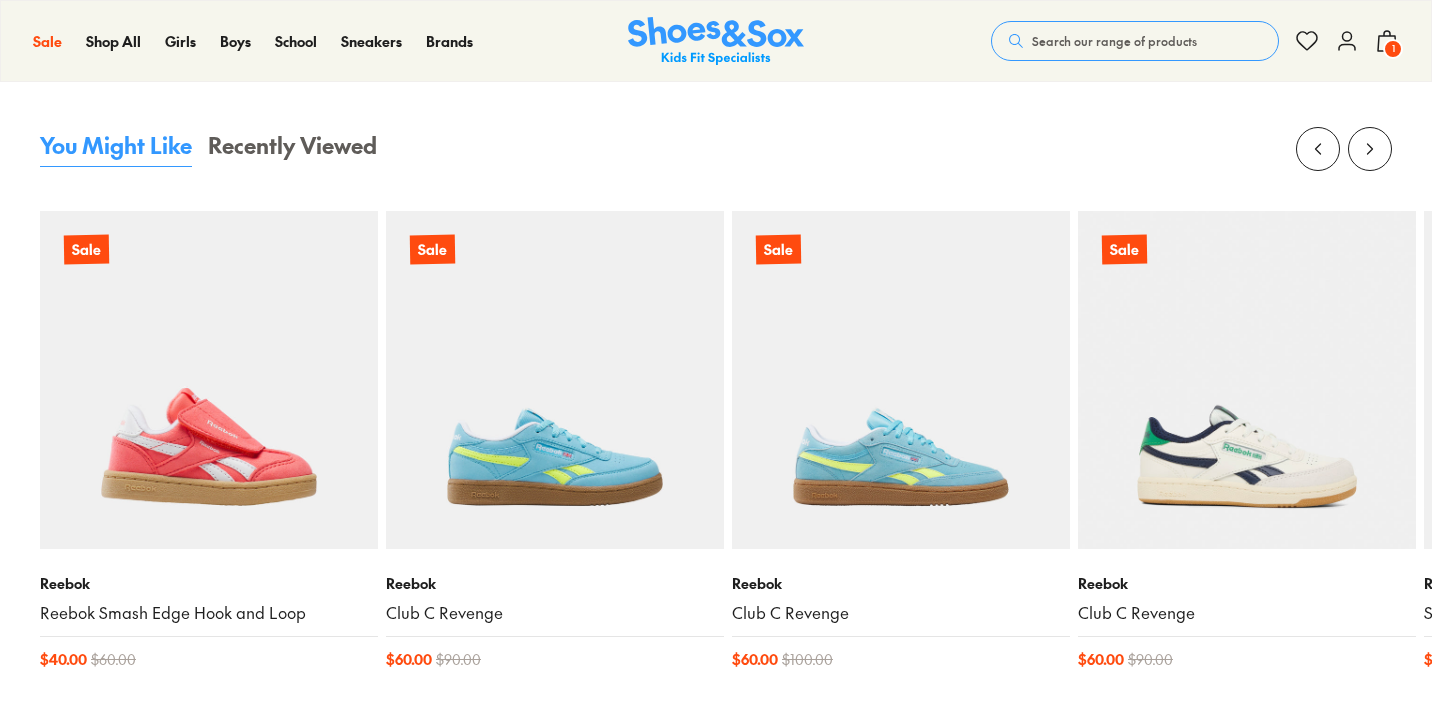 select on "*" 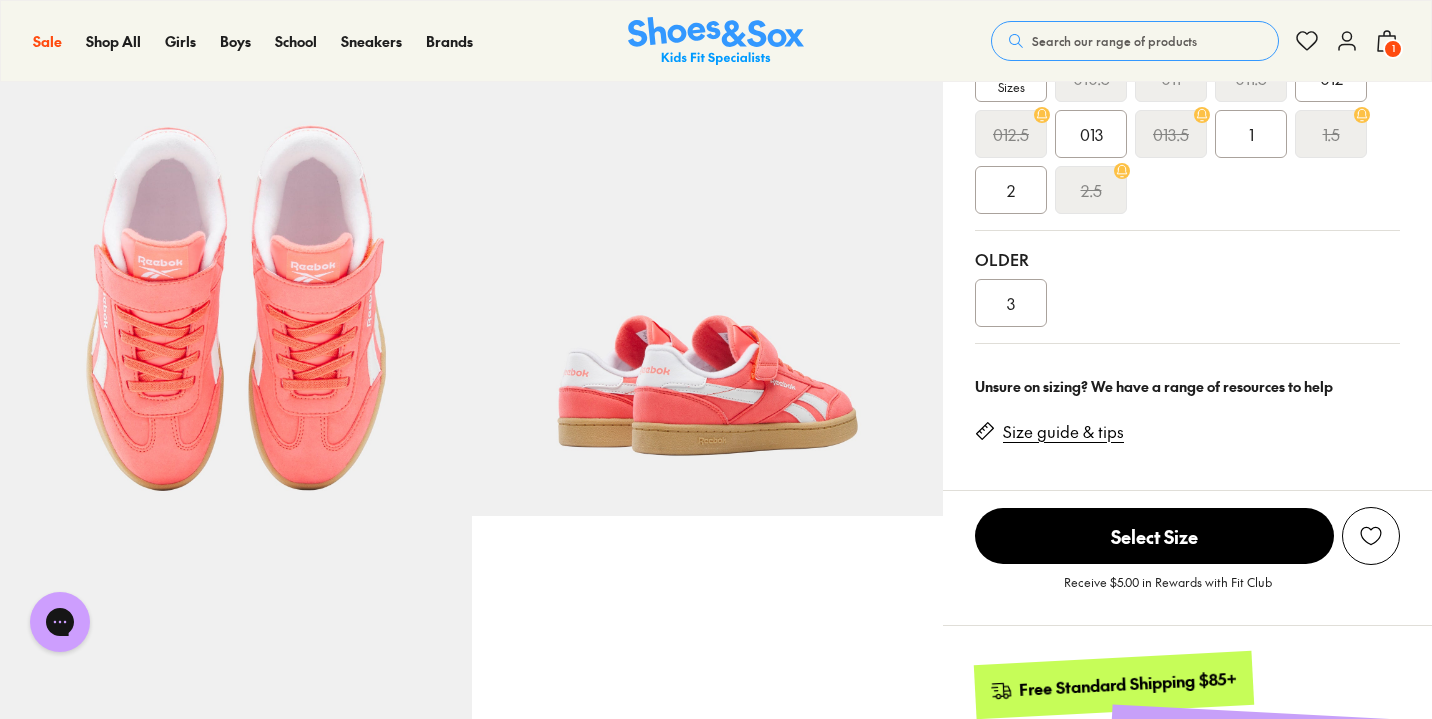 scroll, scrollTop: 552, scrollLeft: 0, axis: vertical 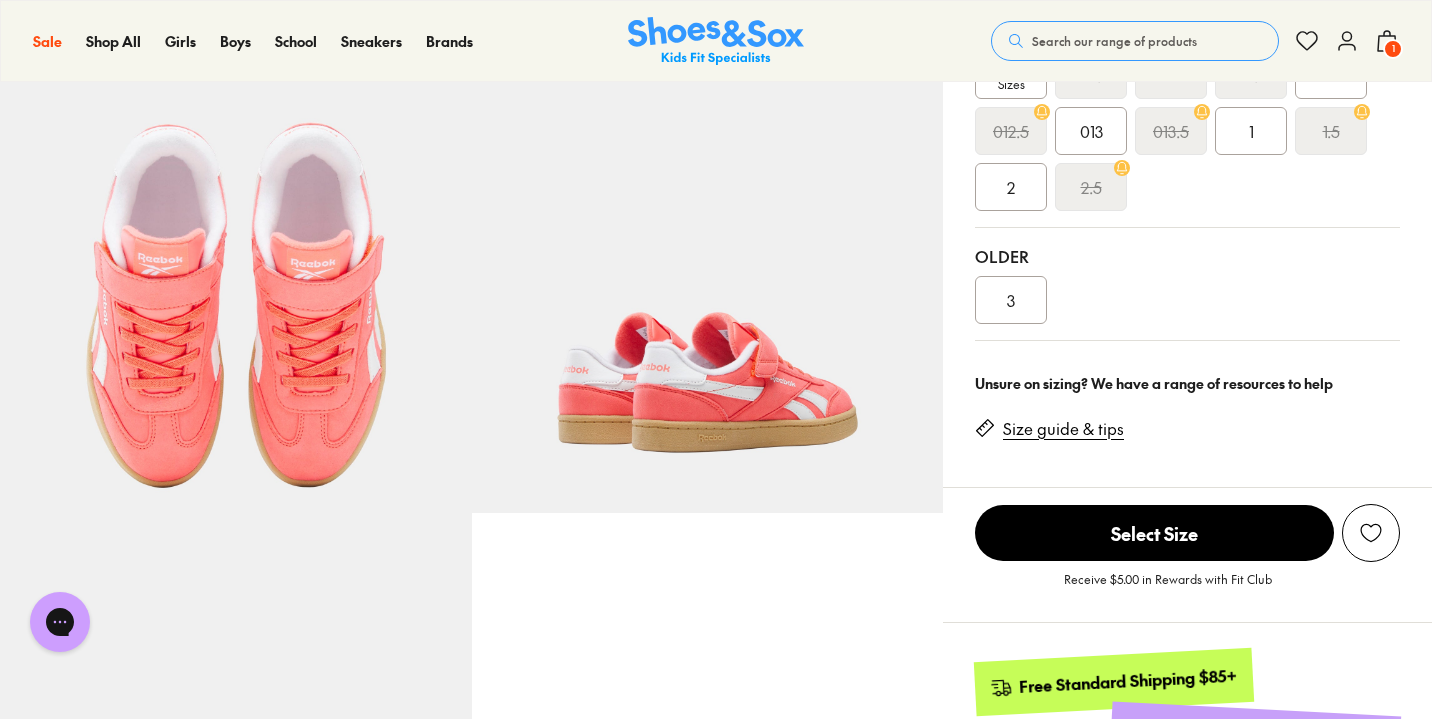 click 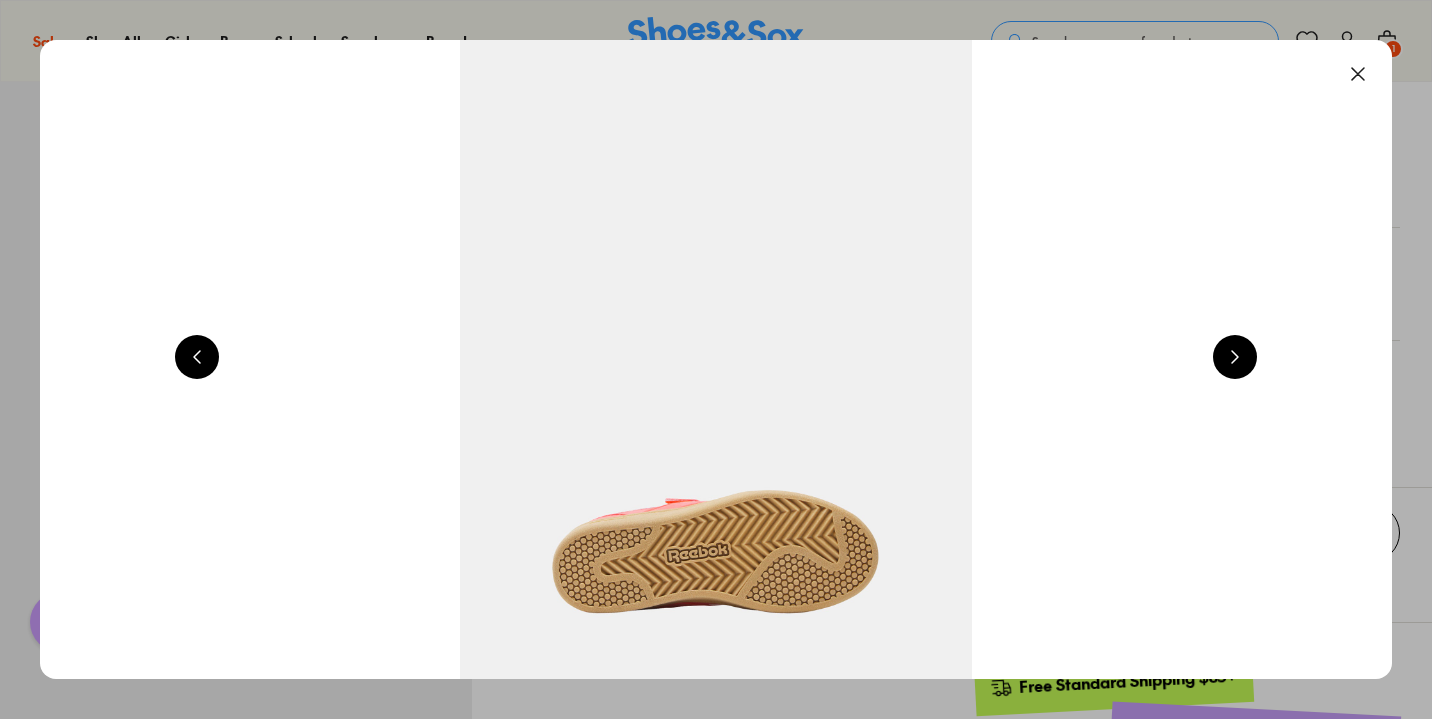 scroll, scrollTop: 0, scrollLeft: 5440, axis: horizontal 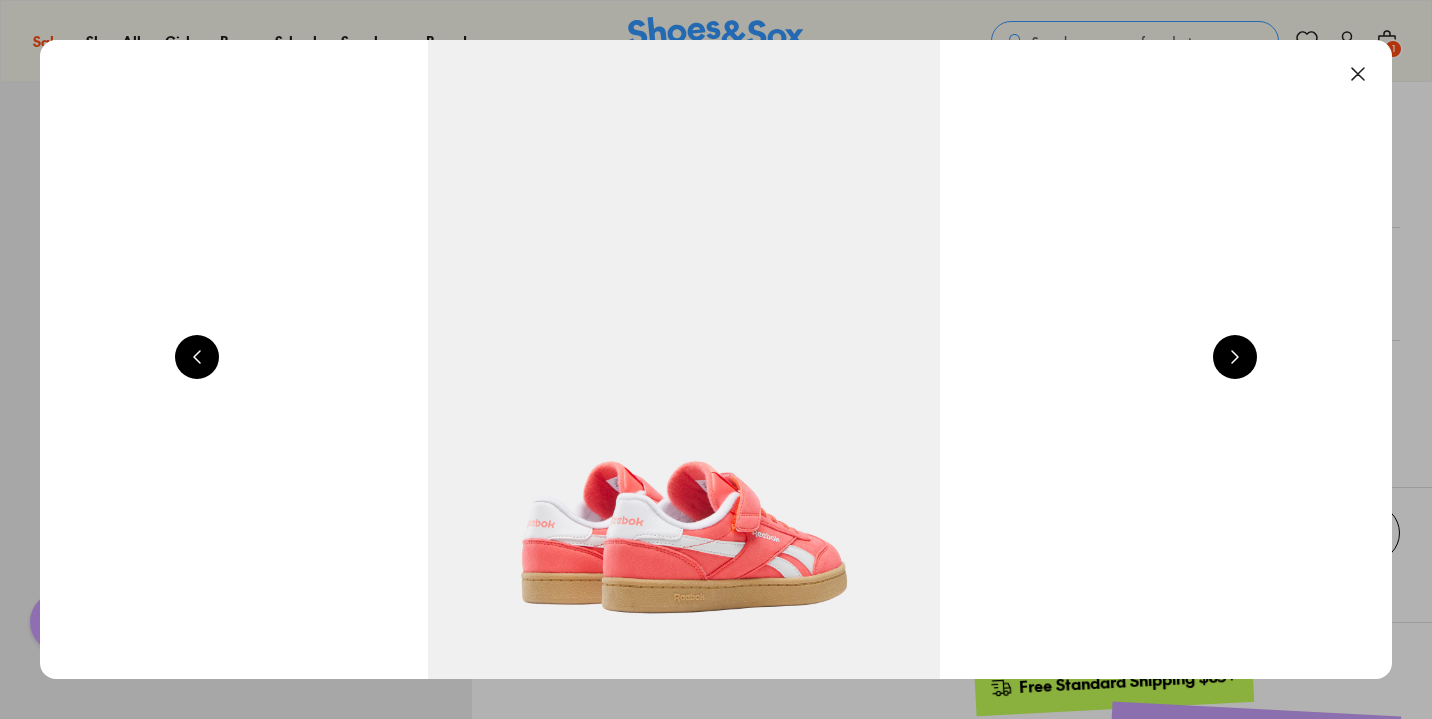 click at bounding box center [1235, 357] 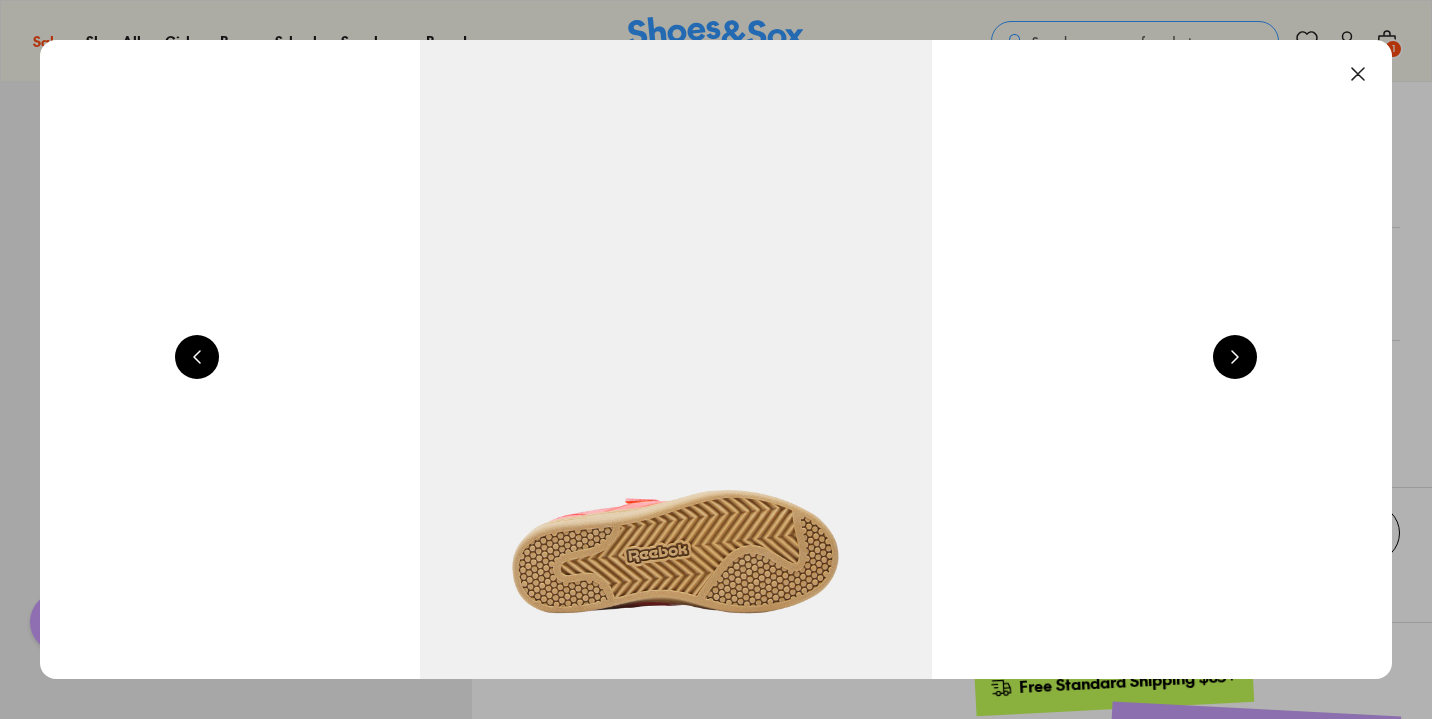 click at bounding box center (1235, 357) 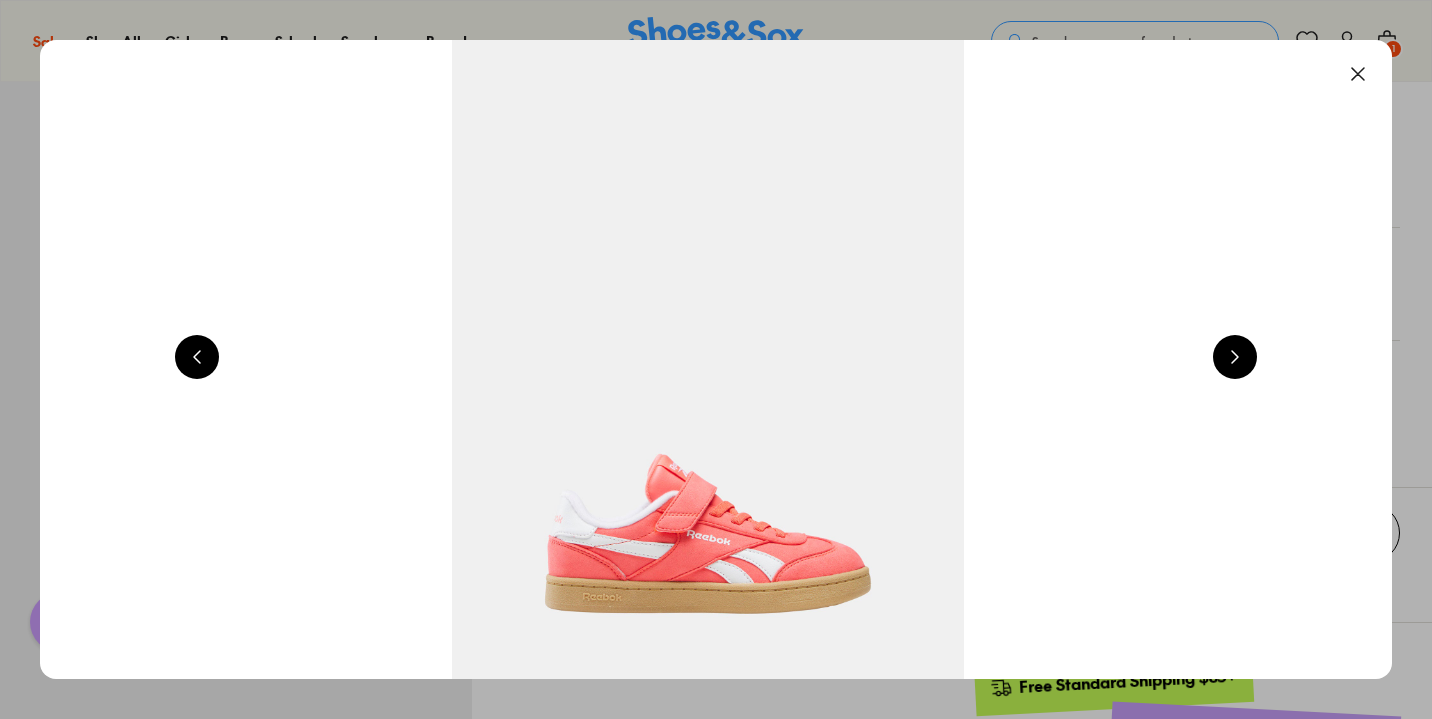 click at bounding box center (1235, 357) 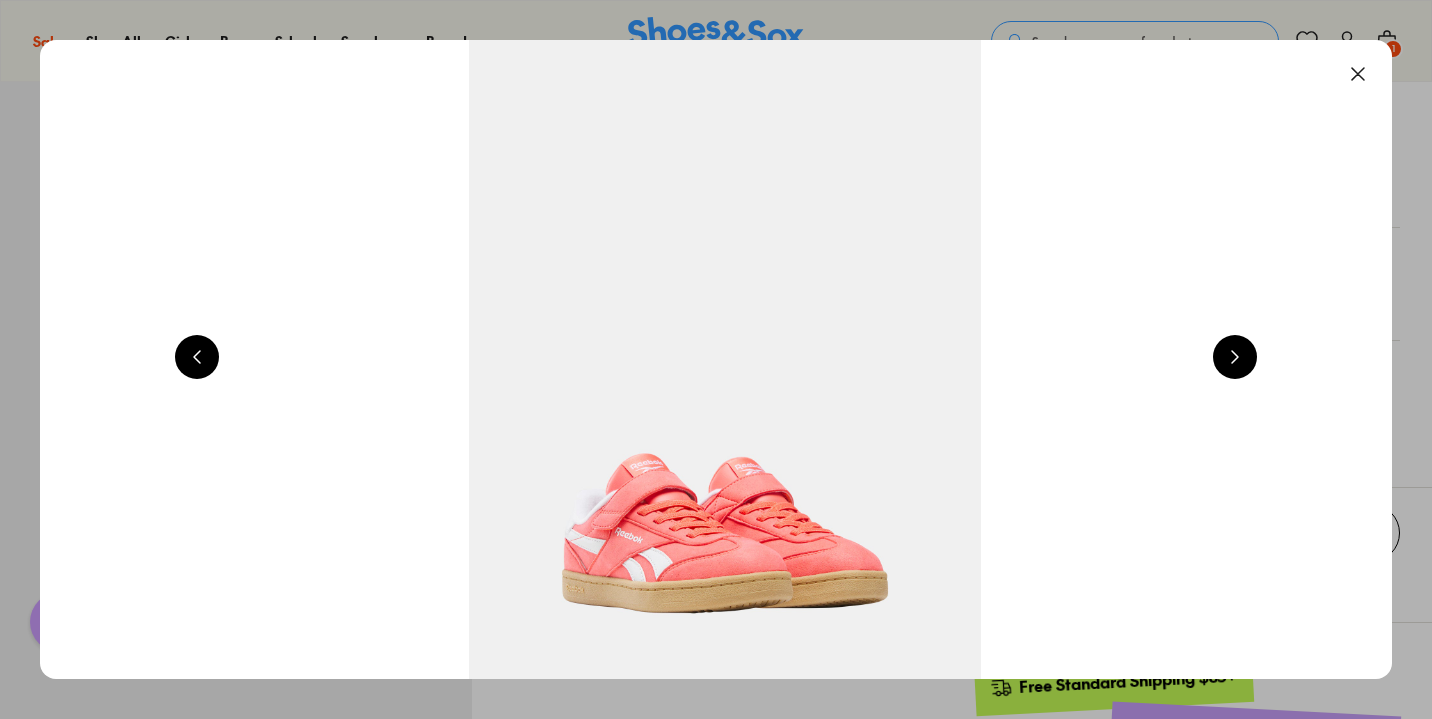 scroll, scrollTop: 0, scrollLeft: 2720, axis: horizontal 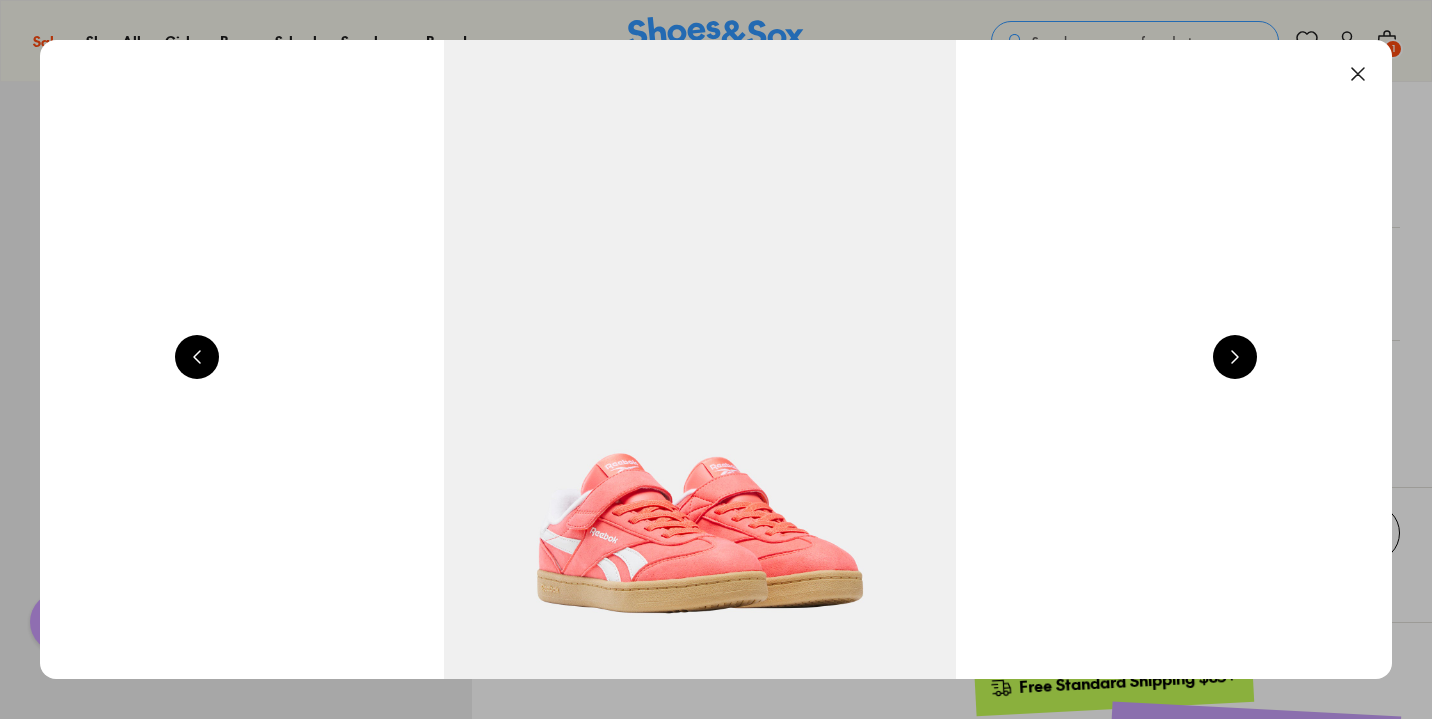 click at bounding box center [1235, 357] 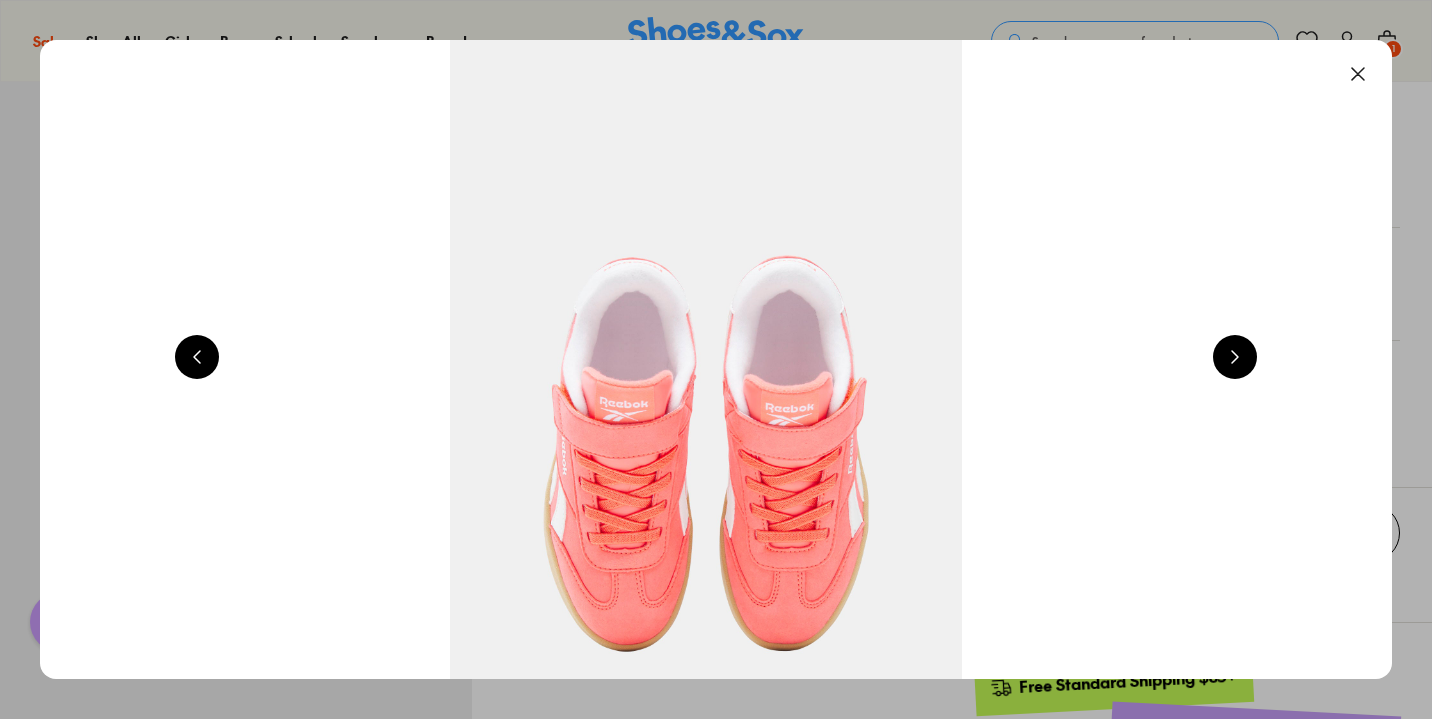 scroll, scrollTop: 0, scrollLeft: 4080, axis: horizontal 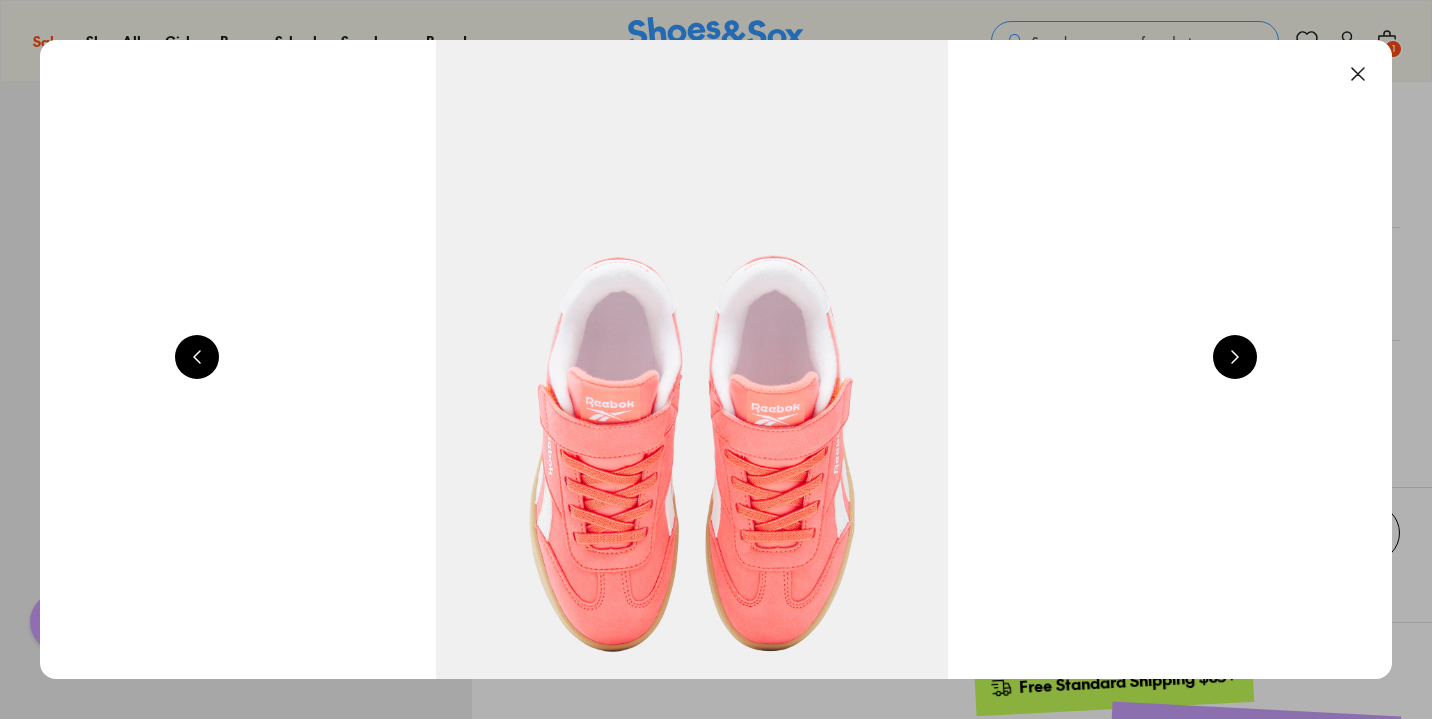 click at bounding box center (1358, 74) 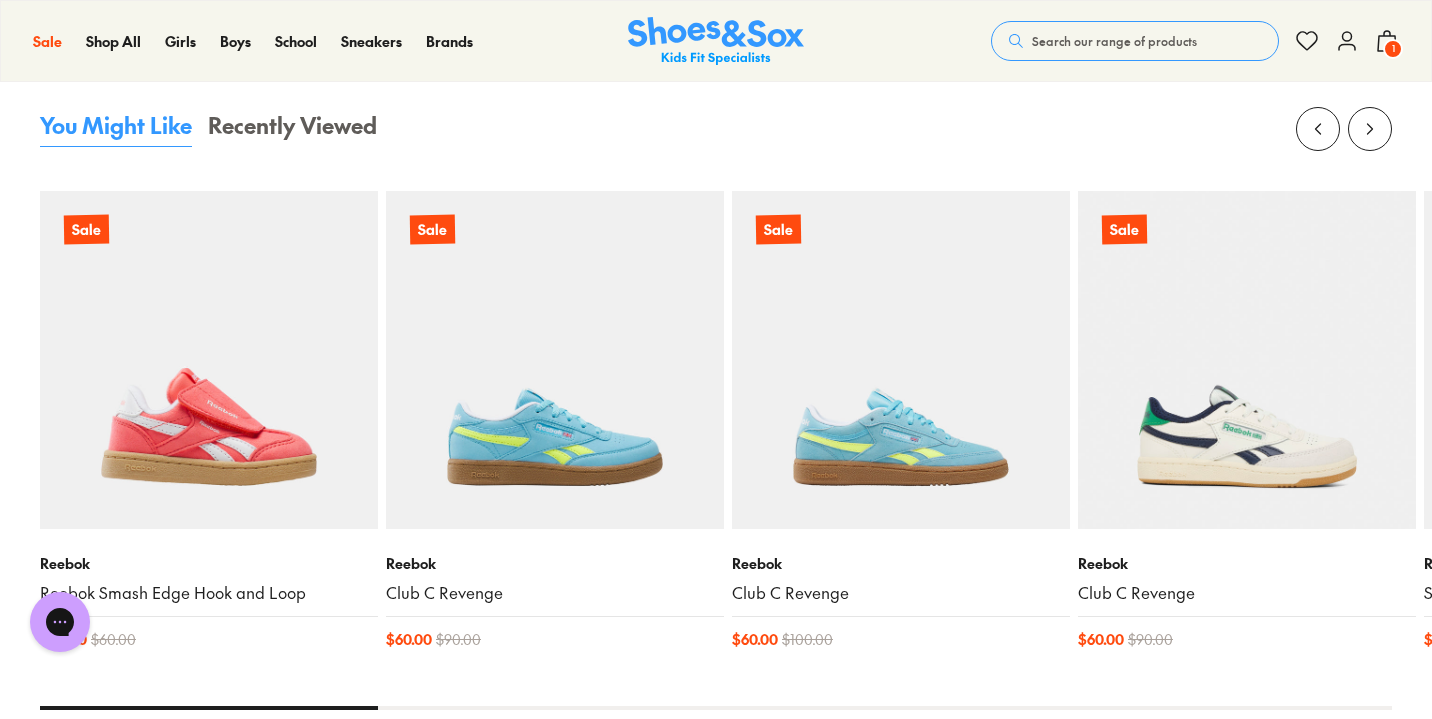 scroll, scrollTop: 2040, scrollLeft: 0, axis: vertical 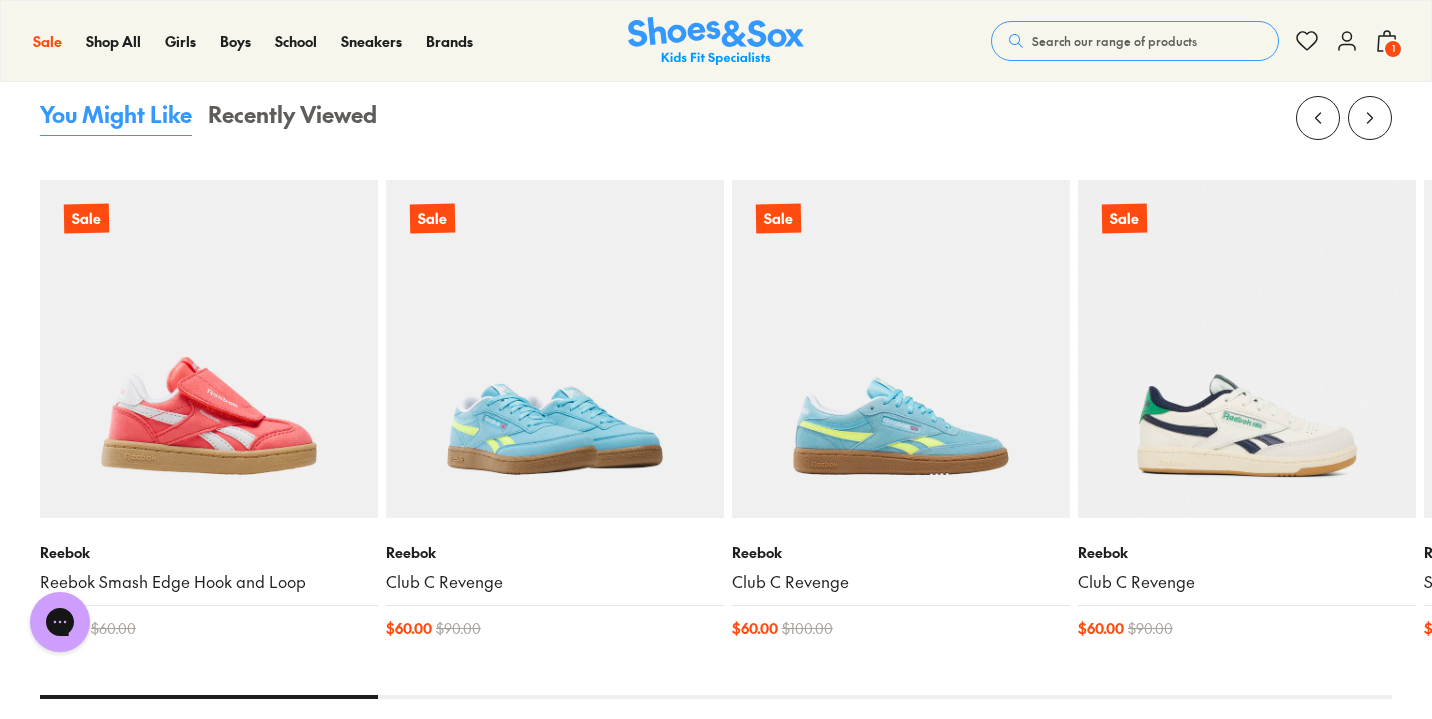 click at bounding box center [555, 349] 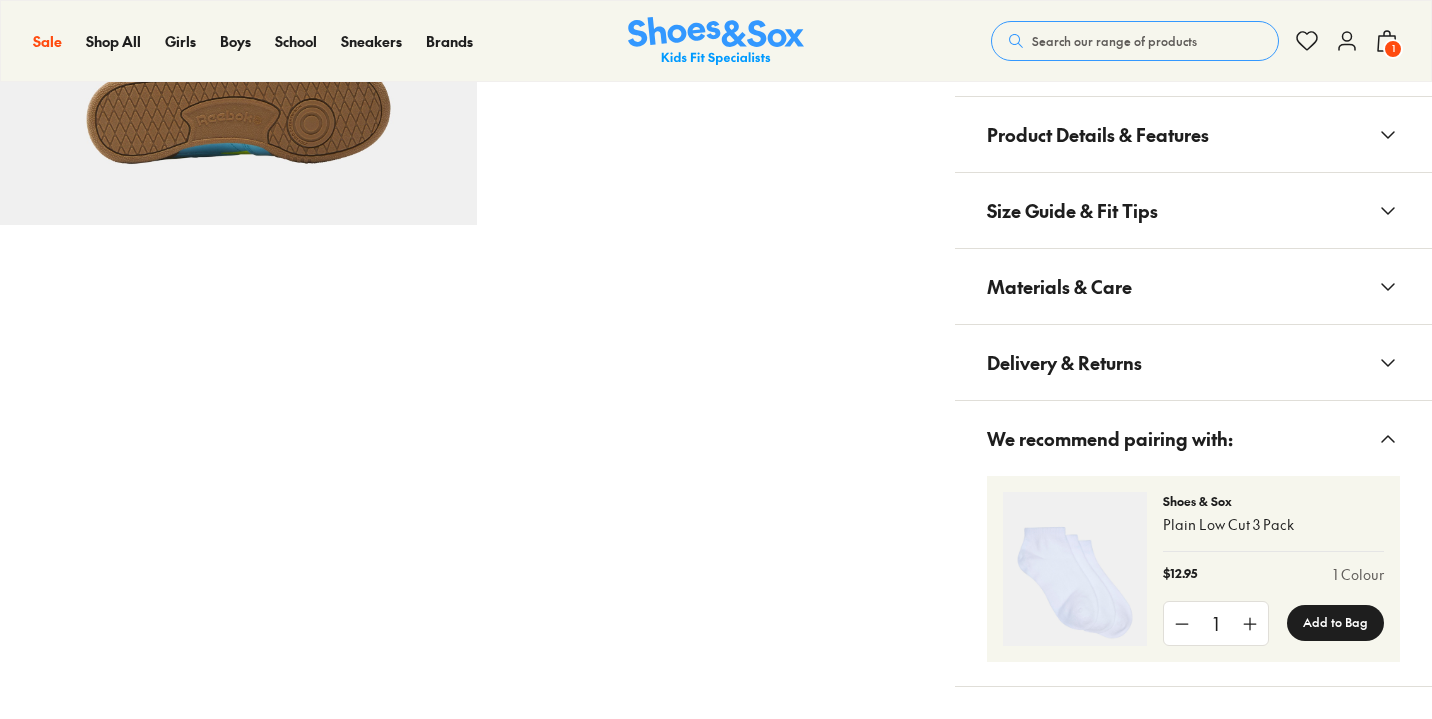 scroll, scrollTop: 1995, scrollLeft: 0, axis: vertical 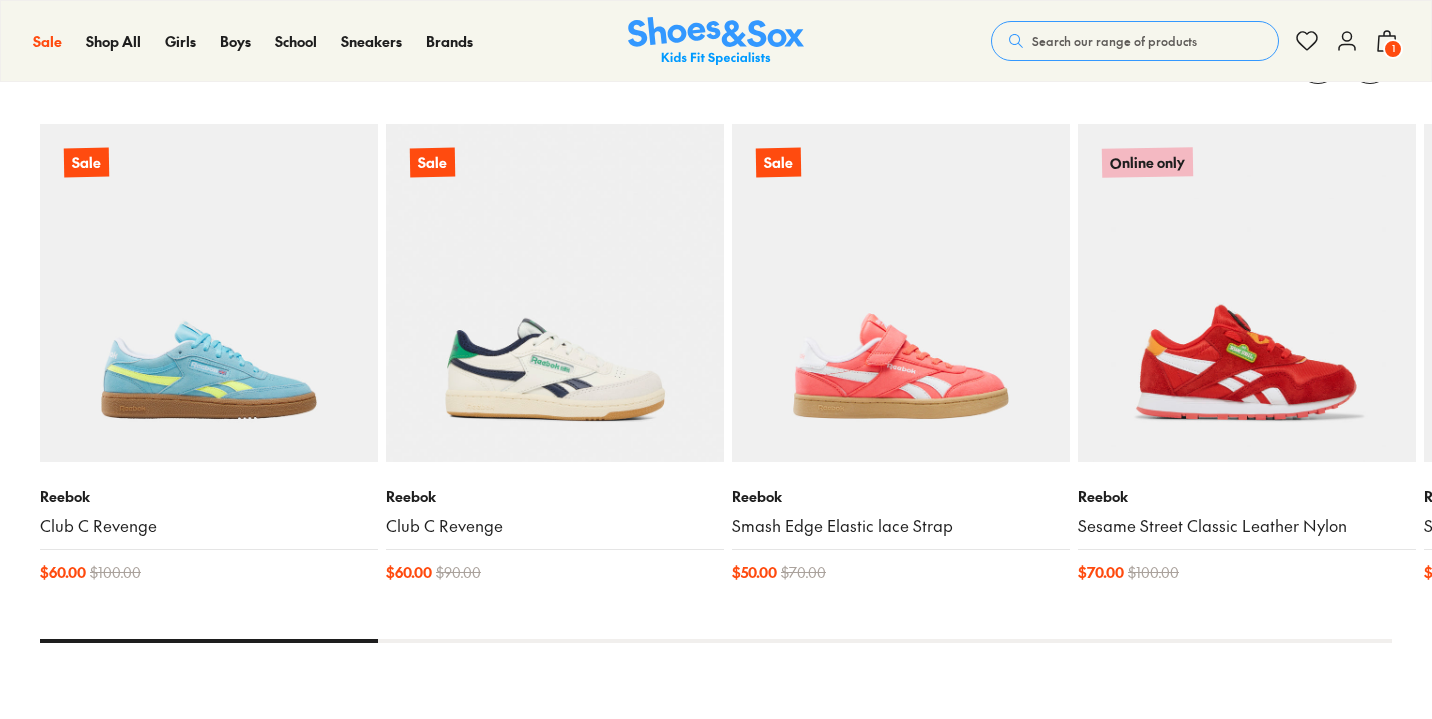 select on "*" 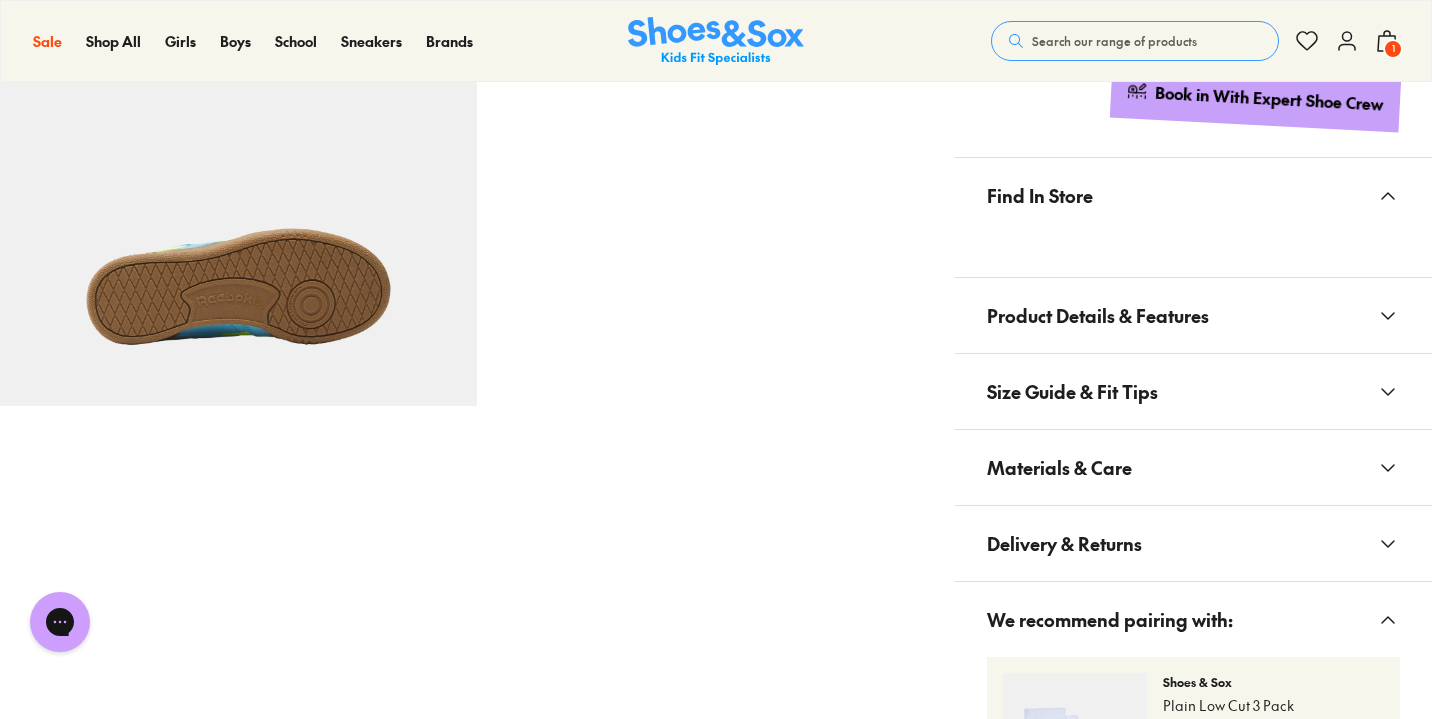 scroll, scrollTop: 1149, scrollLeft: 0, axis: vertical 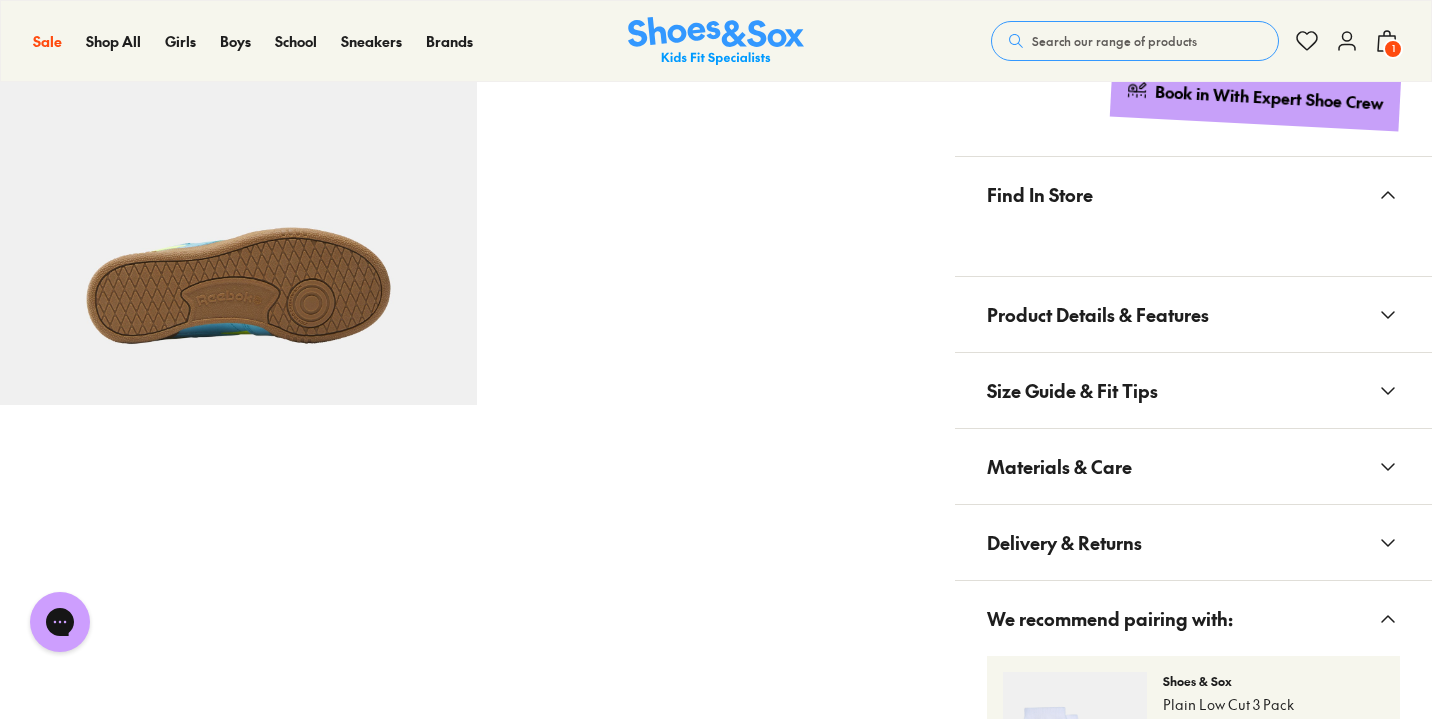 click on "Product Details & Features" at bounding box center (1098, 314) 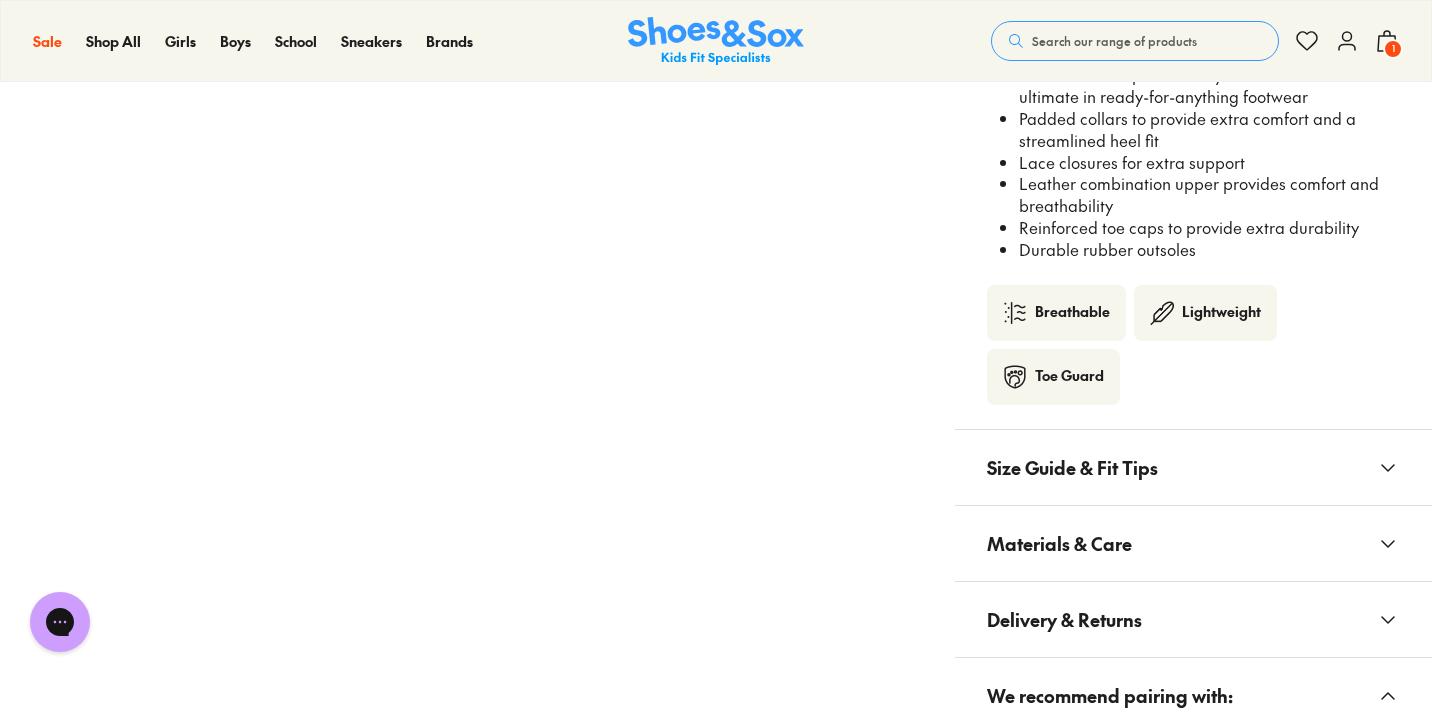 scroll, scrollTop: 1548, scrollLeft: 0, axis: vertical 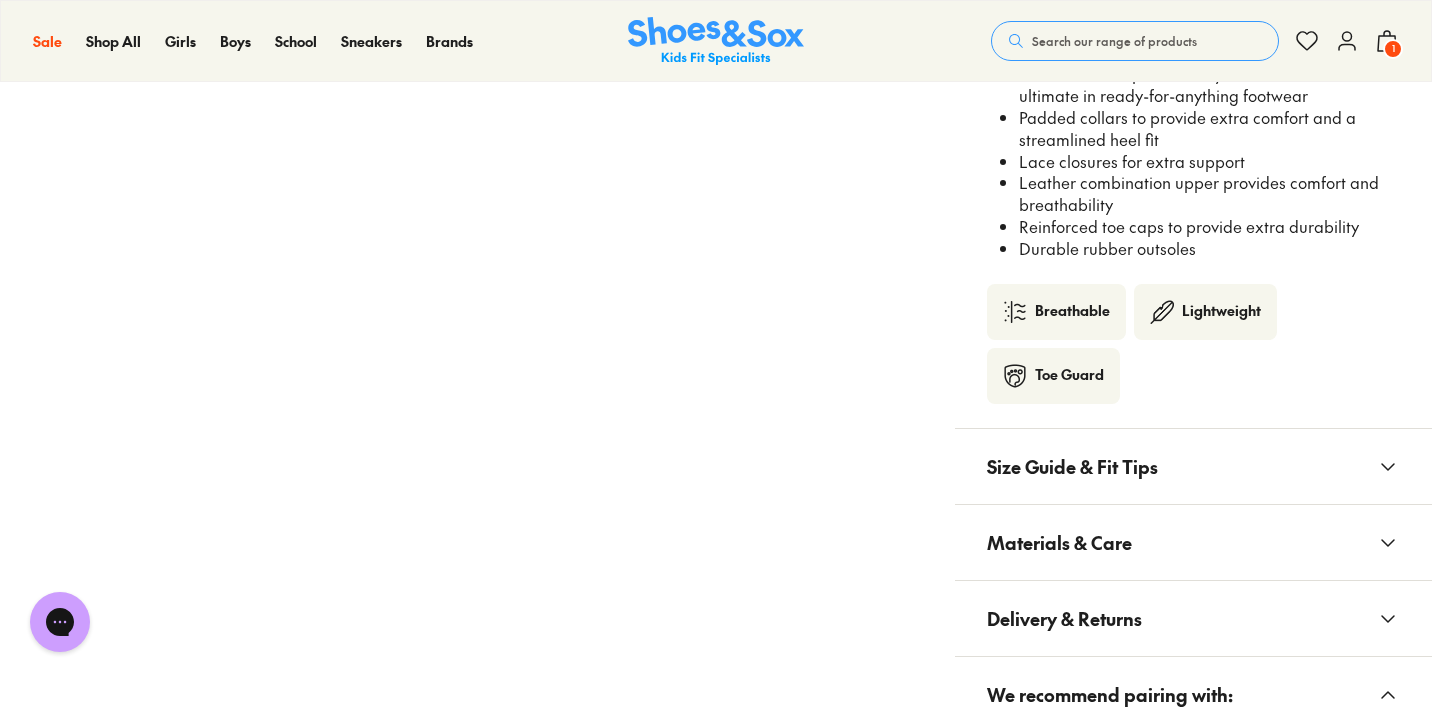 click on "Size Guide & Fit Tips" at bounding box center [1072, 466] 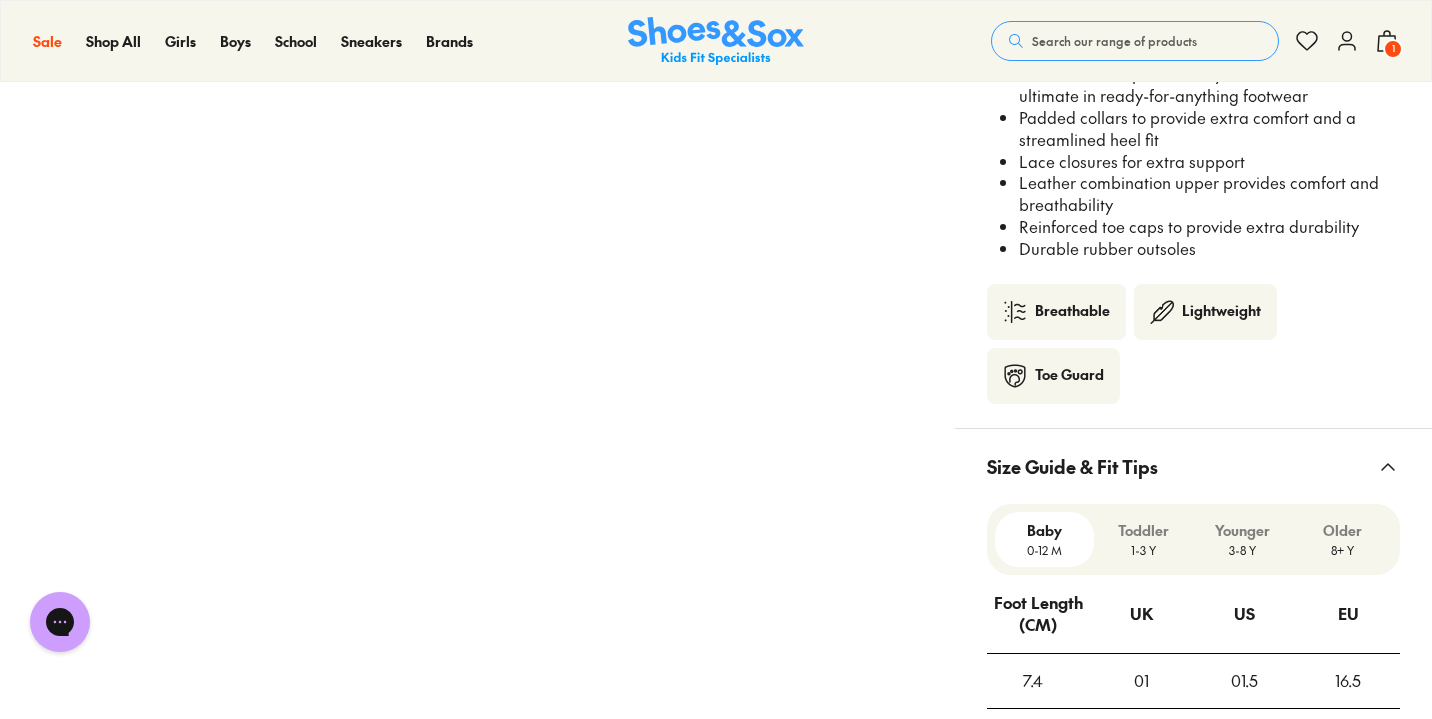 click on "Size Guide & Fit Tips" at bounding box center (1072, 466) 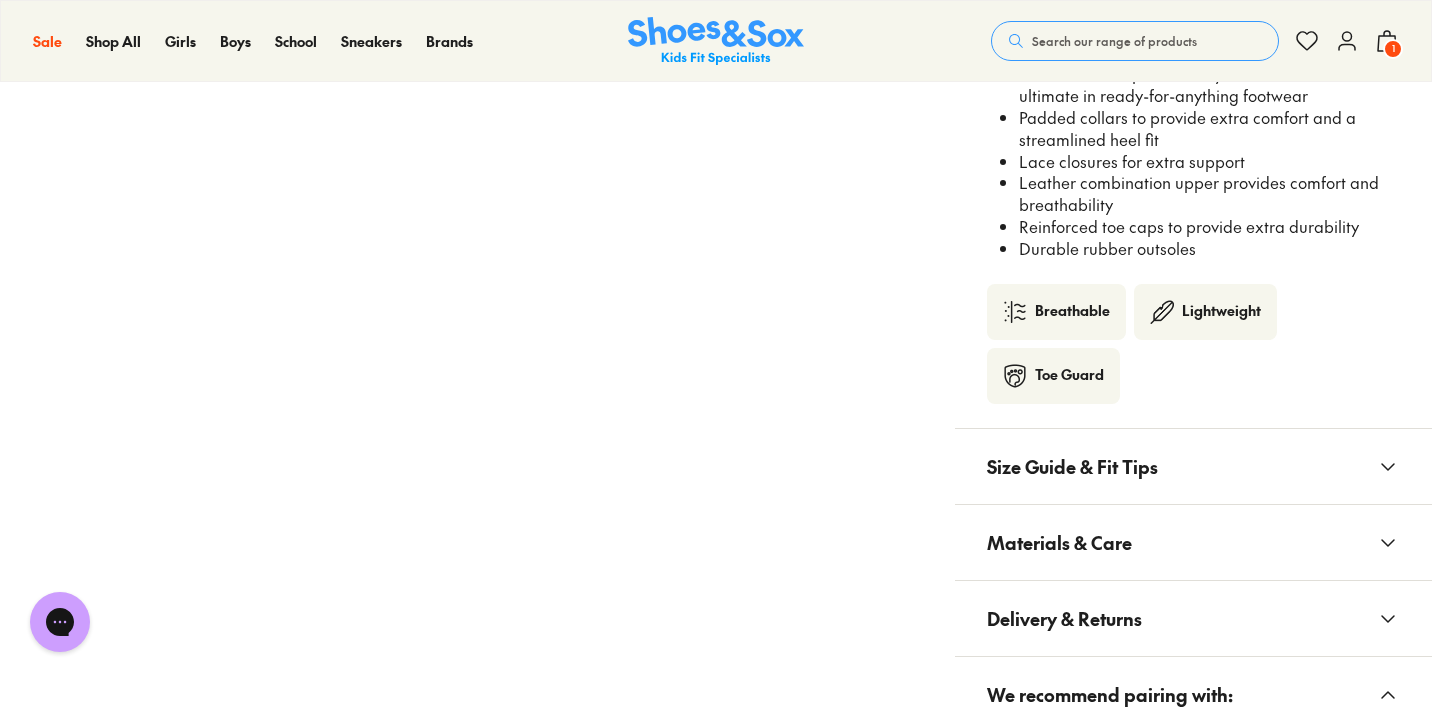 click on "Size Guide & Fit Tips" at bounding box center (1072, 466) 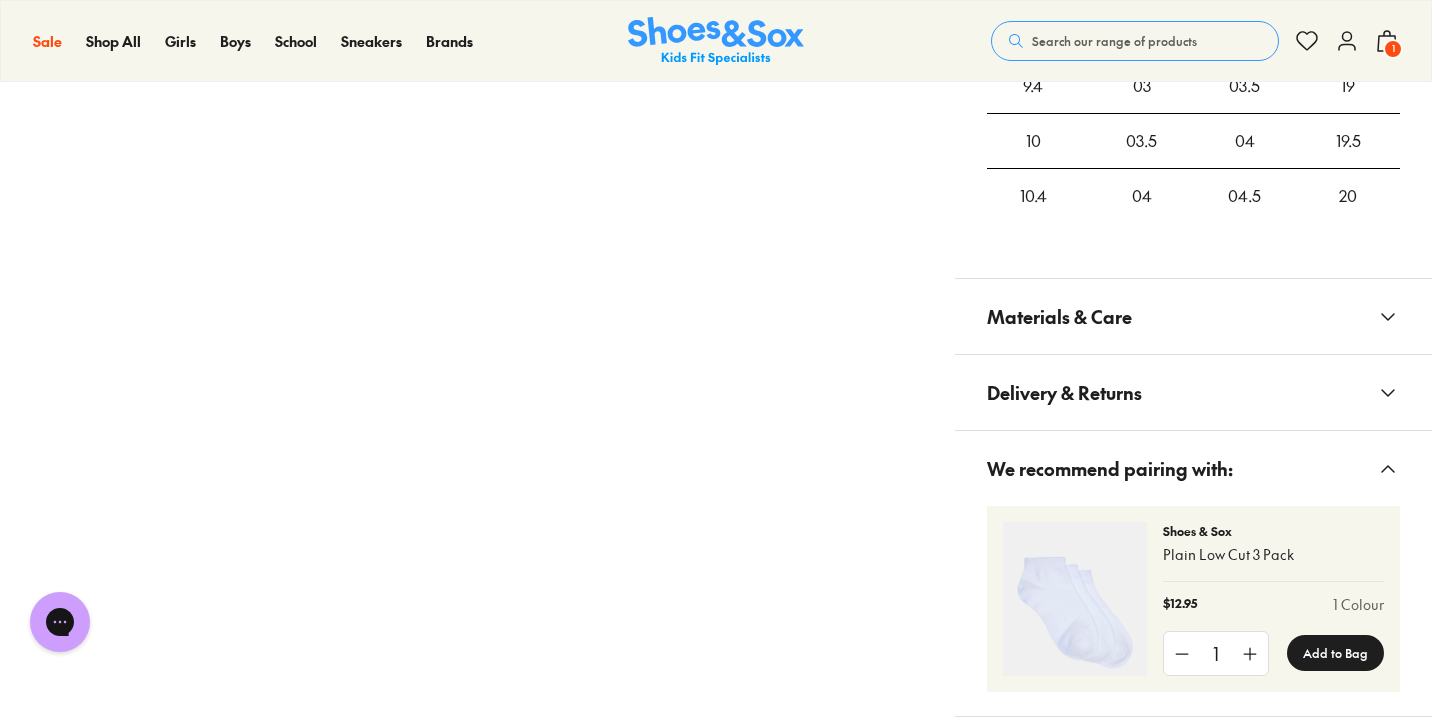 scroll, scrollTop: 2360, scrollLeft: 0, axis: vertical 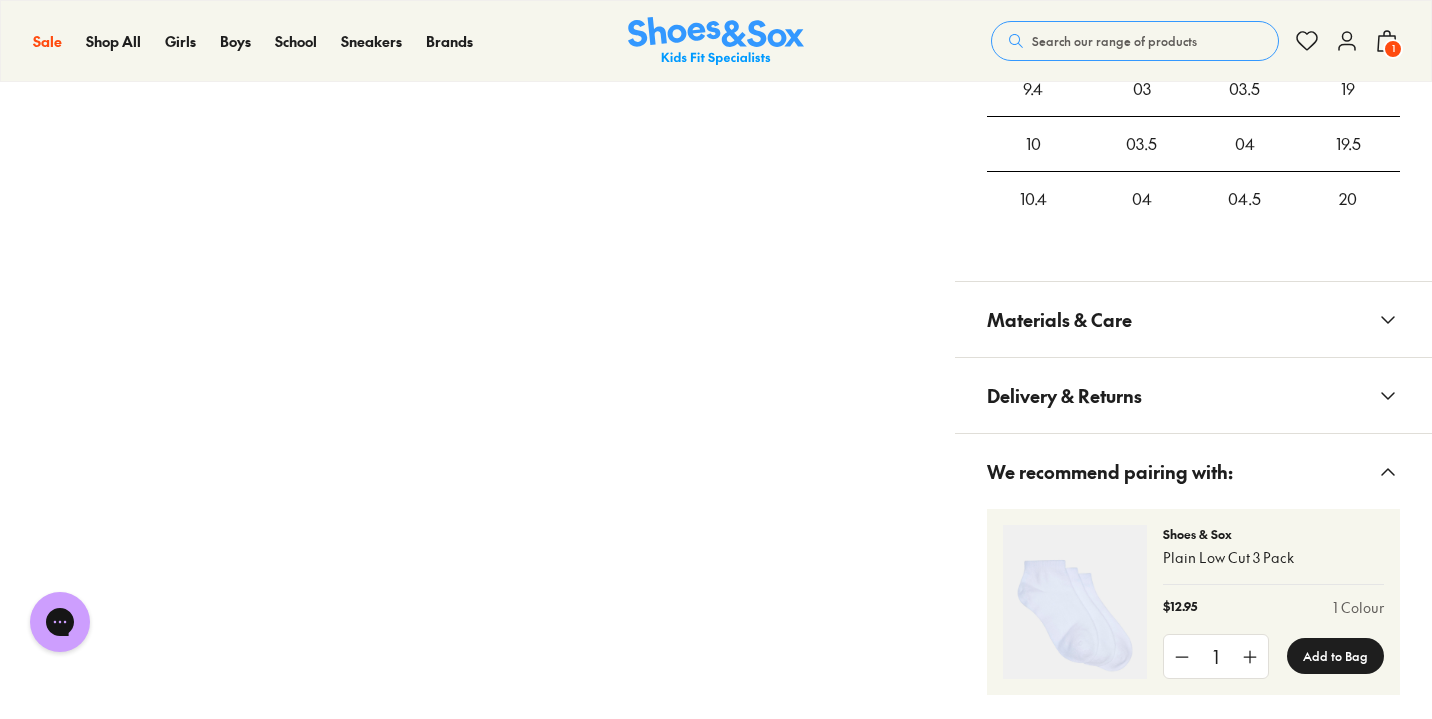 click on "Materials & Care" at bounding box center (1059, 319) 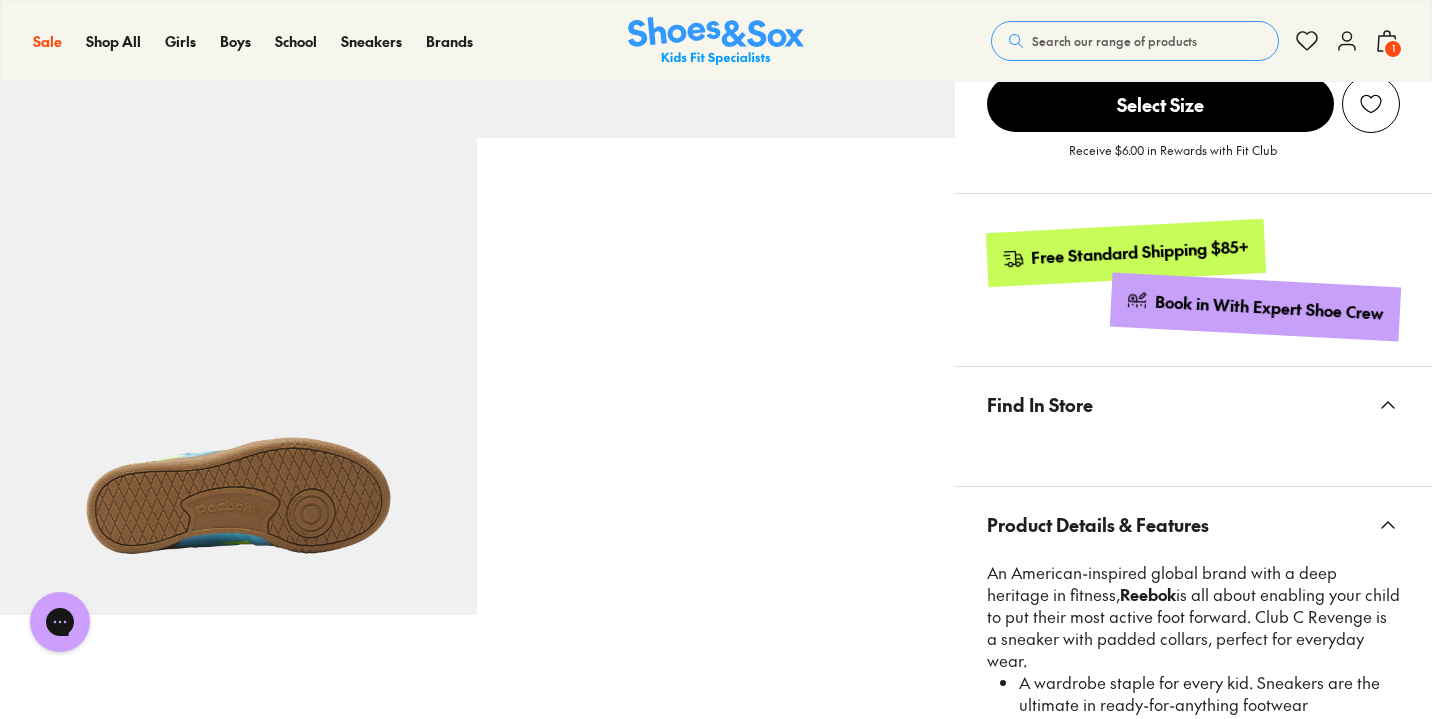 scroll, scrollTop: 688, scrollLeft: 0, axis: vertical 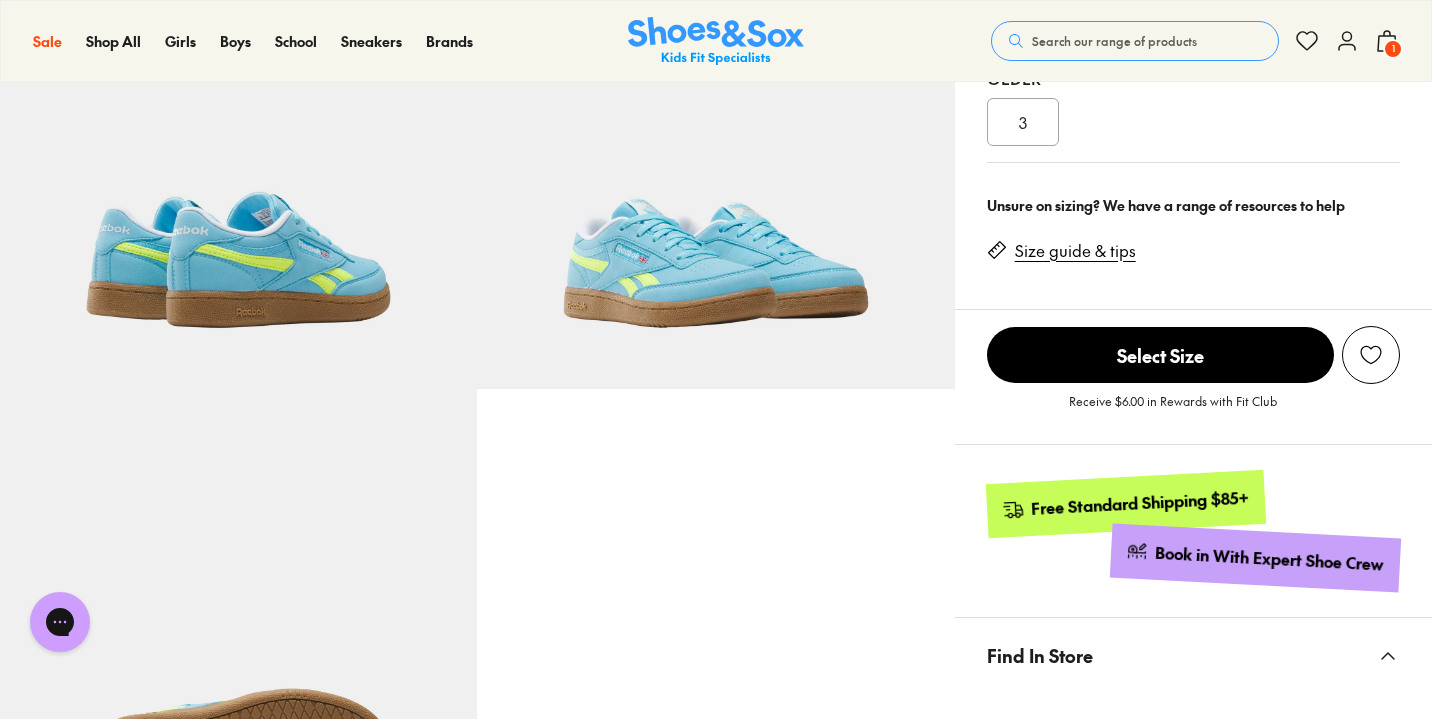 click 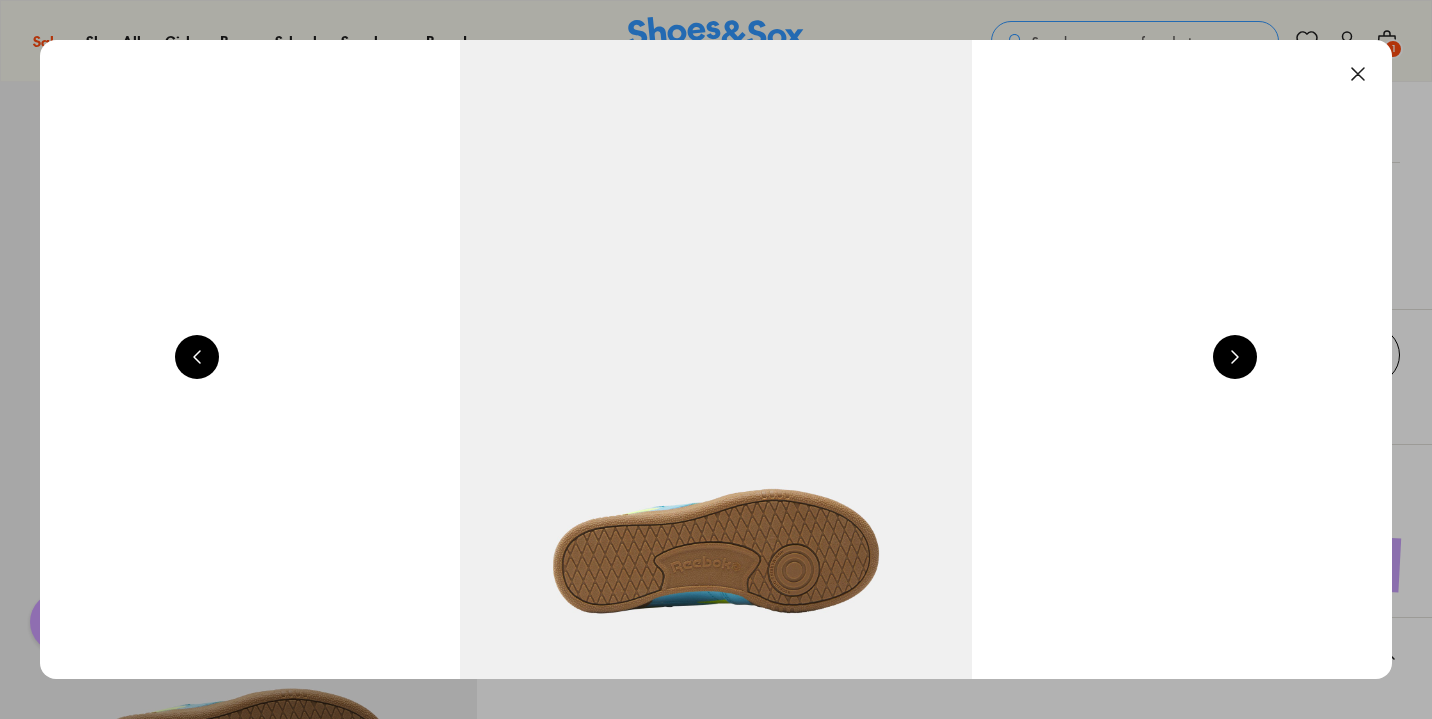 scroll, scrollTop: 0, scrollLeft: 5440, axis: horizontal 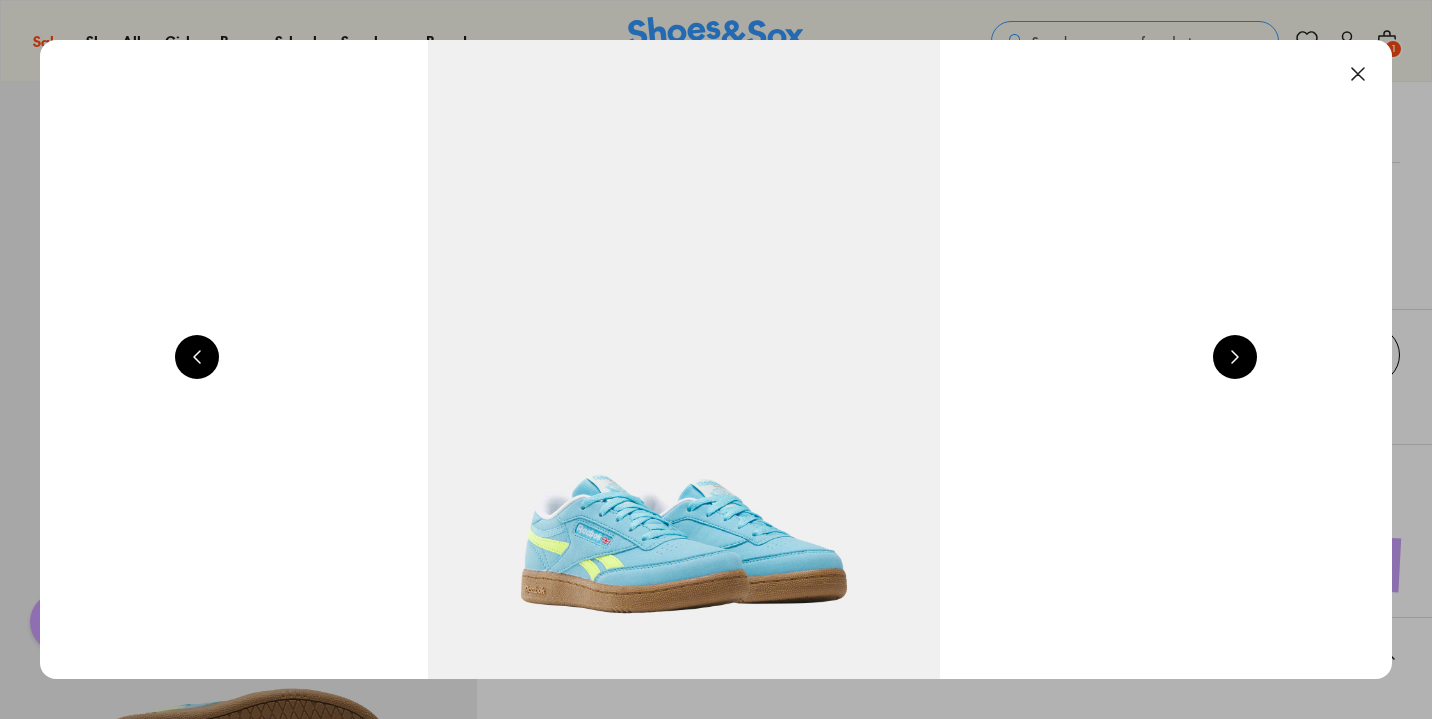 click at bounding box center (684, 359) 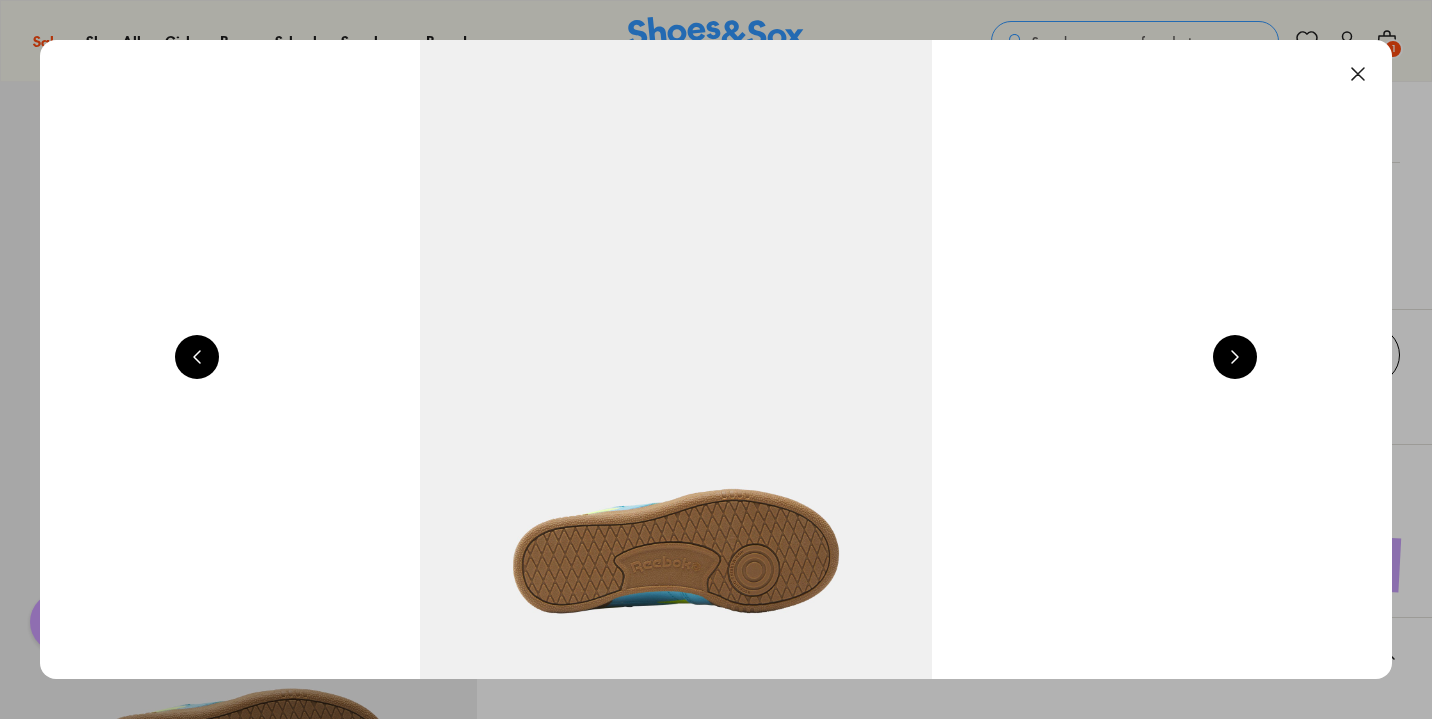 click at bounding box center (1235, 357) 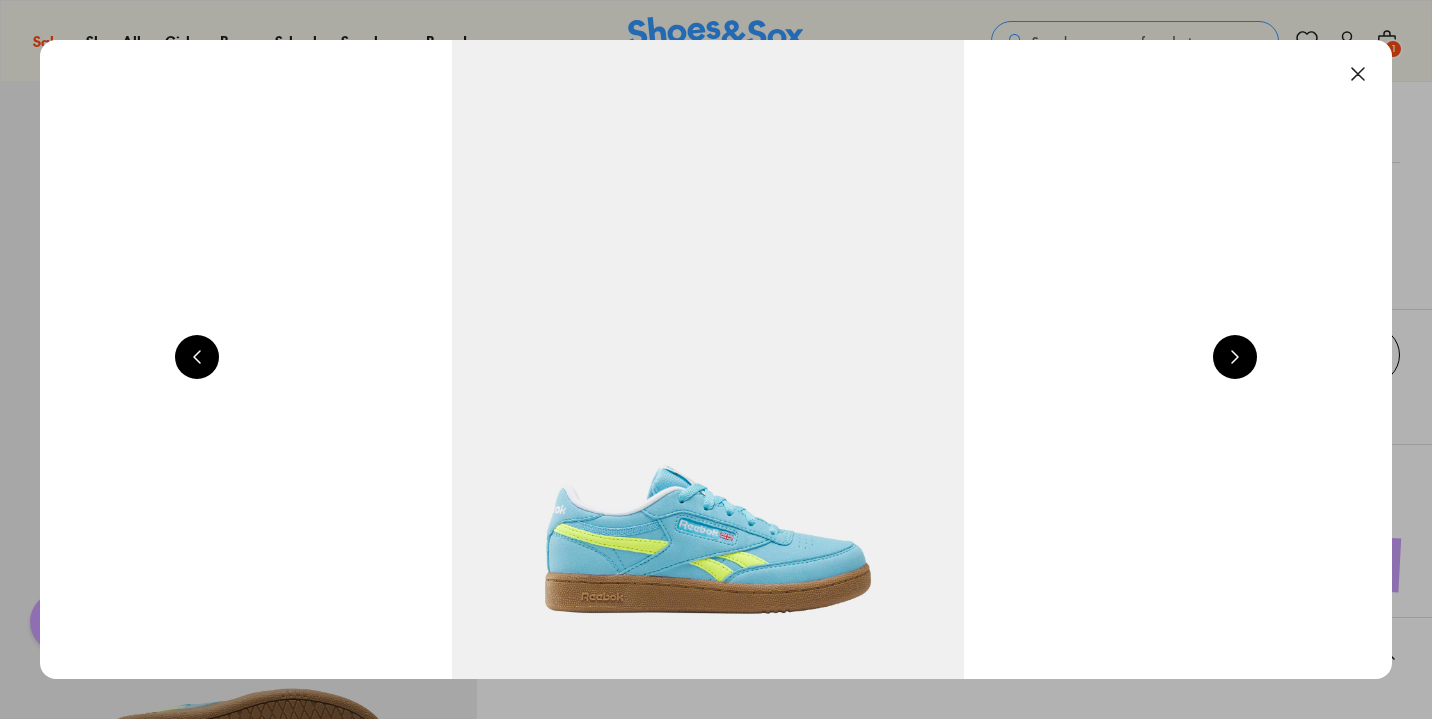 click at bounding box center (1235, 357) 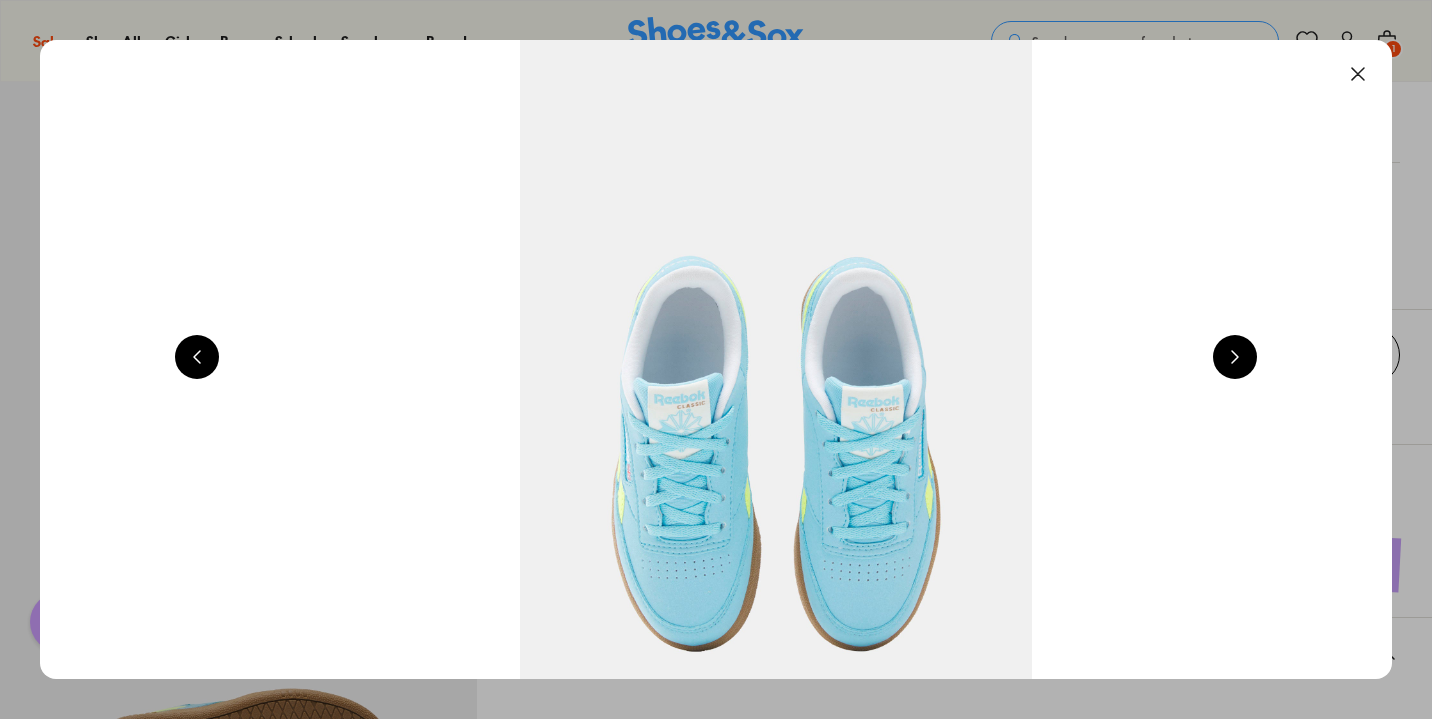 scroll, scrollTop: 0, scrollLeft: 2720, axis: horizontal 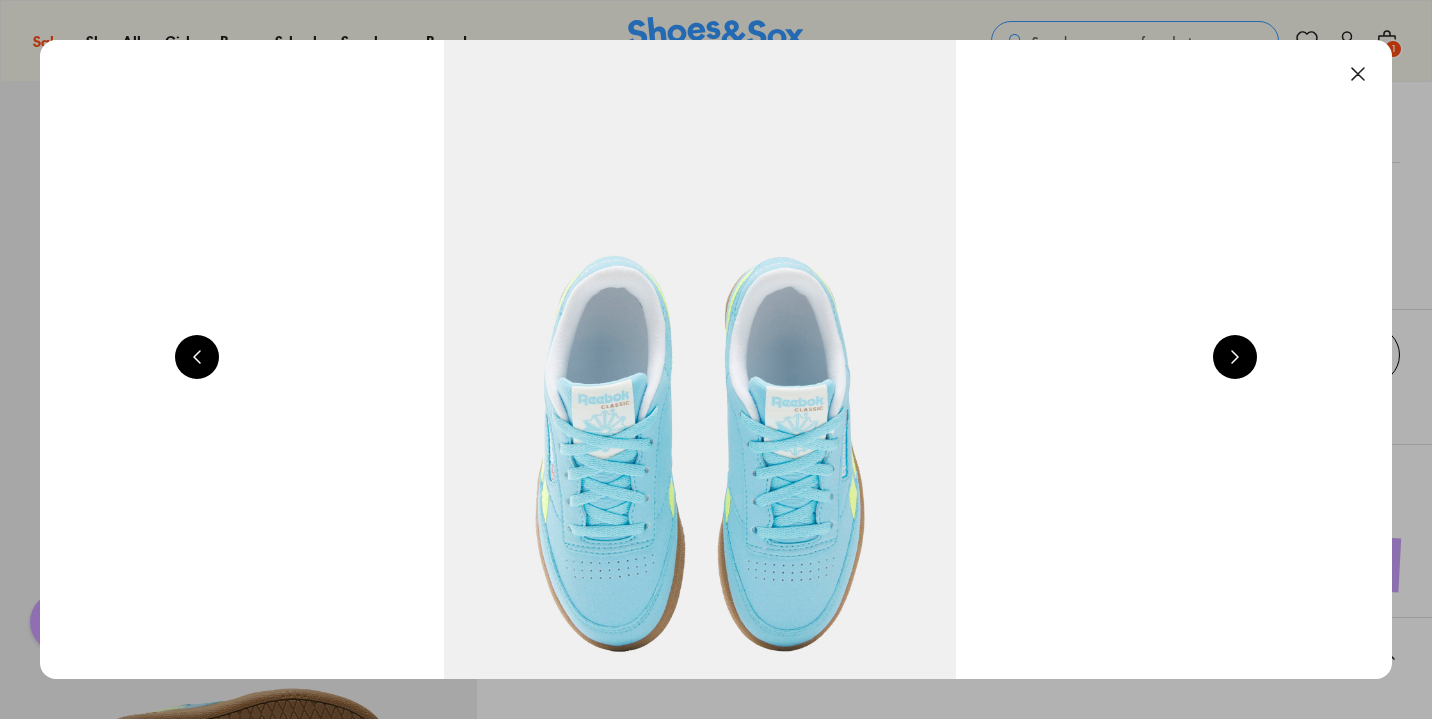 click at bounding box center (1235, 357) 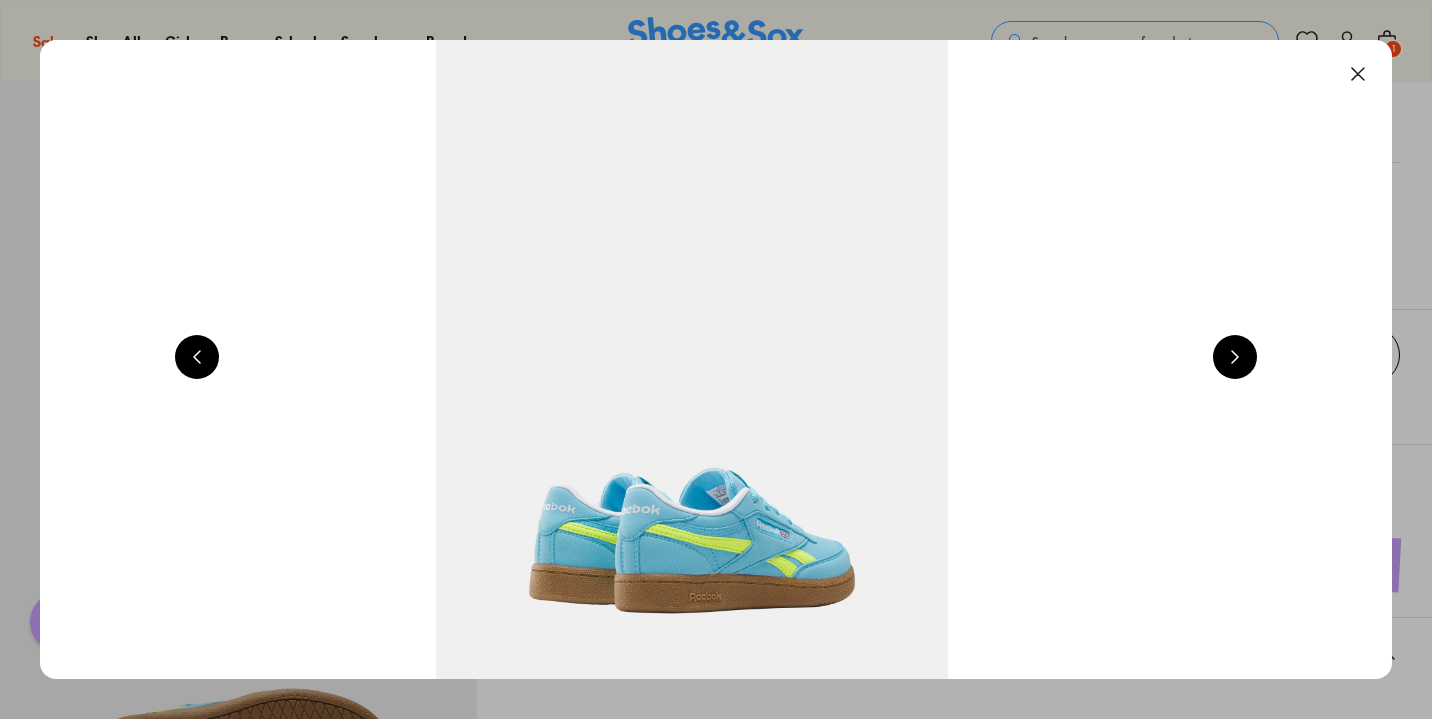 click at bounding box center [1235, 357] 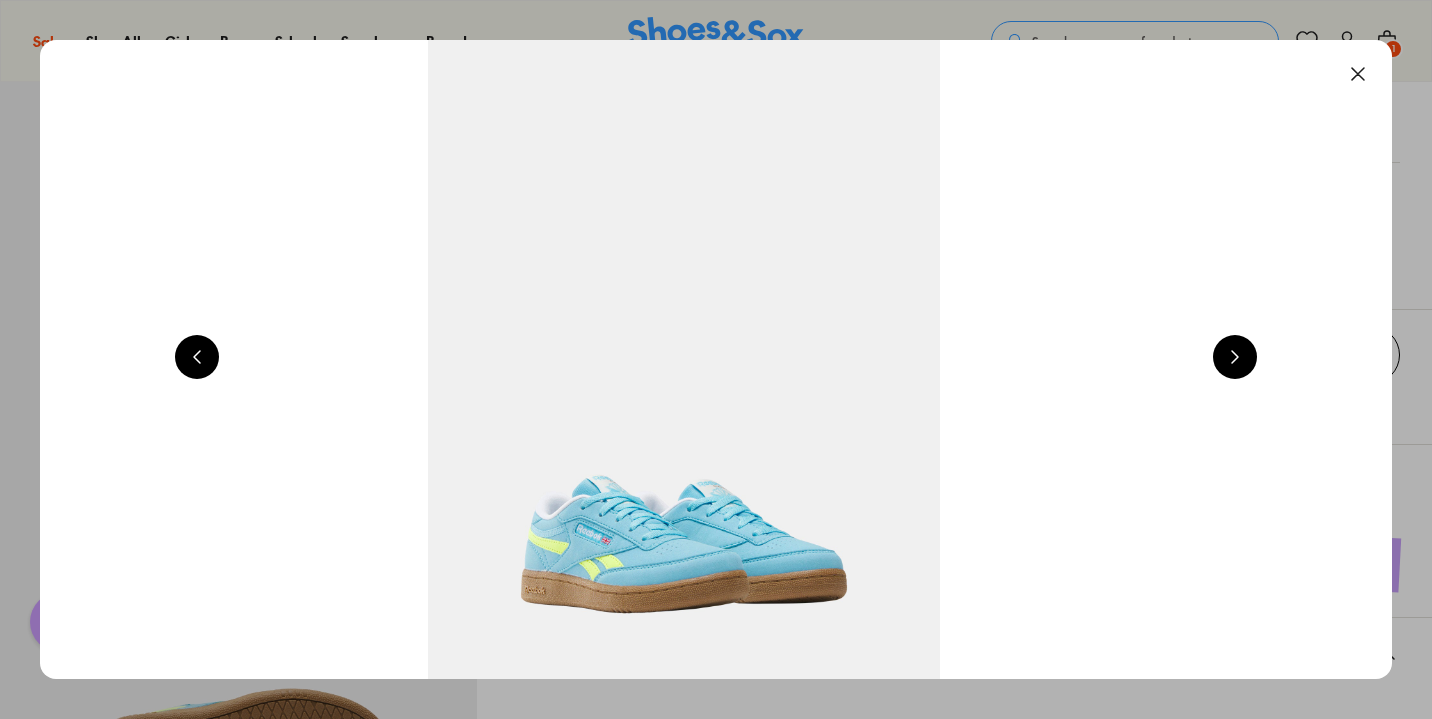 click at bounding box center [1235, 357] 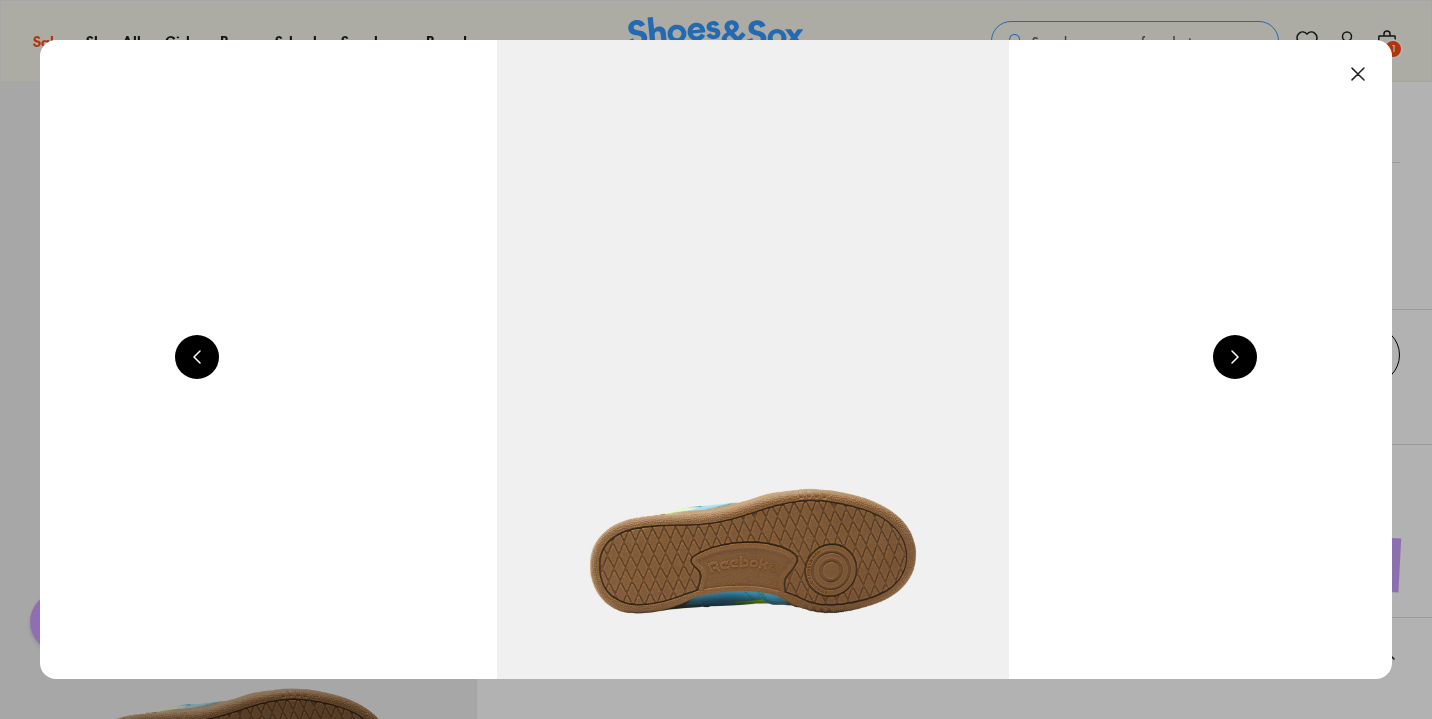scroll, scrollTop: 0, scrollLeft: 6800, axis: horizontal 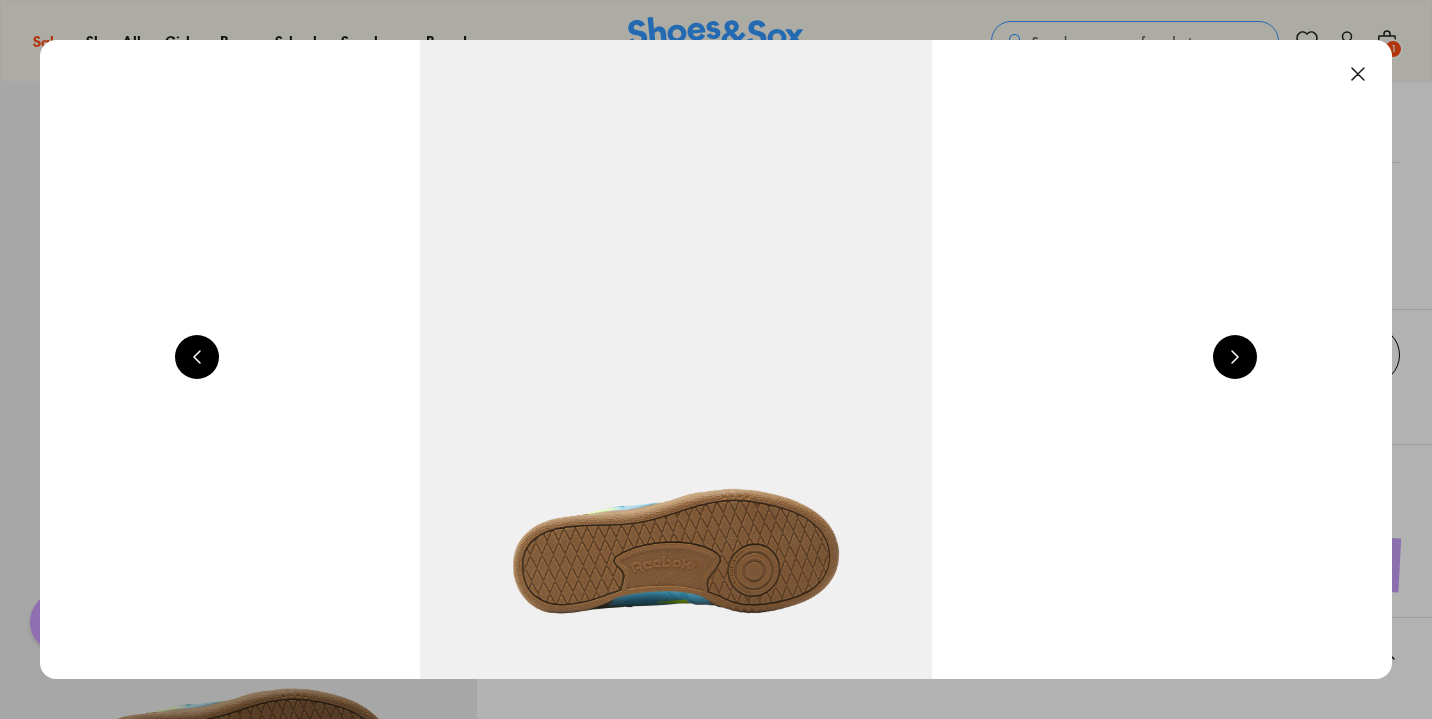 click at bounding box center [1358, 74] 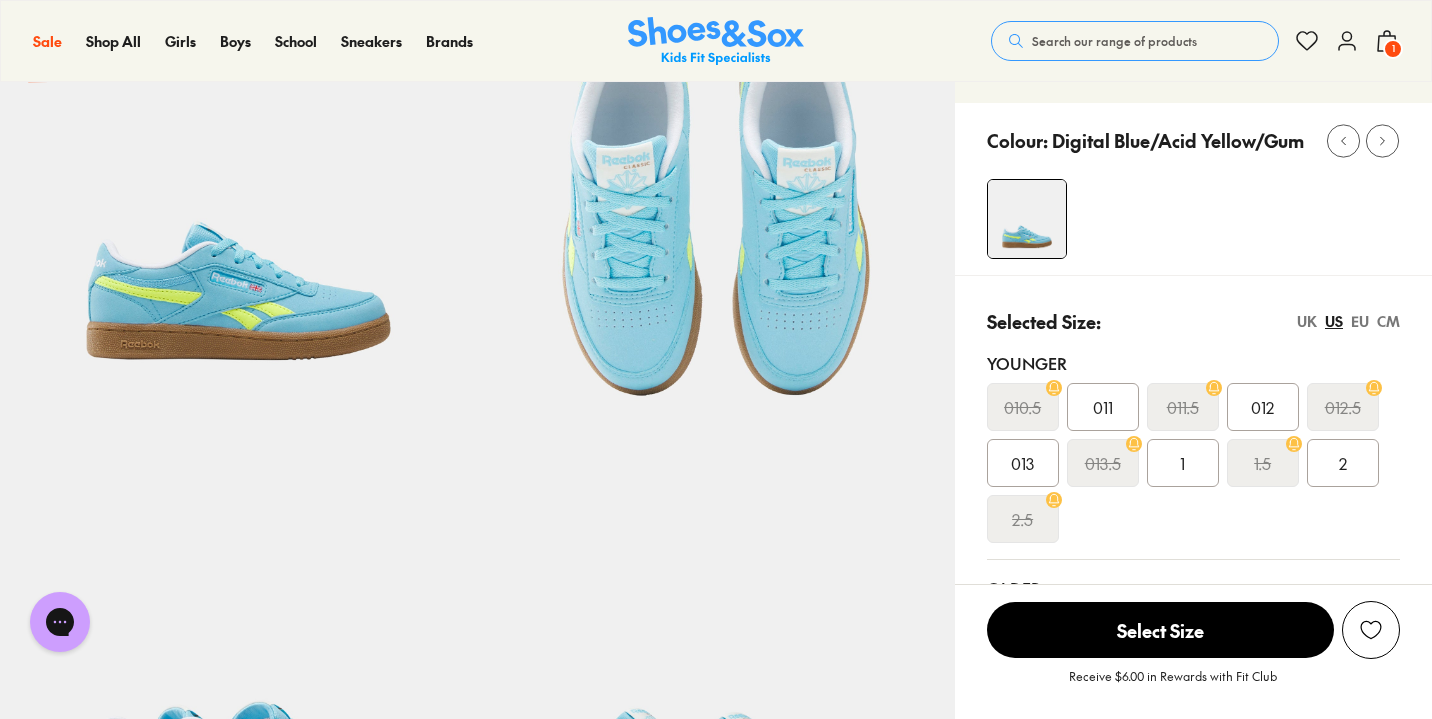 scroll, scrollTop: 0, scrollLeft: 0, axis: both 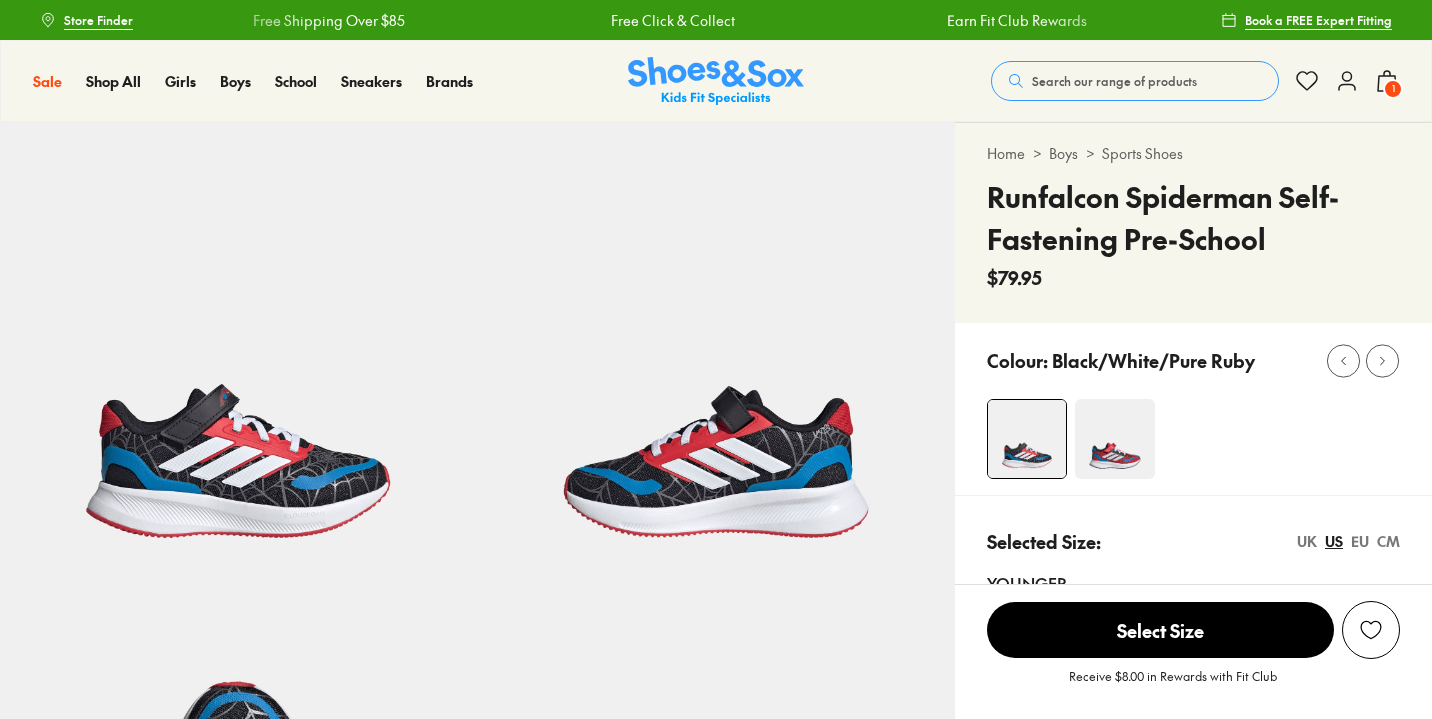 select on "*" 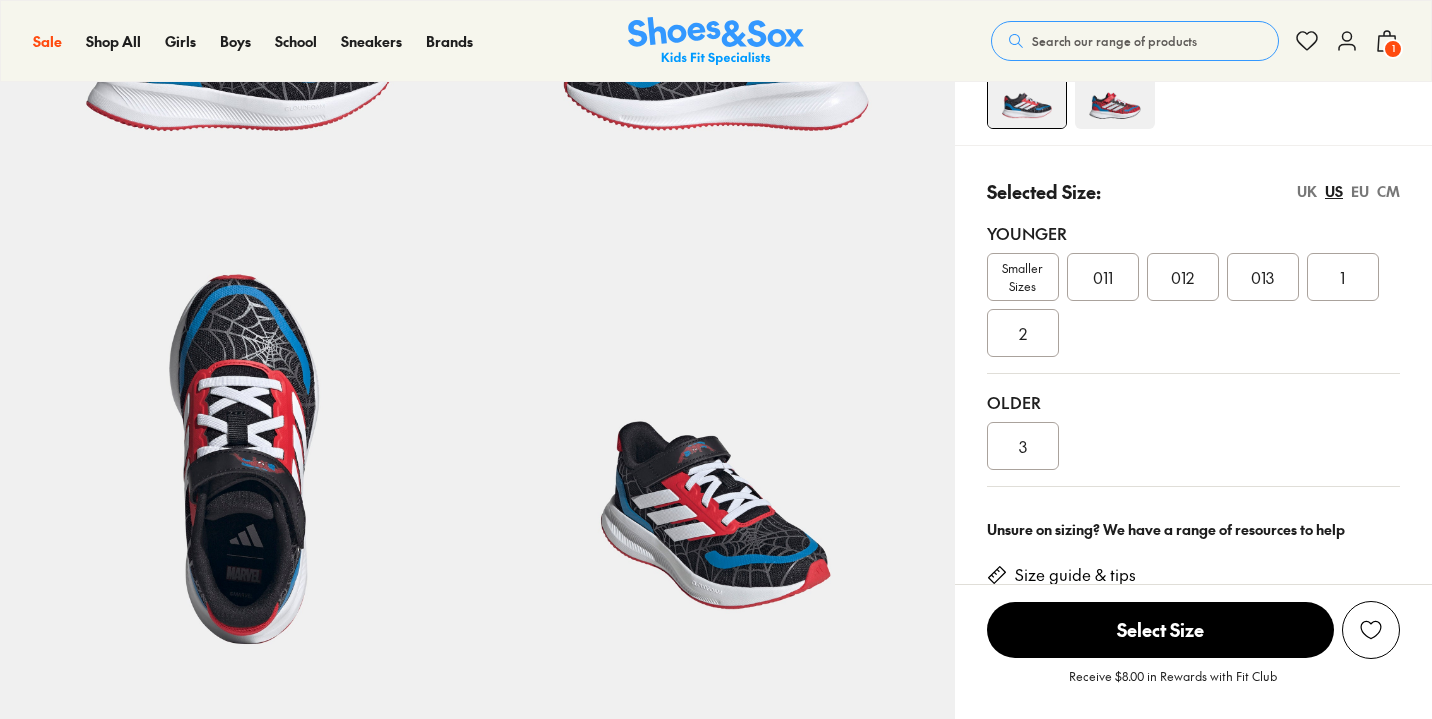 scroll, scrollTop: 421, scrollLeft: 0, axis: vertical 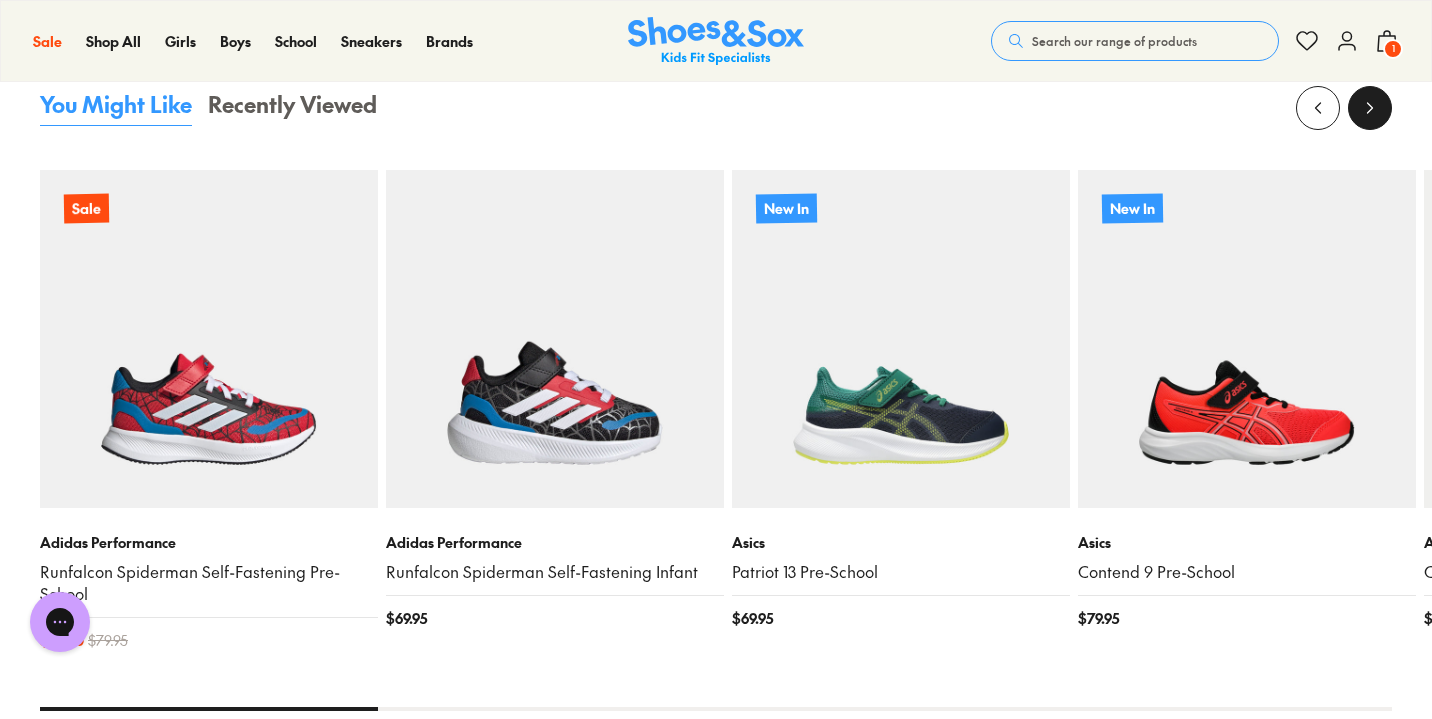 click at bounding box center [1370, 108] 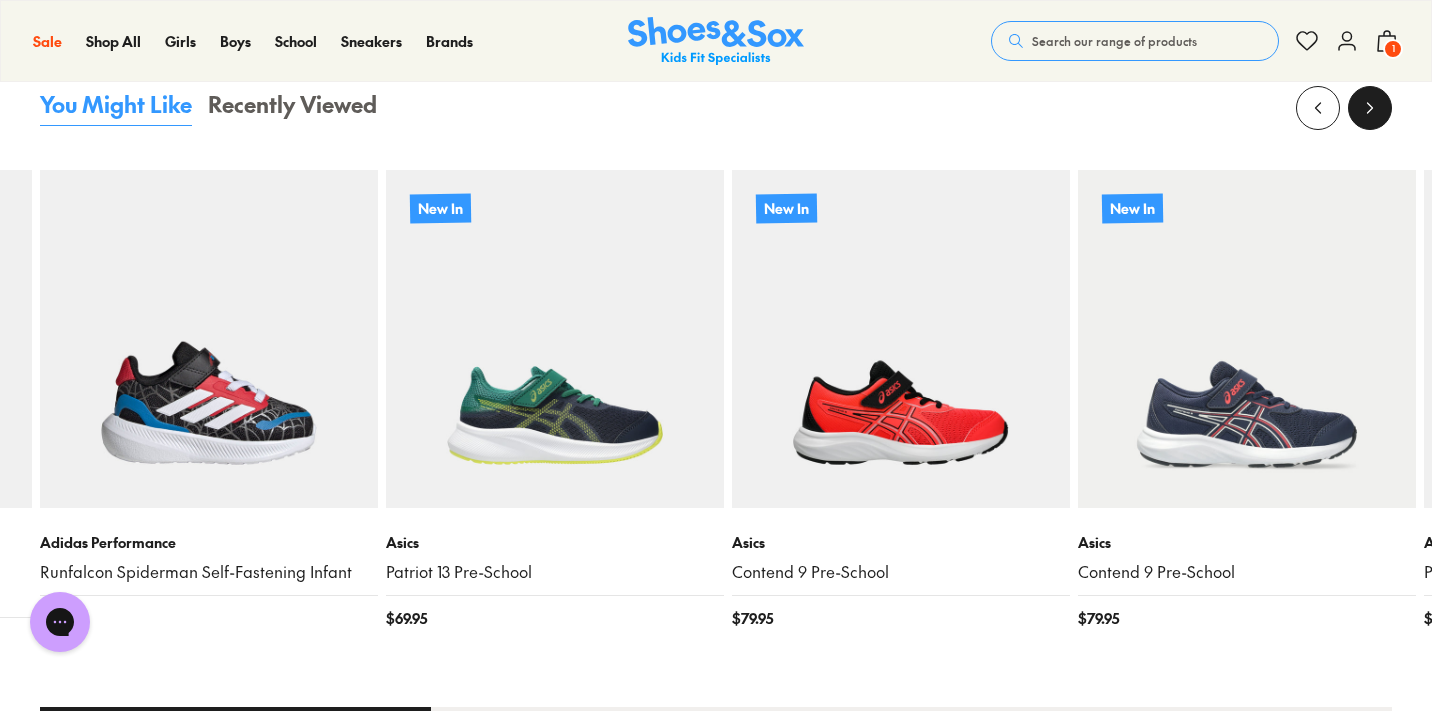 click at bounding box center [1370, 108] 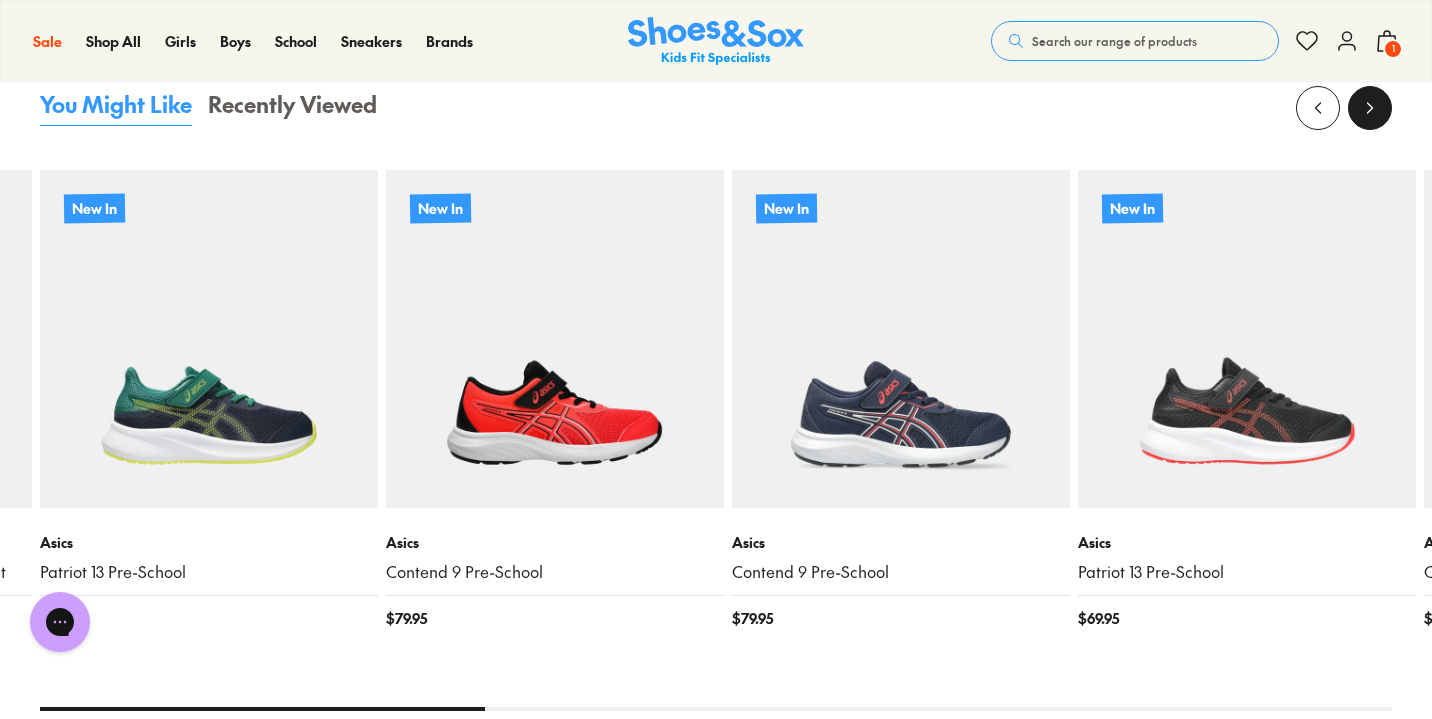 click at bounding box center [1370, 108] 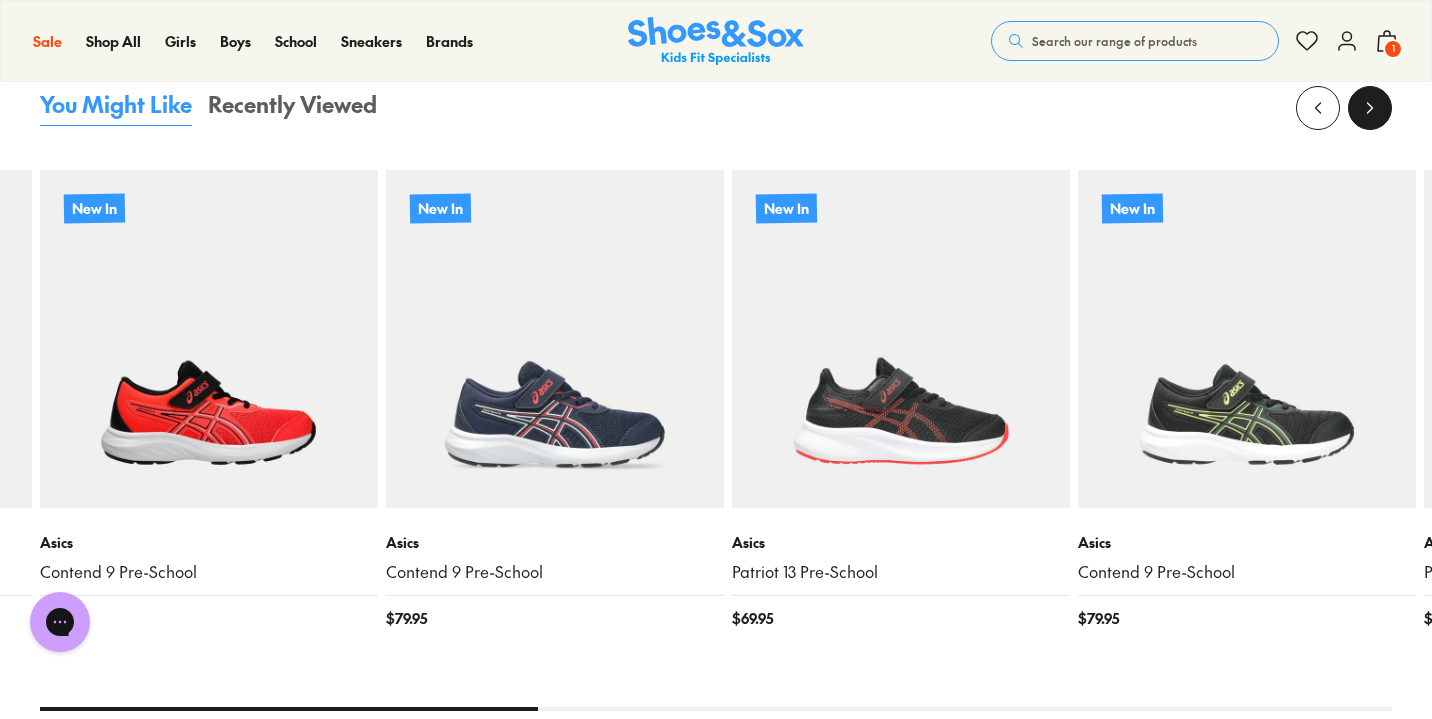click at bounding box center (1370, 108) 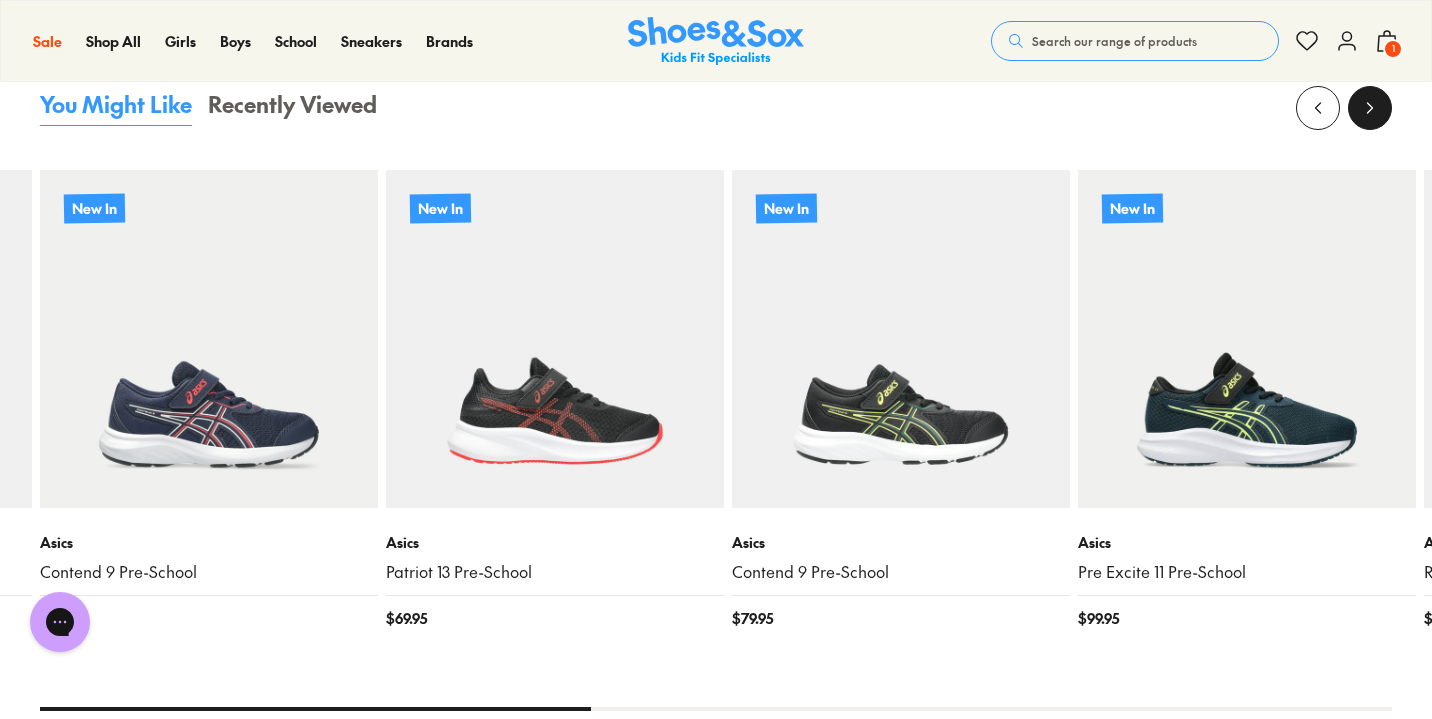 click at bounding box center (1370, 108) 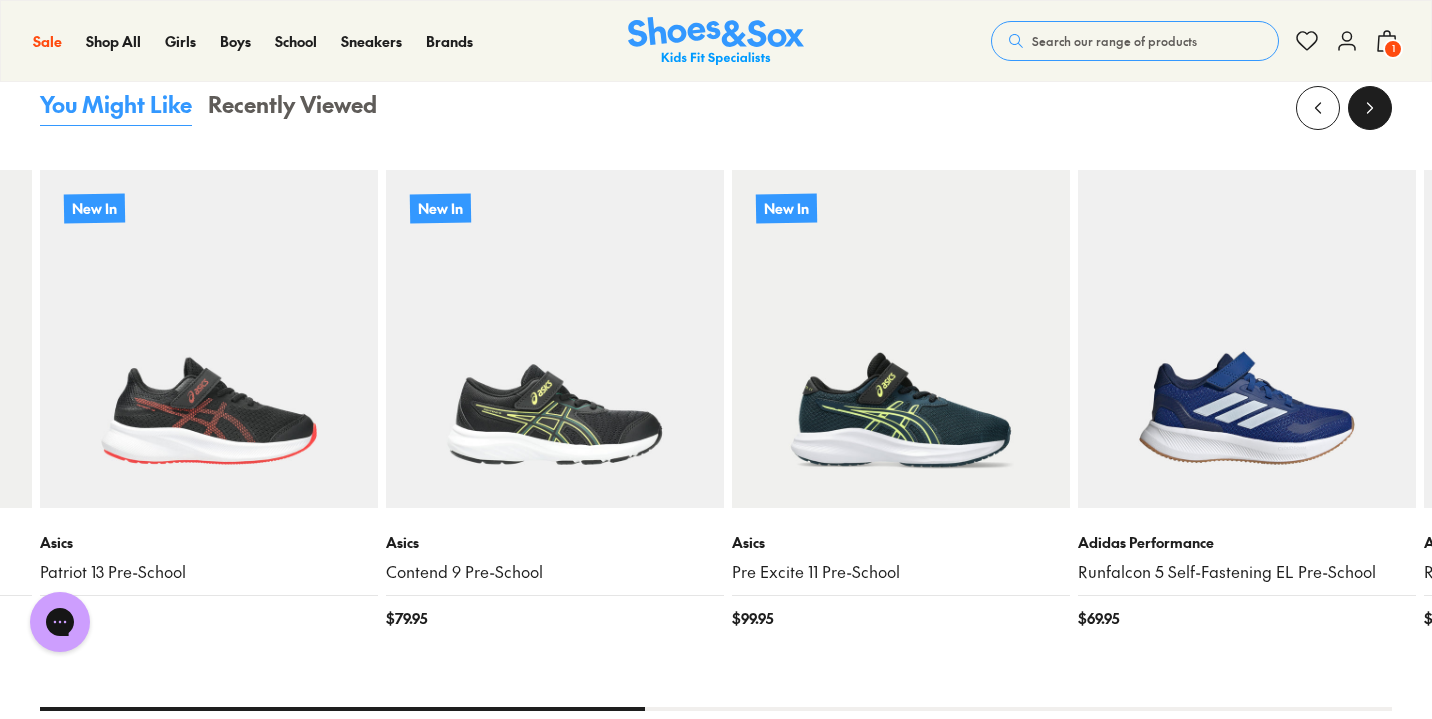 click at bounding box center [1370, 108] 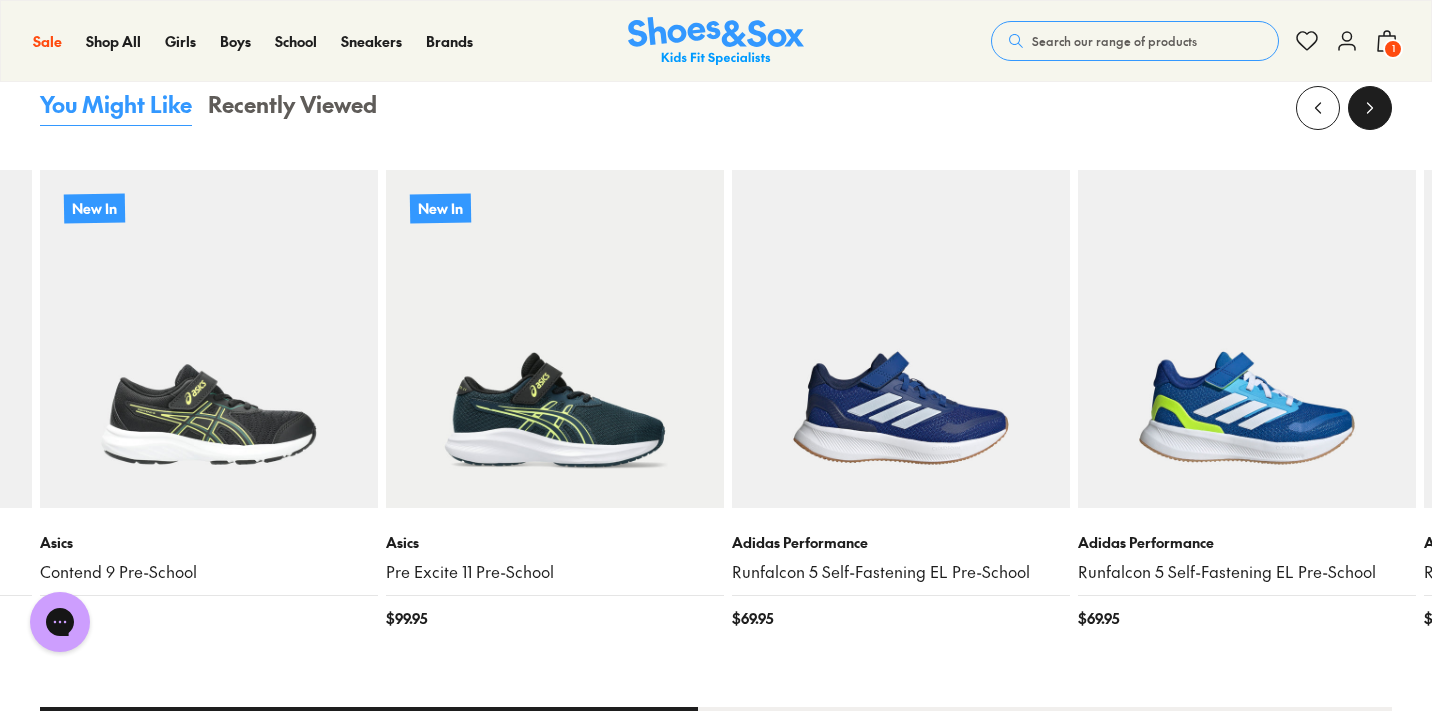 click at bounding box center (1370, 108) 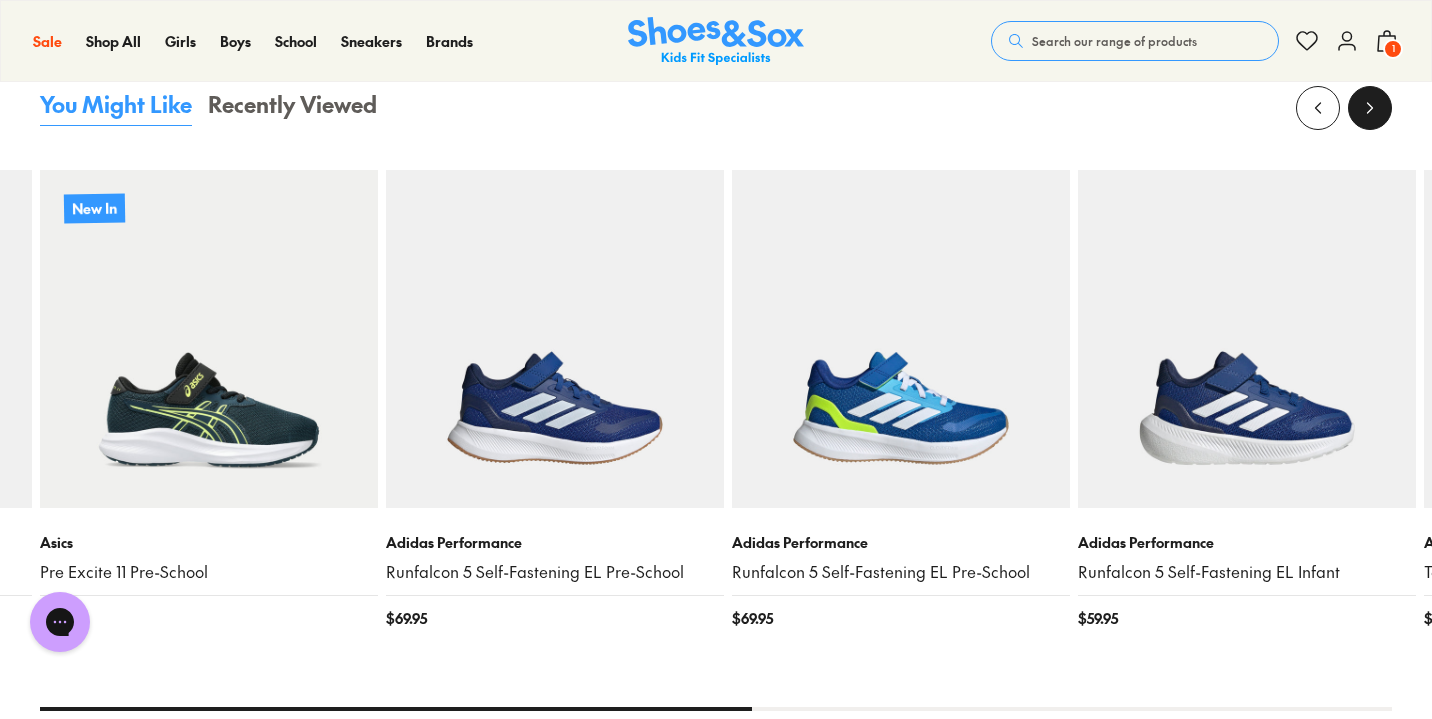 click at bounding box center [1370, 108] 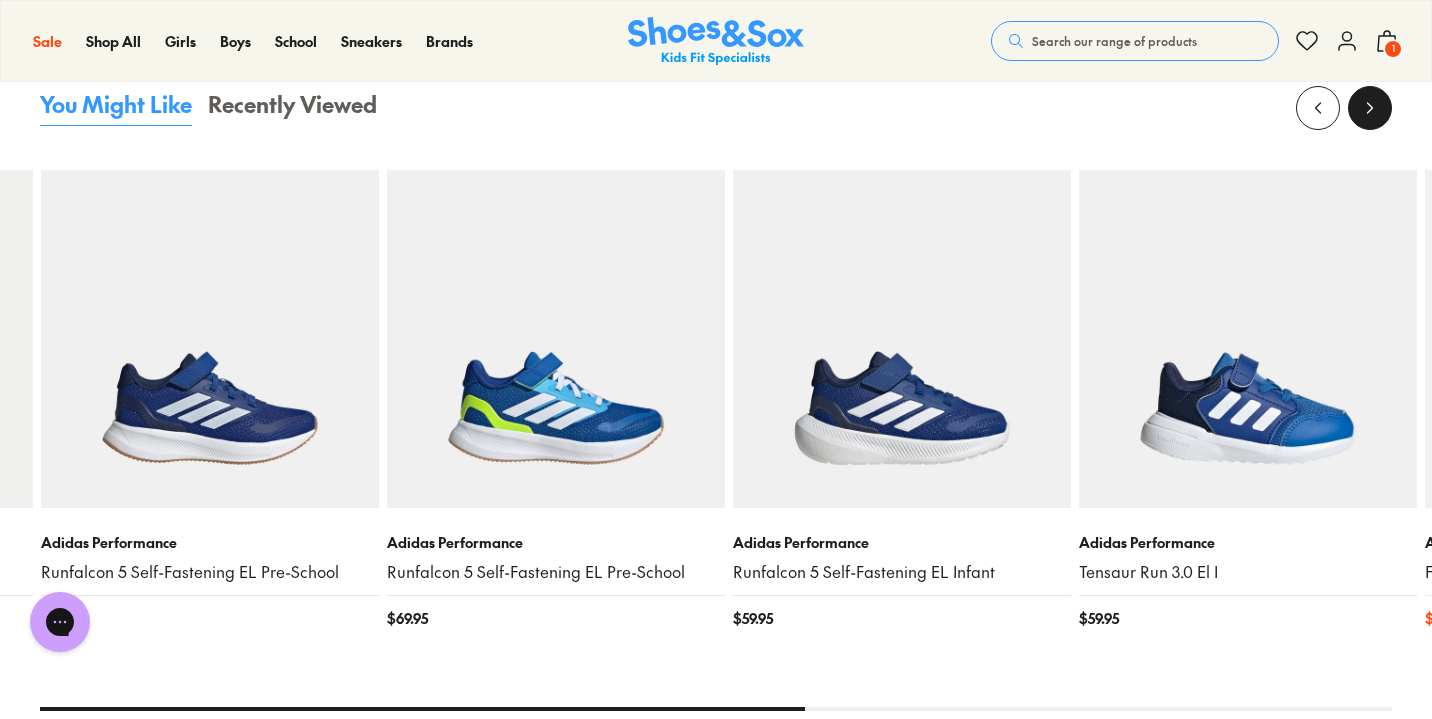 click at bounding box center [1370, 108] 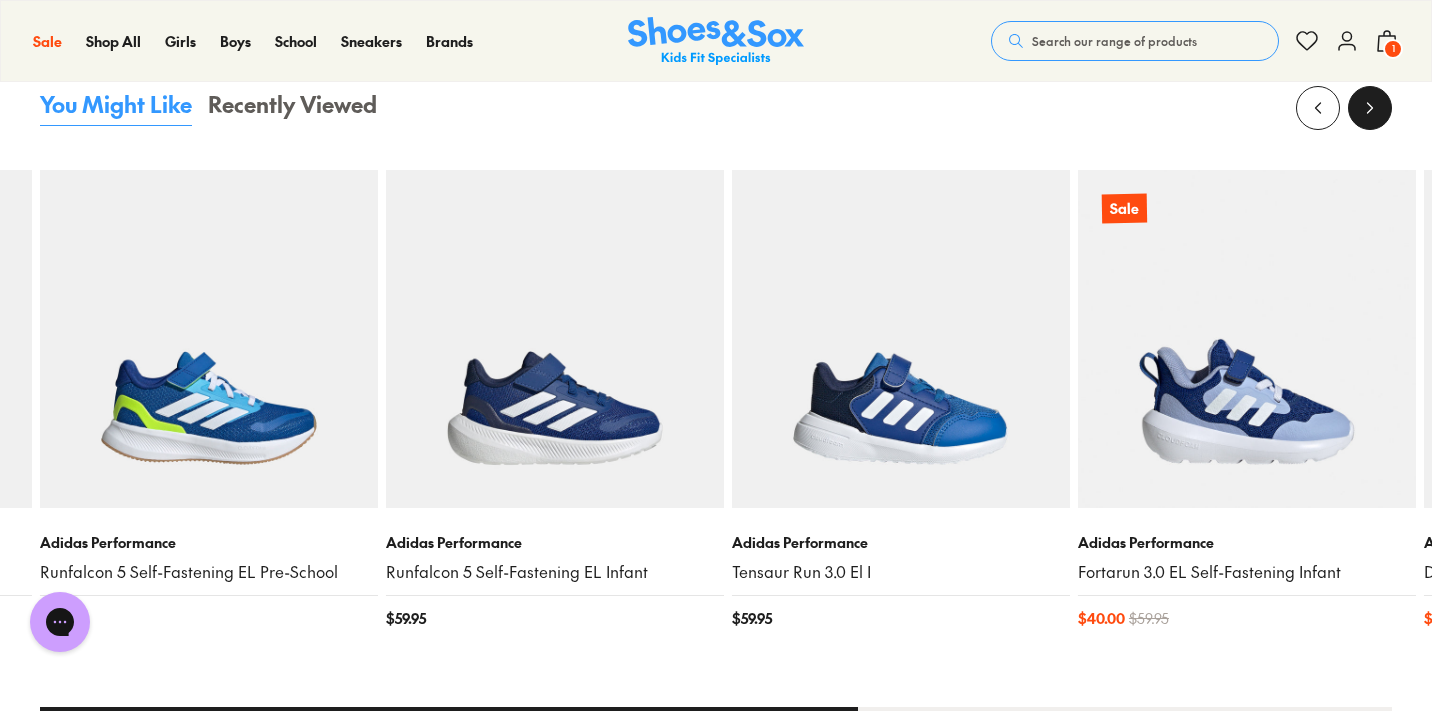 click at bounding box center [1370, 108] 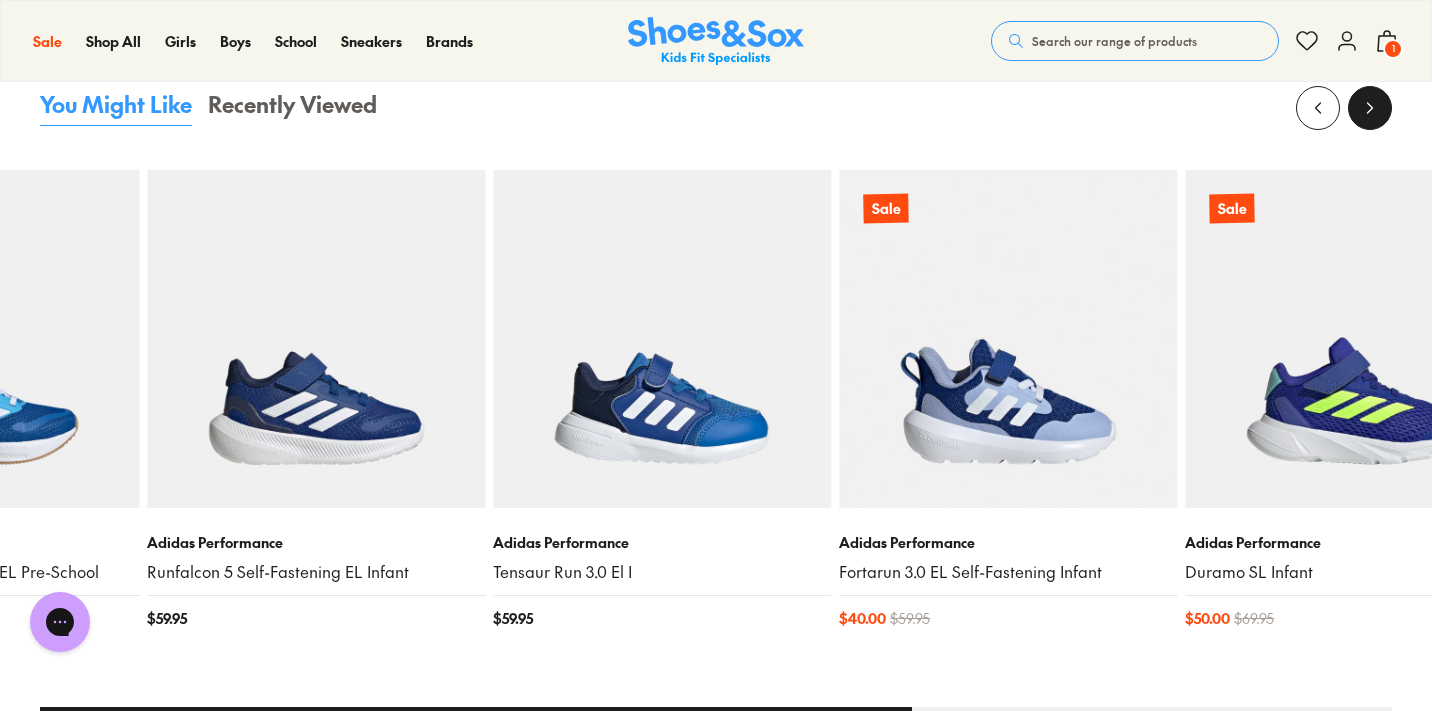 click 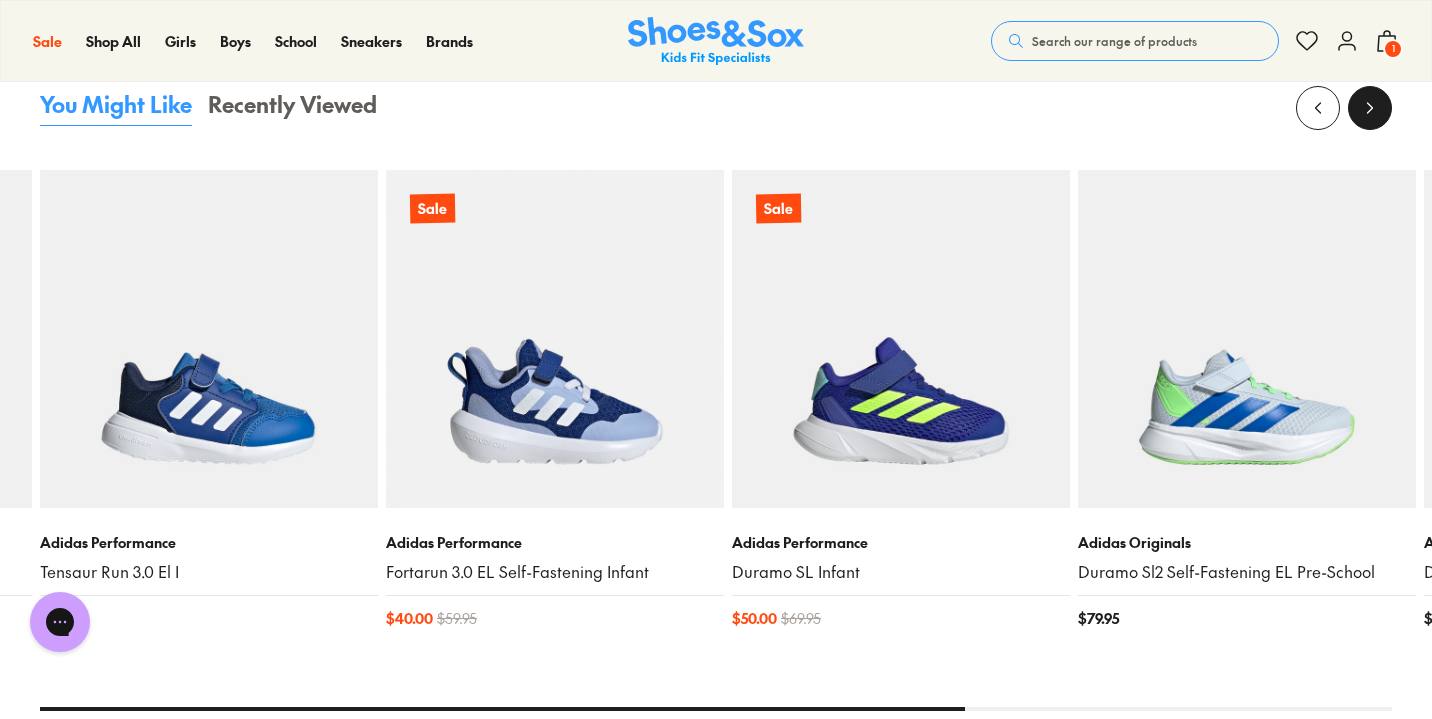 click 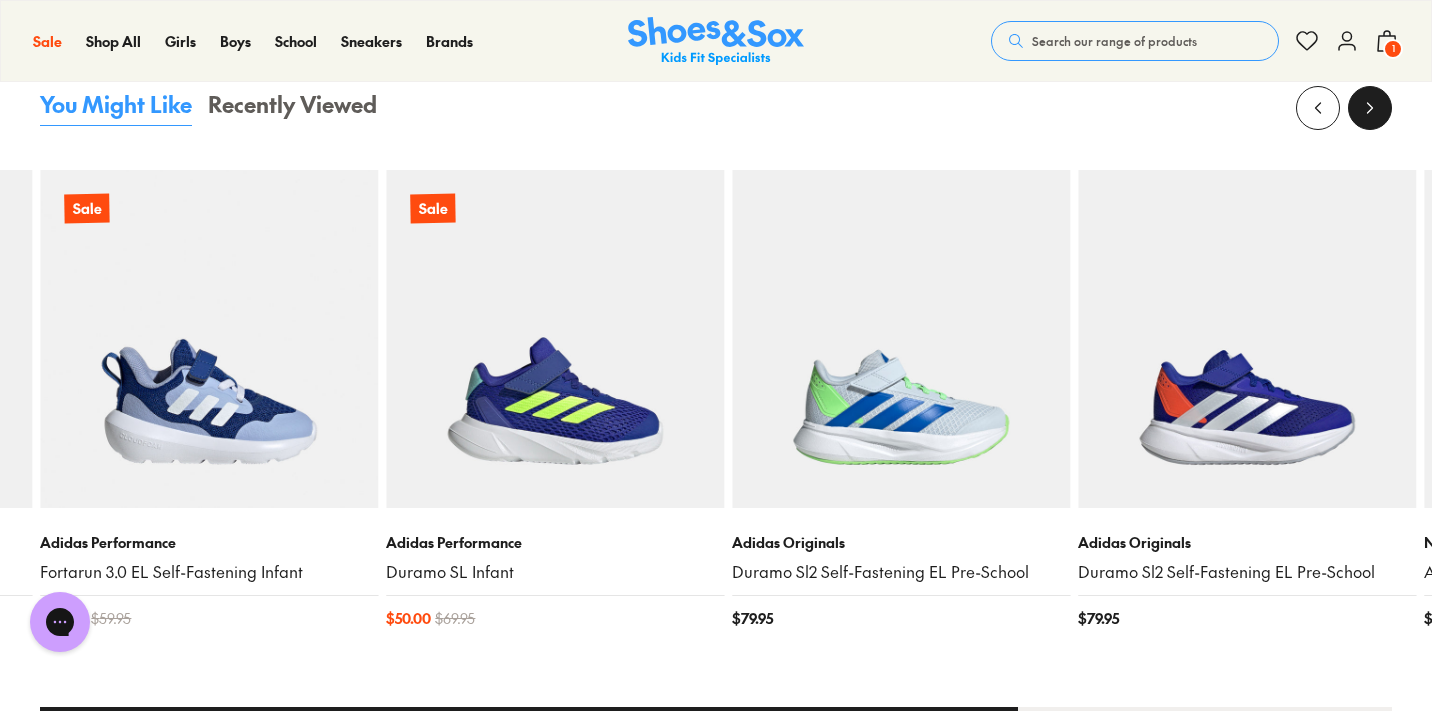 click 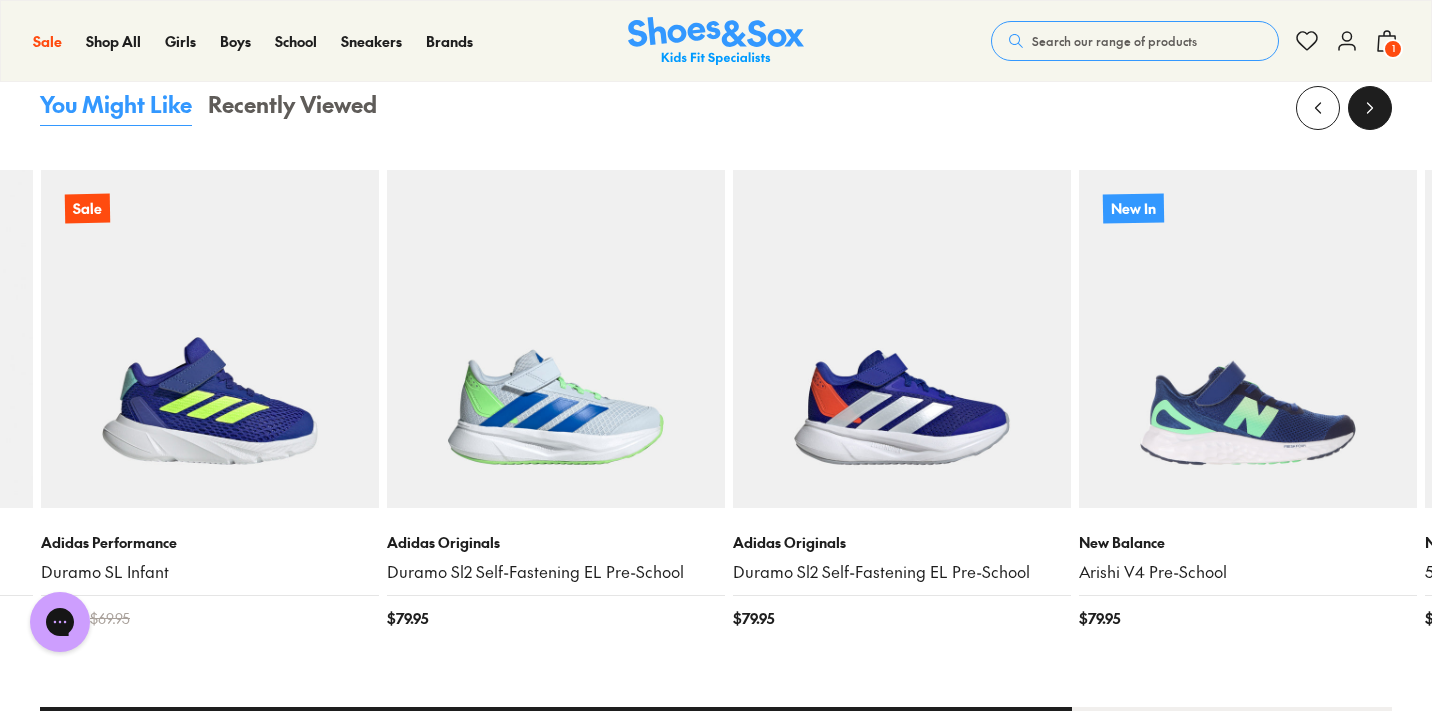 click 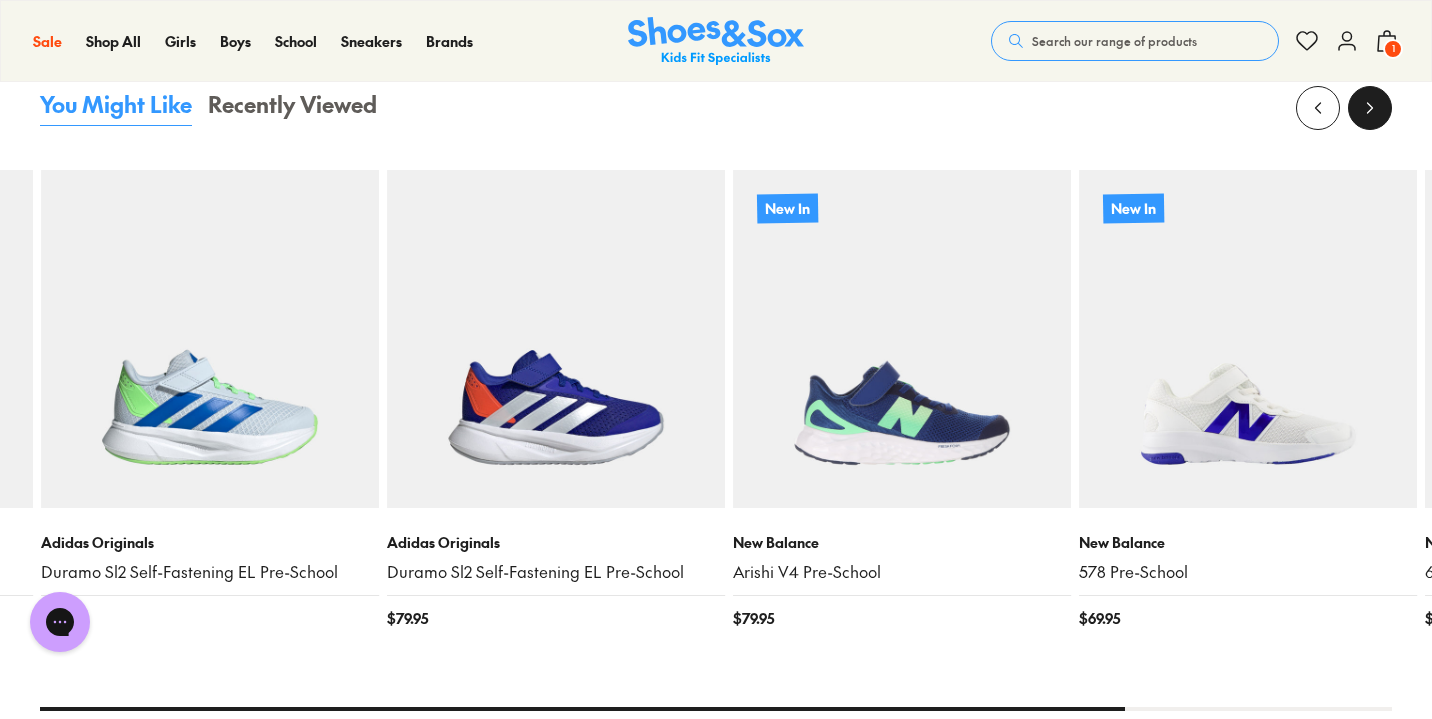 click 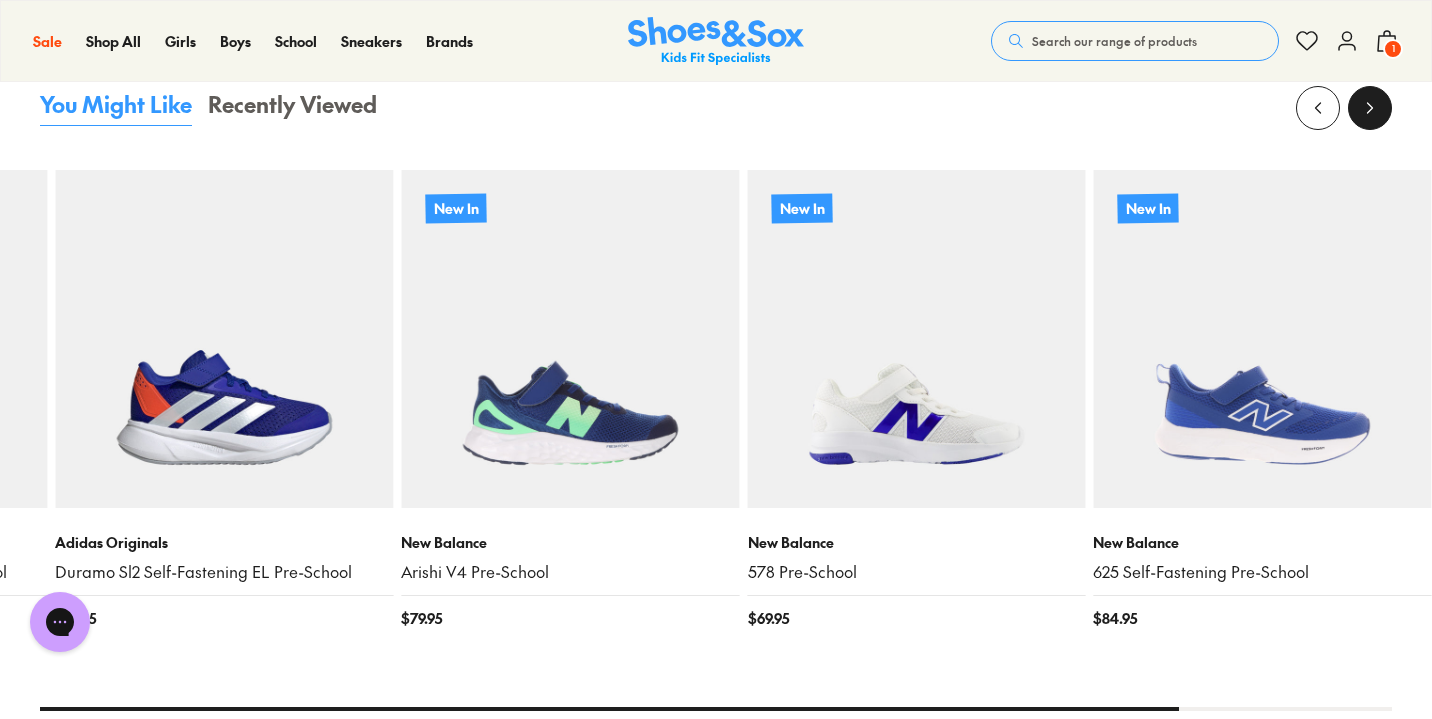 click 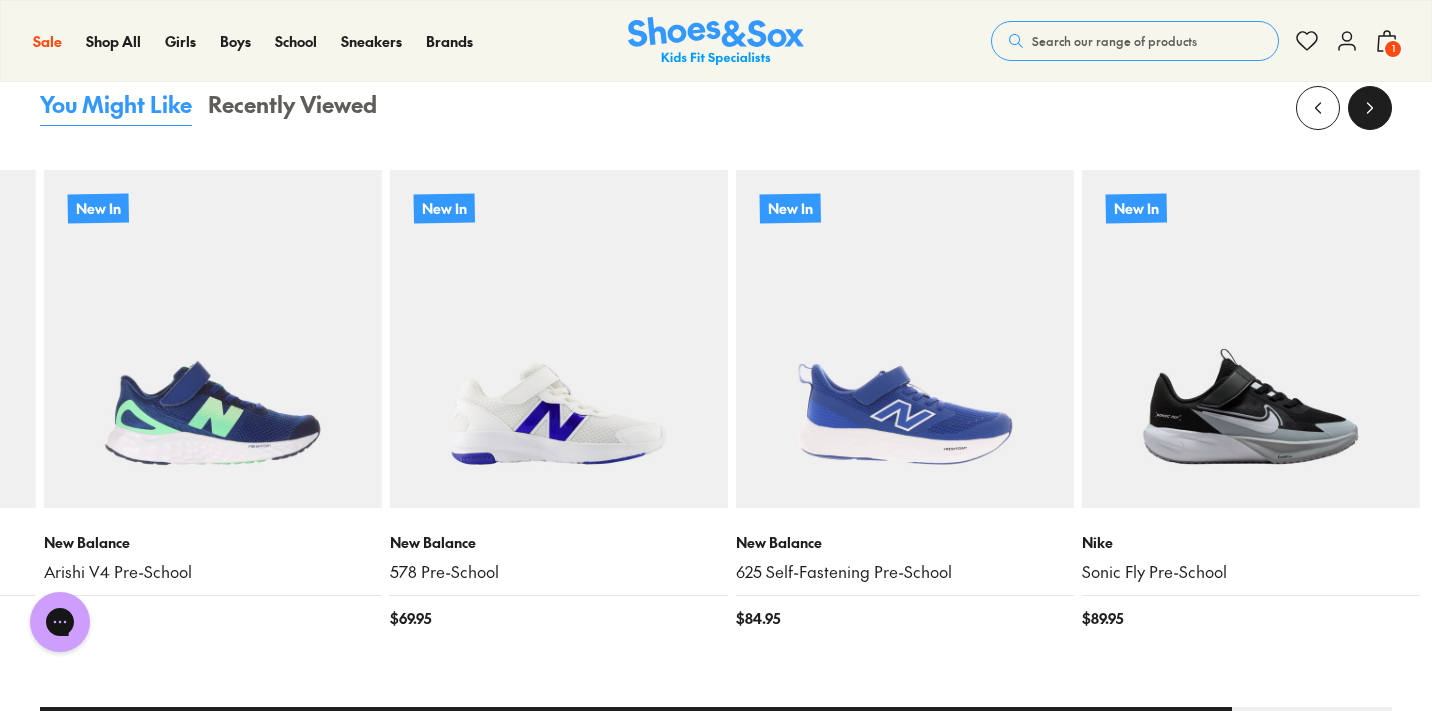 click 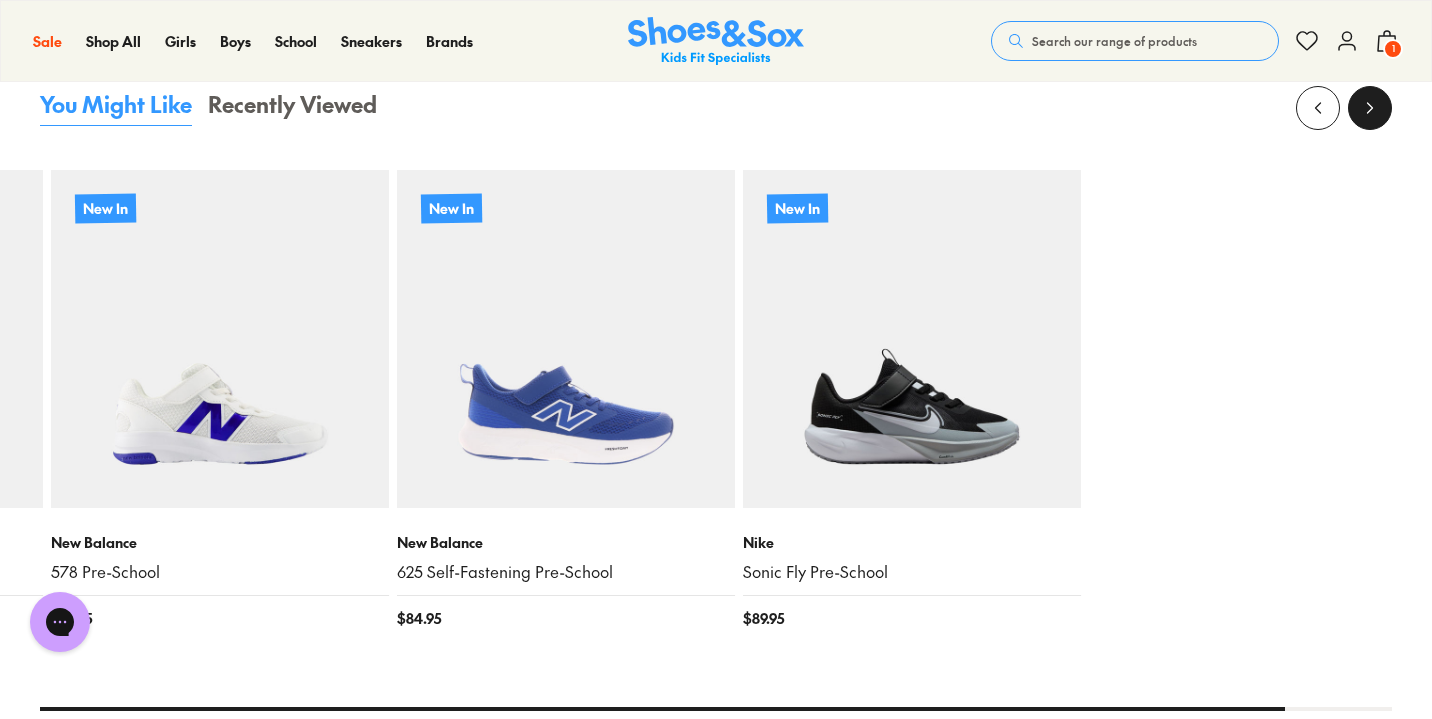 click 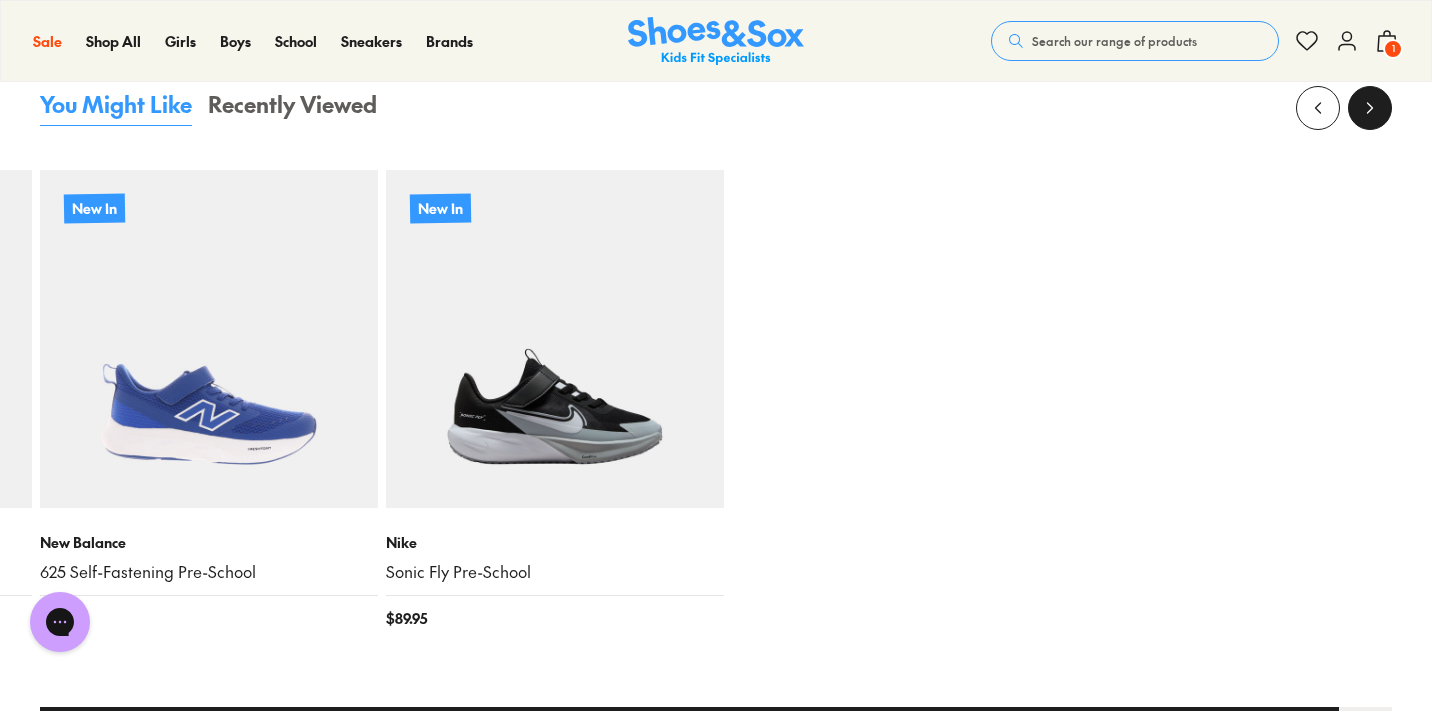 click at bounding box center (1370, 108) 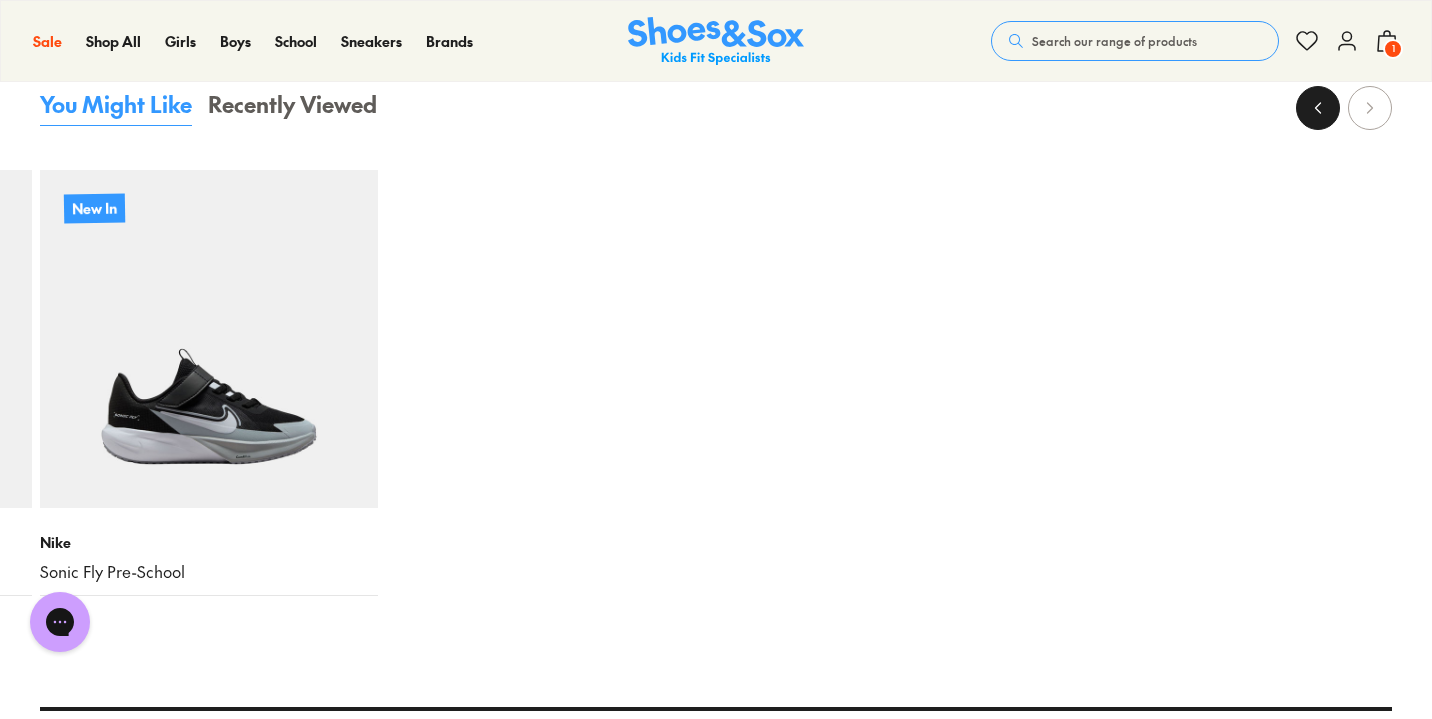 click 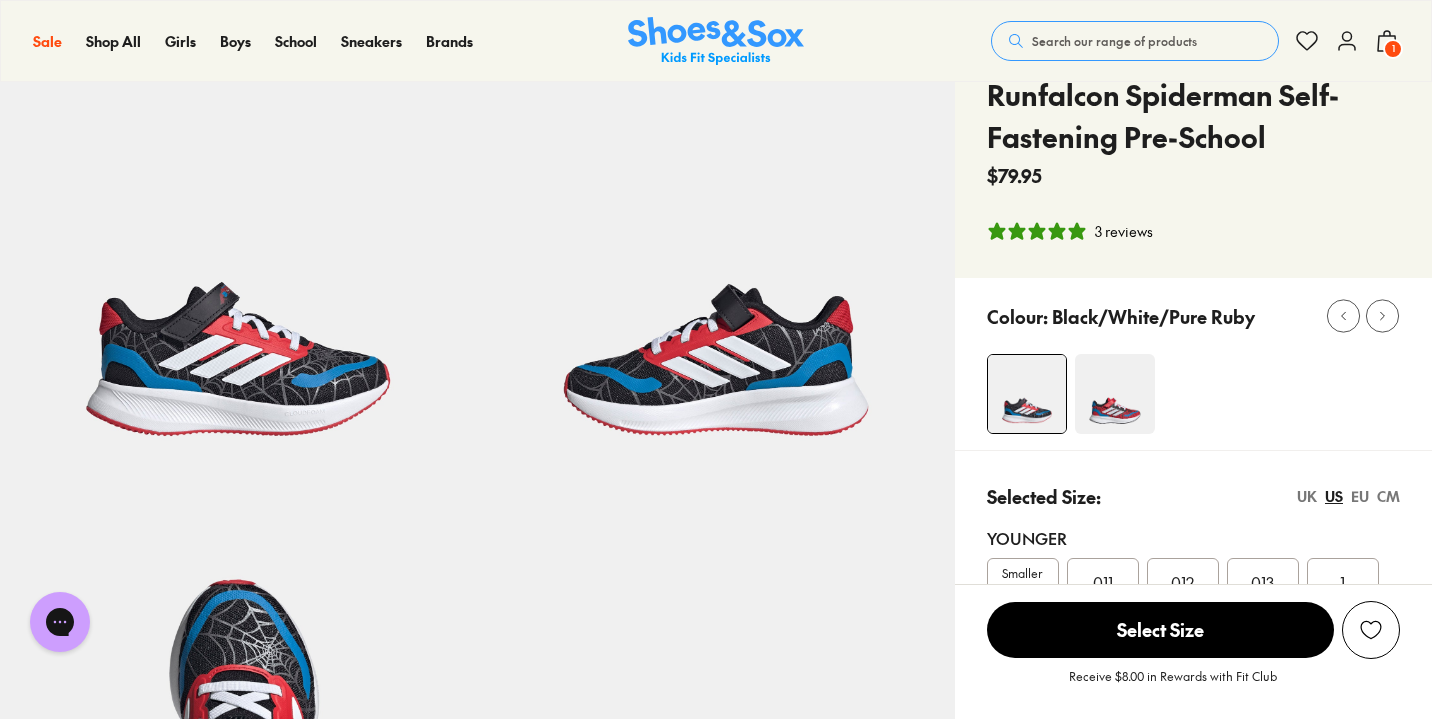 scroll, scrollTop: 0, scrollLeft: 0, axis: both 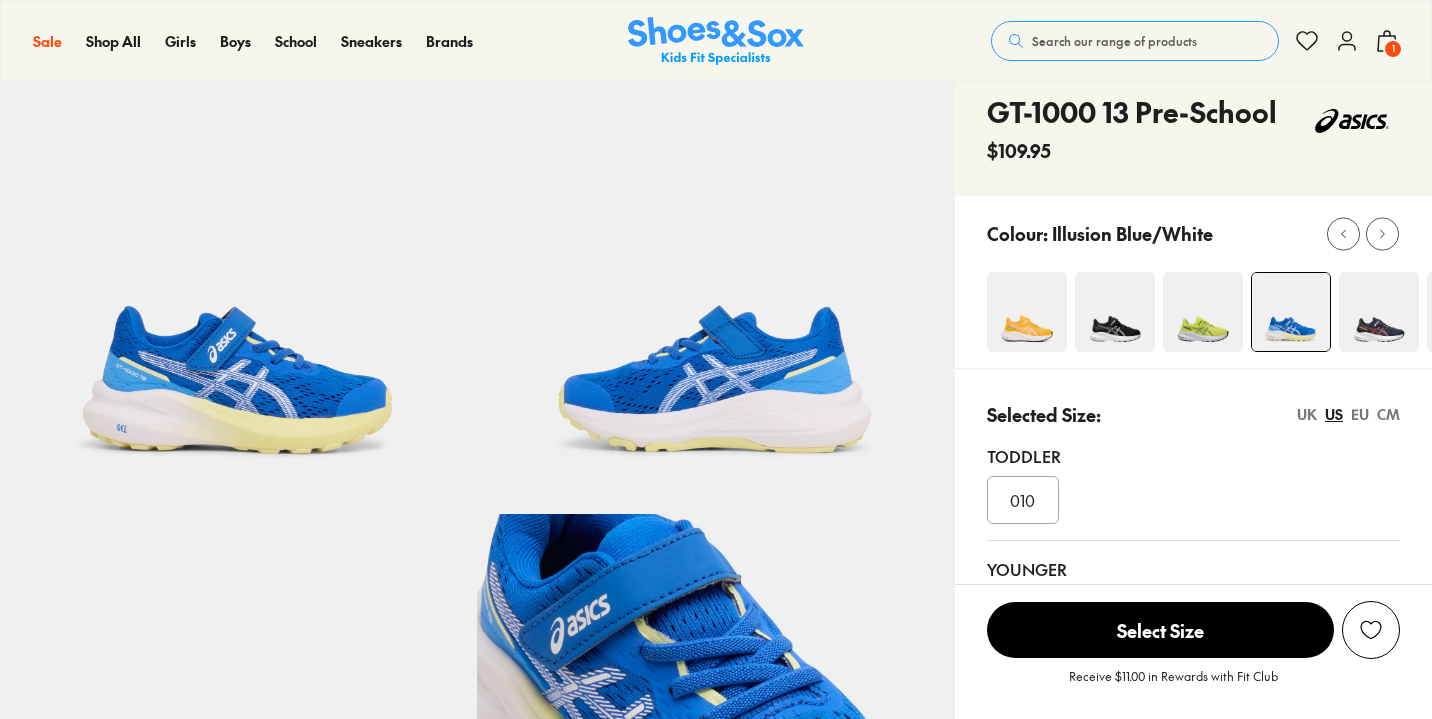 click at bounding box center [1203, 312] 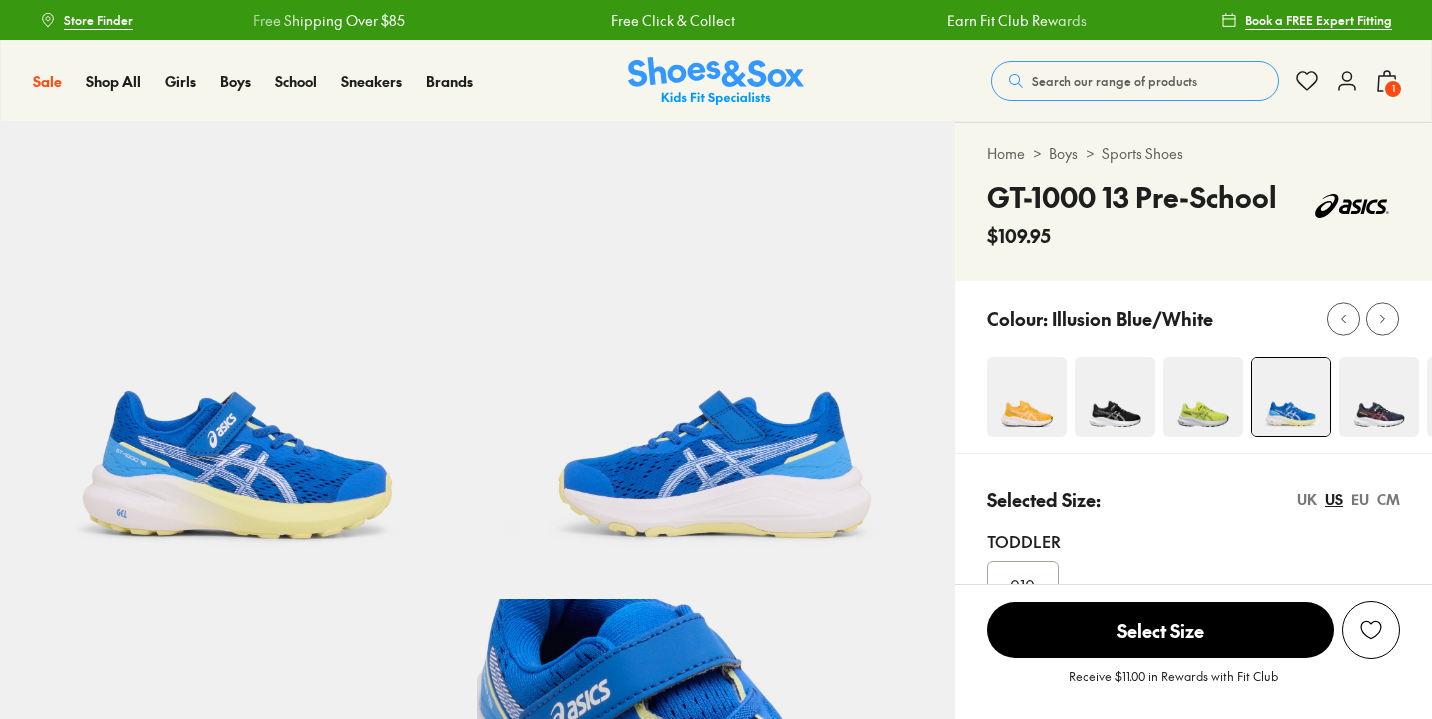 scroll, scrollTop: 0, scrollLeft: 0, axis: both 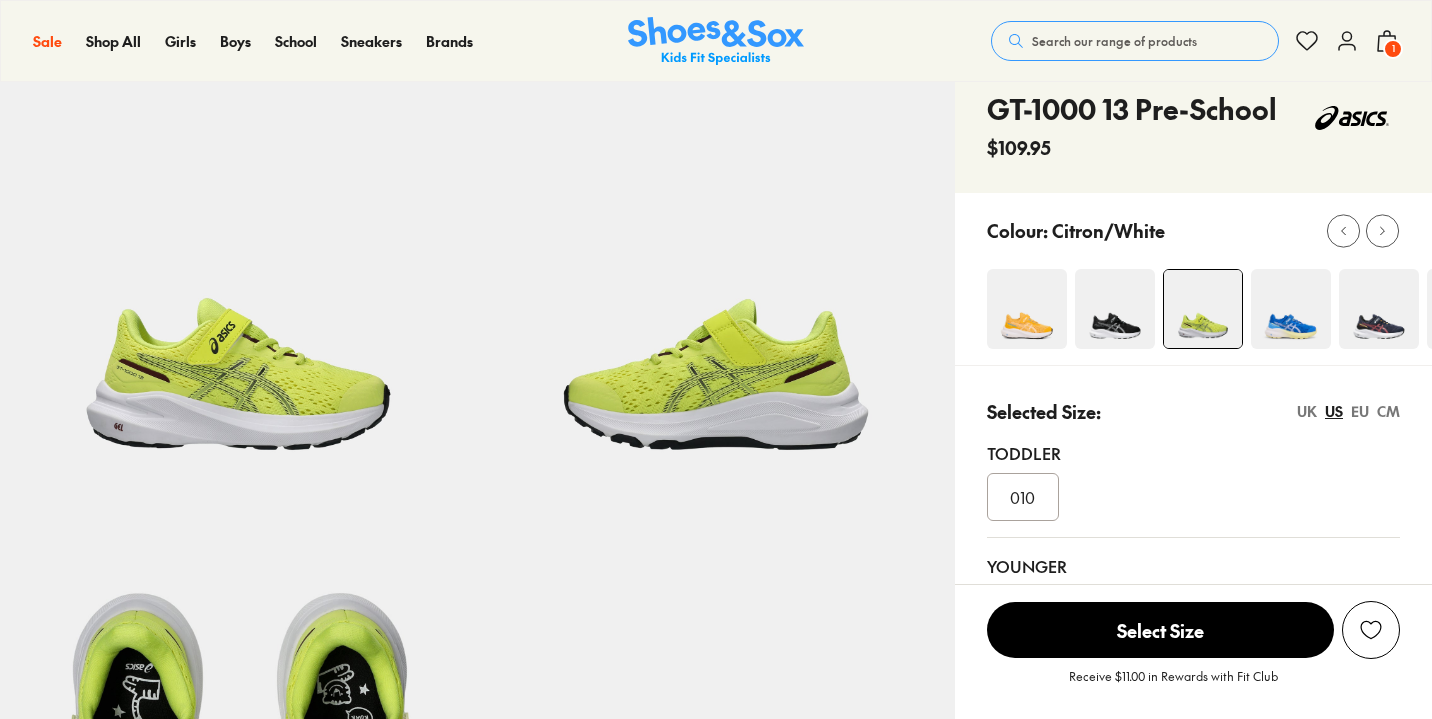 select on "*" 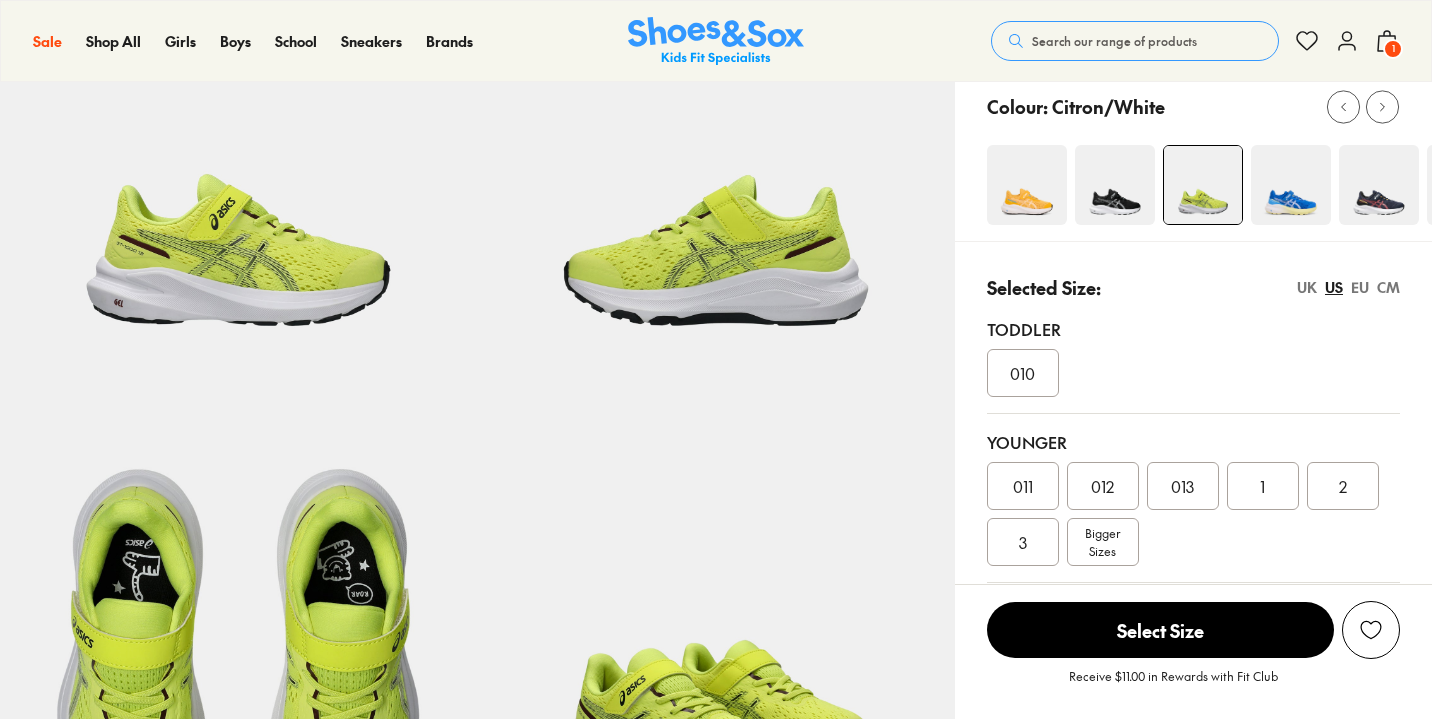 scroll, scrollTop: 0, scrollLeft: 0, axis: both 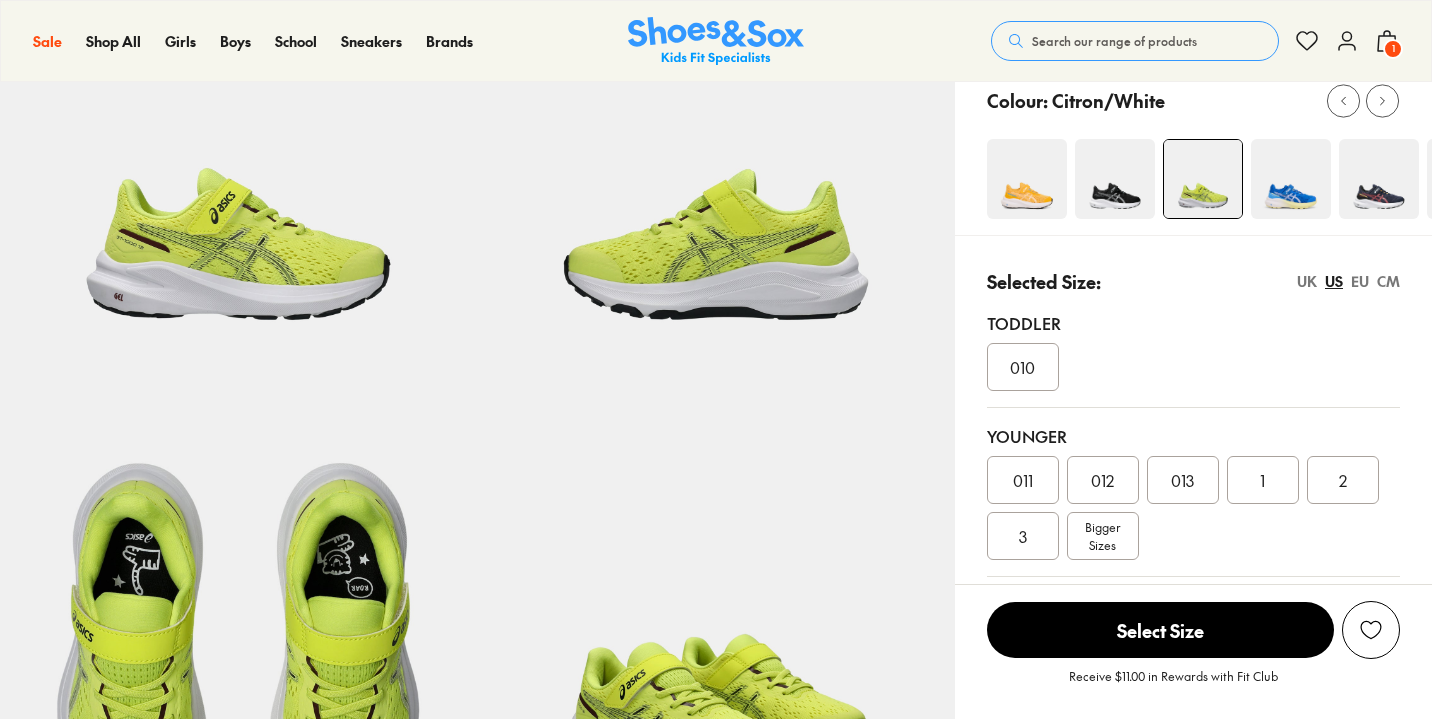 click at bounding box center [1027, 179] 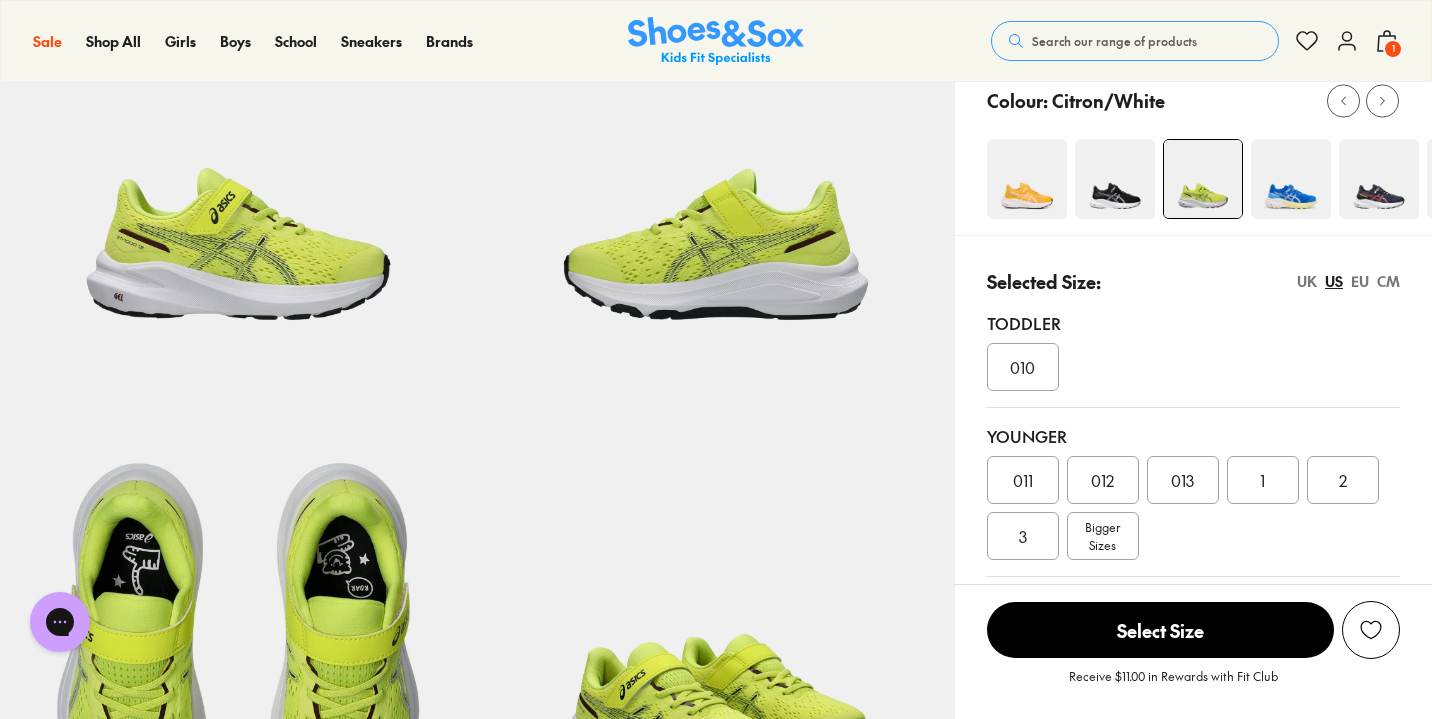 scroll, scrollTop: 0, scrollLeft: 0, axis: both 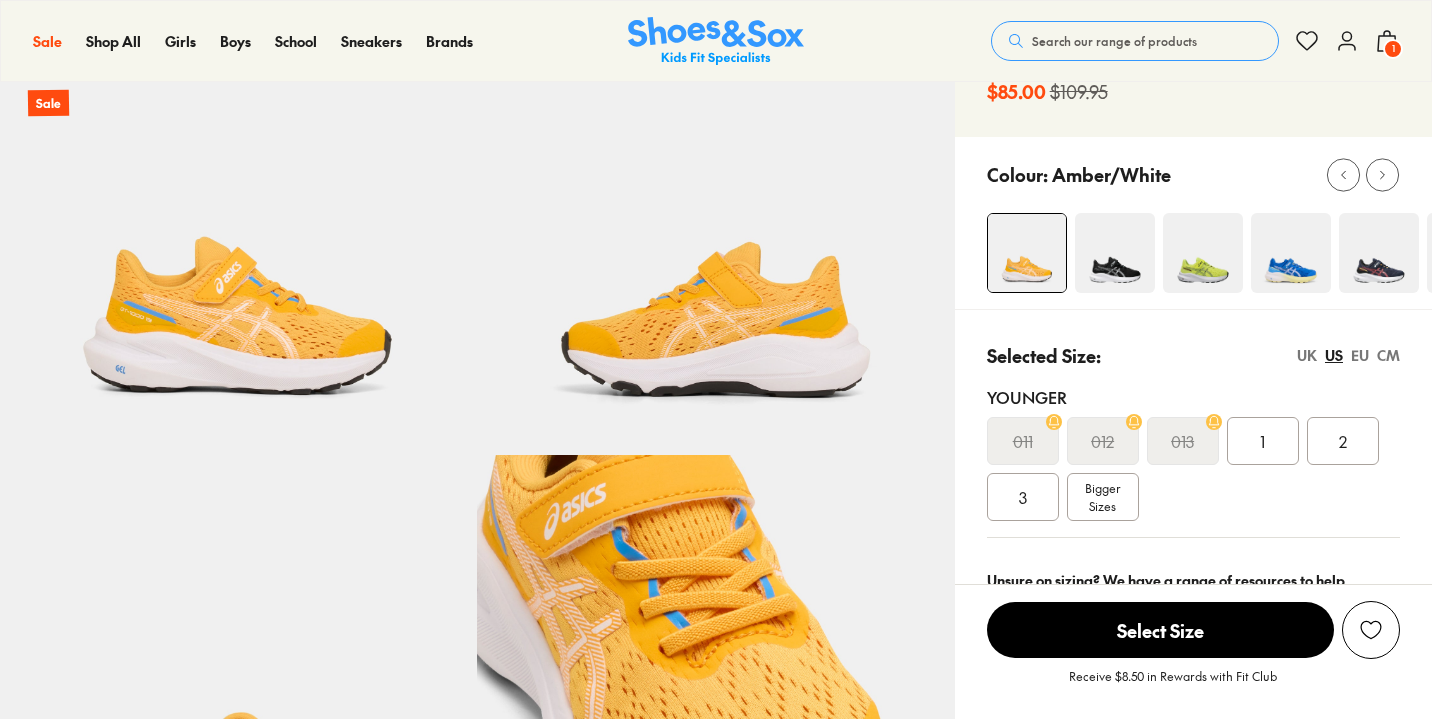 select on "*" 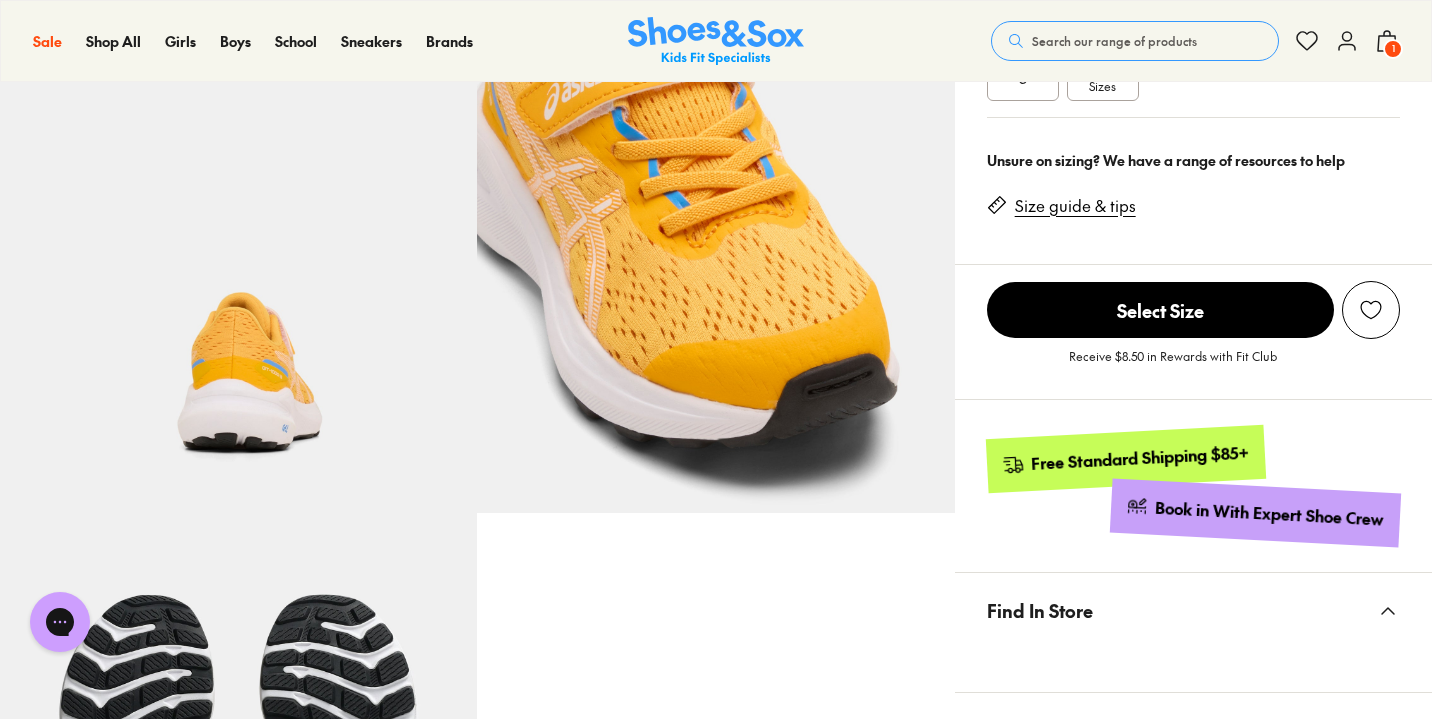 scroll, scrollTop: 0, scrollLeft: 0, axis: both 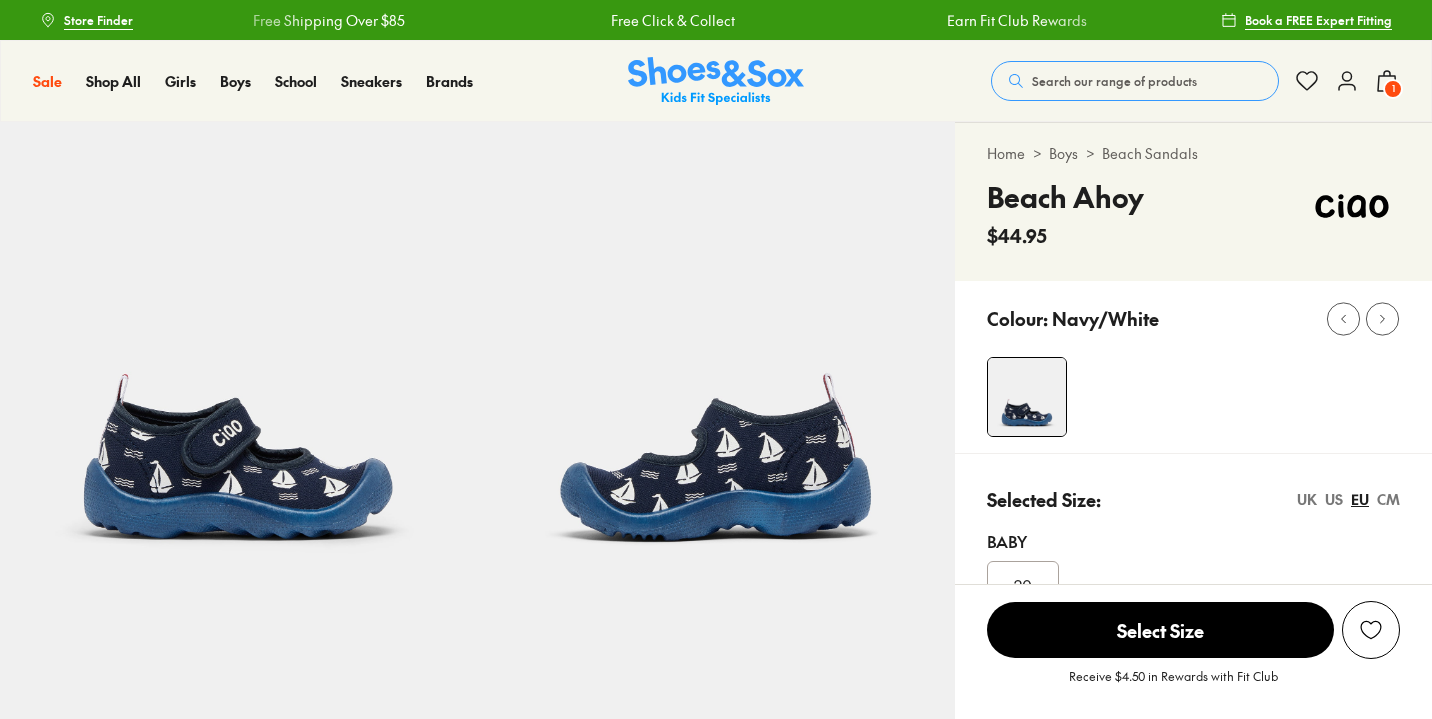 select on "*" 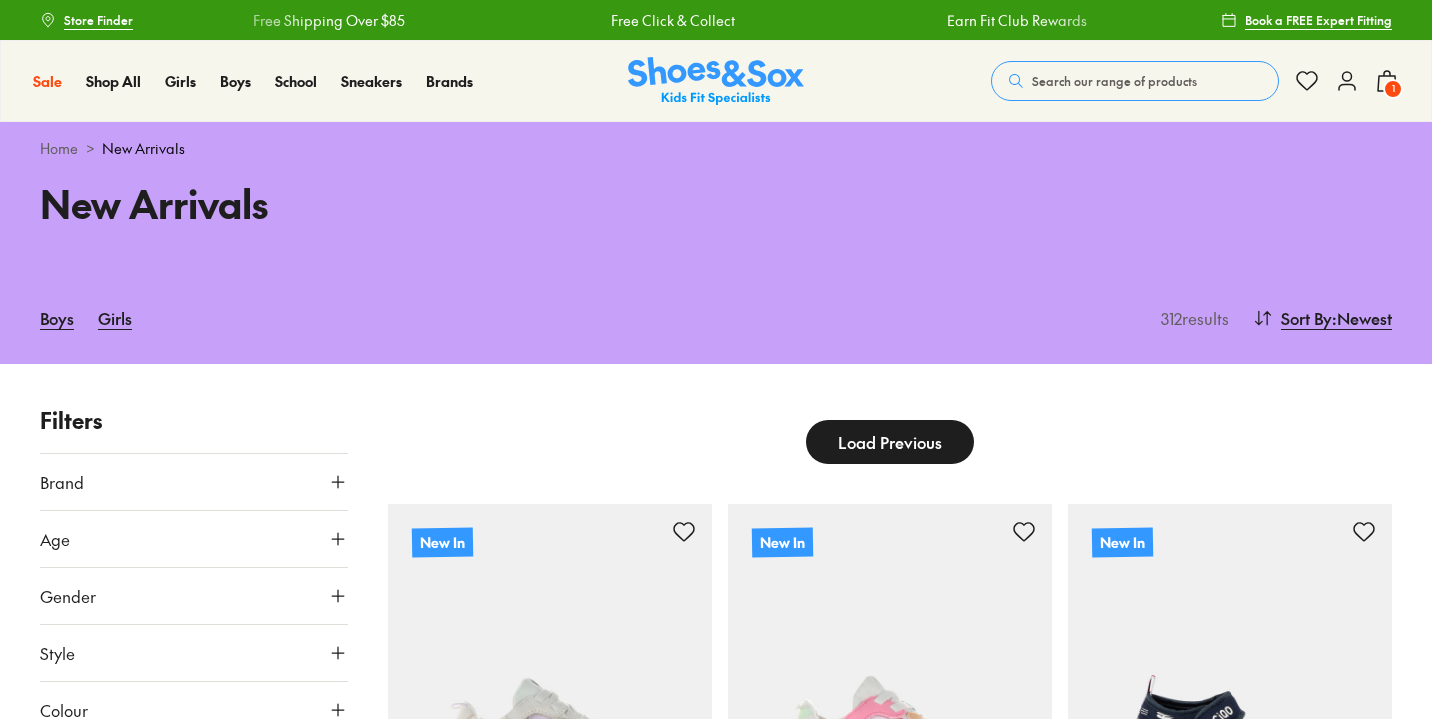 scroll, scrollTop: 269, scrollLeft: 0, axis: vertical 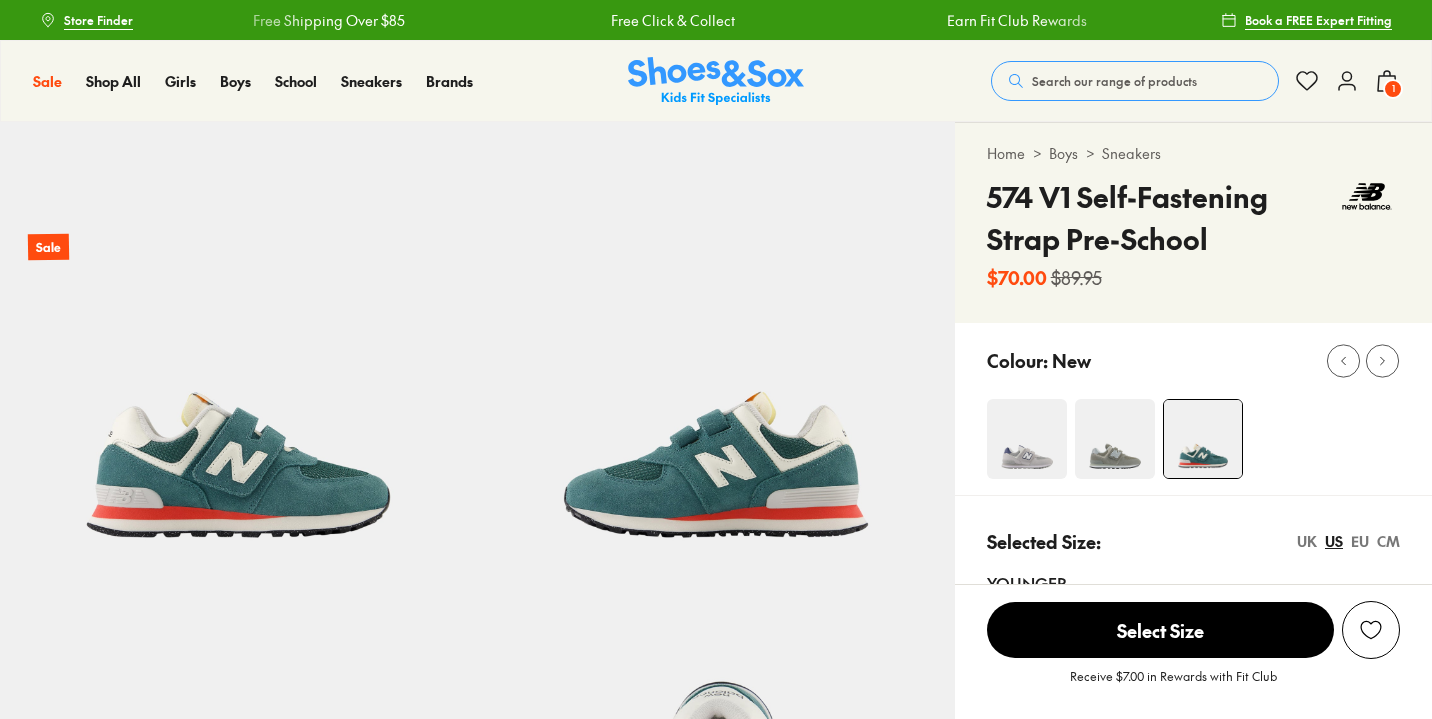 select on "*" 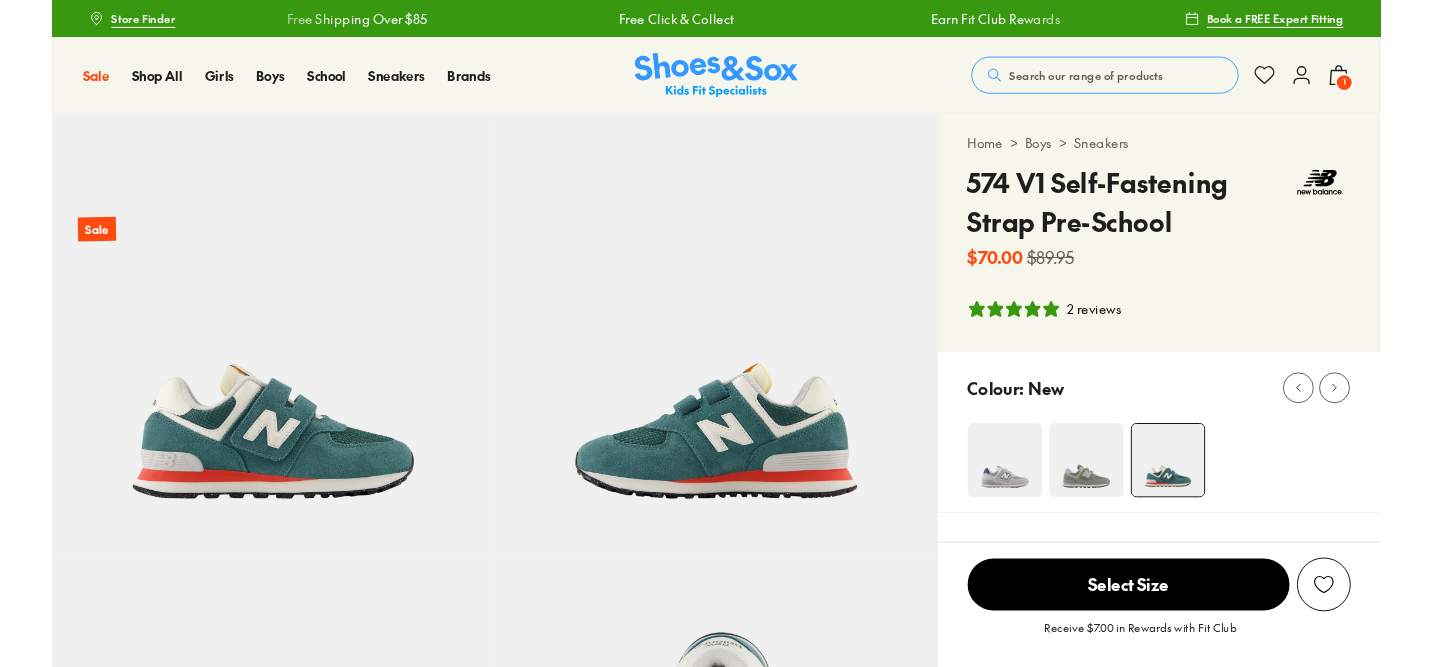 scroll, scrollTop: 0, scrollLeft: 0, axis: both 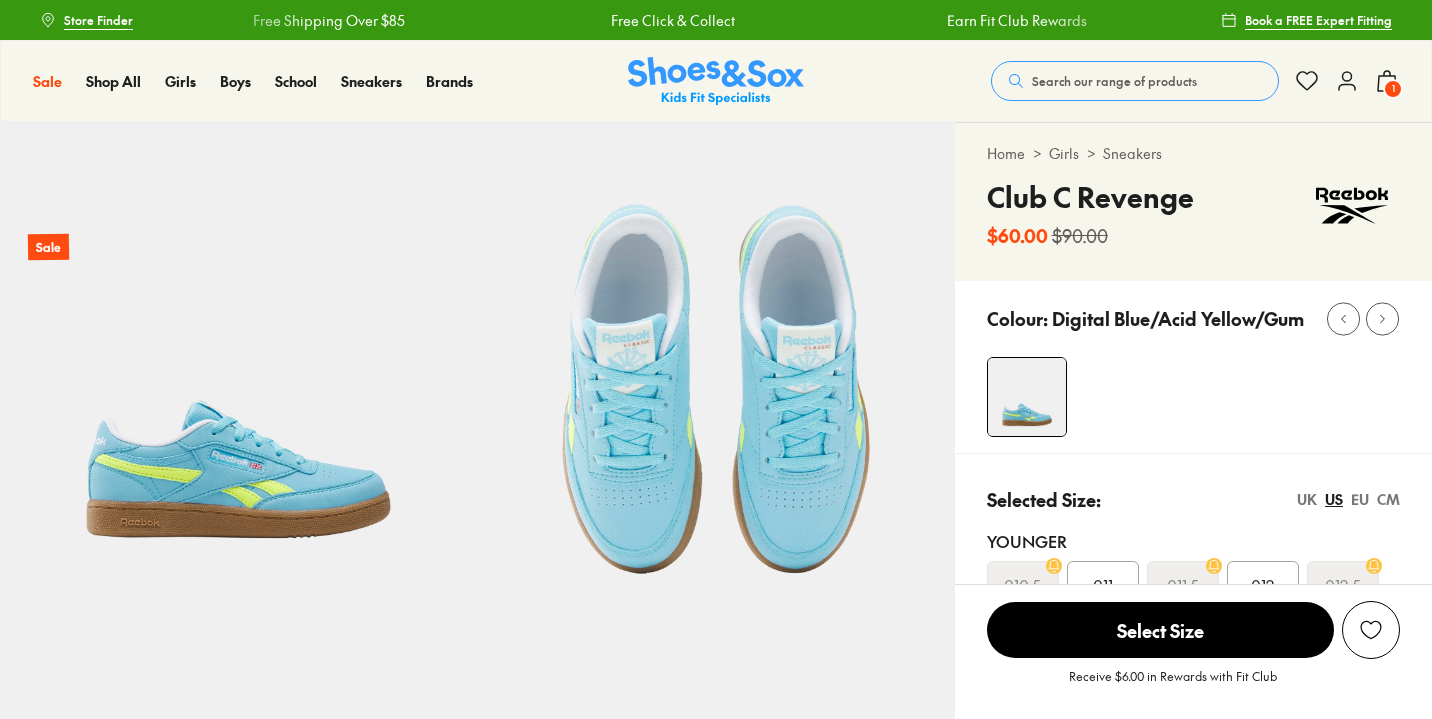 select on "*" 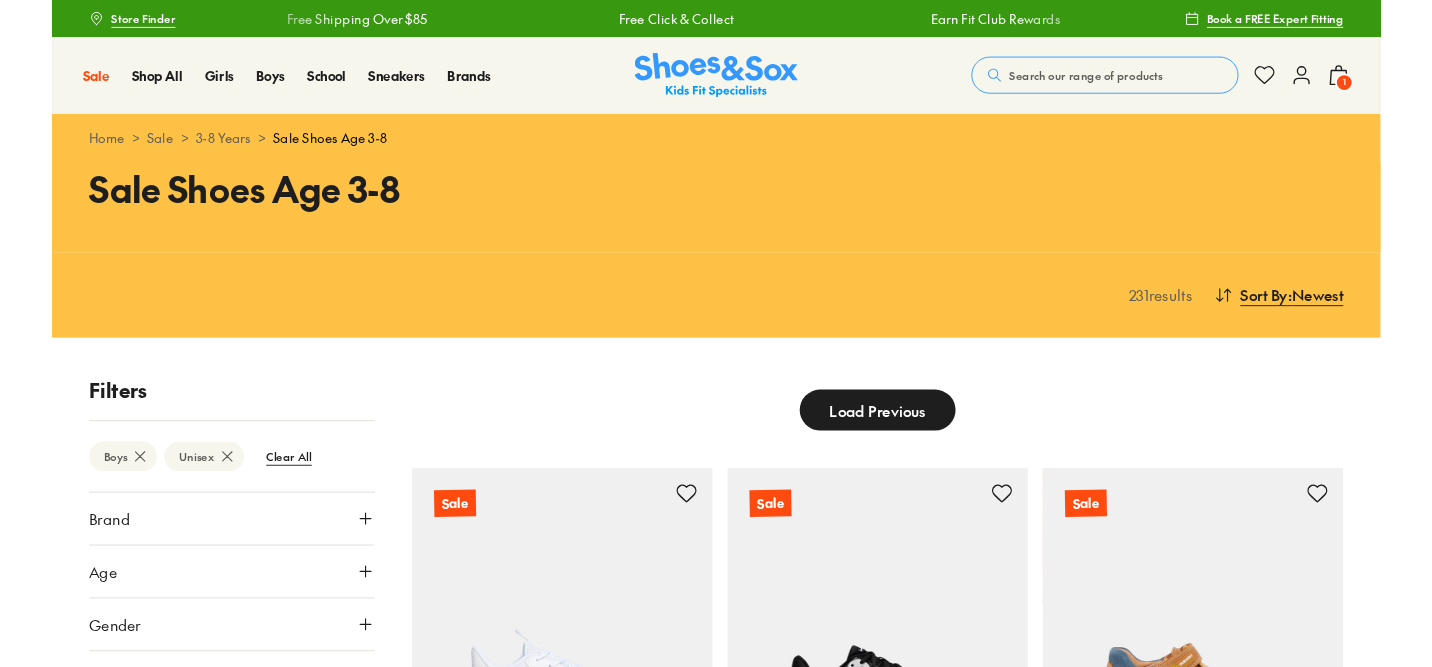 scroll, scrollTop: 0, scrollLeft: 0, axis: both 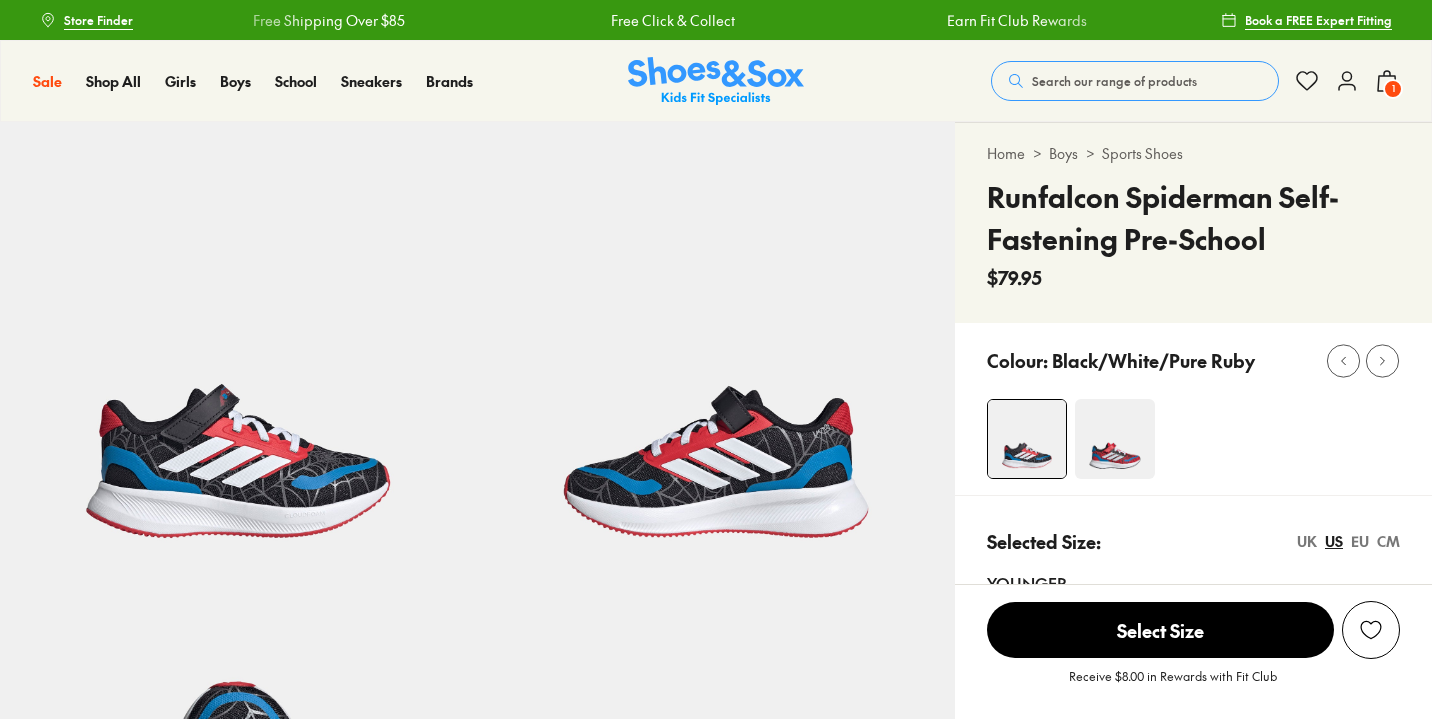 select on "*" 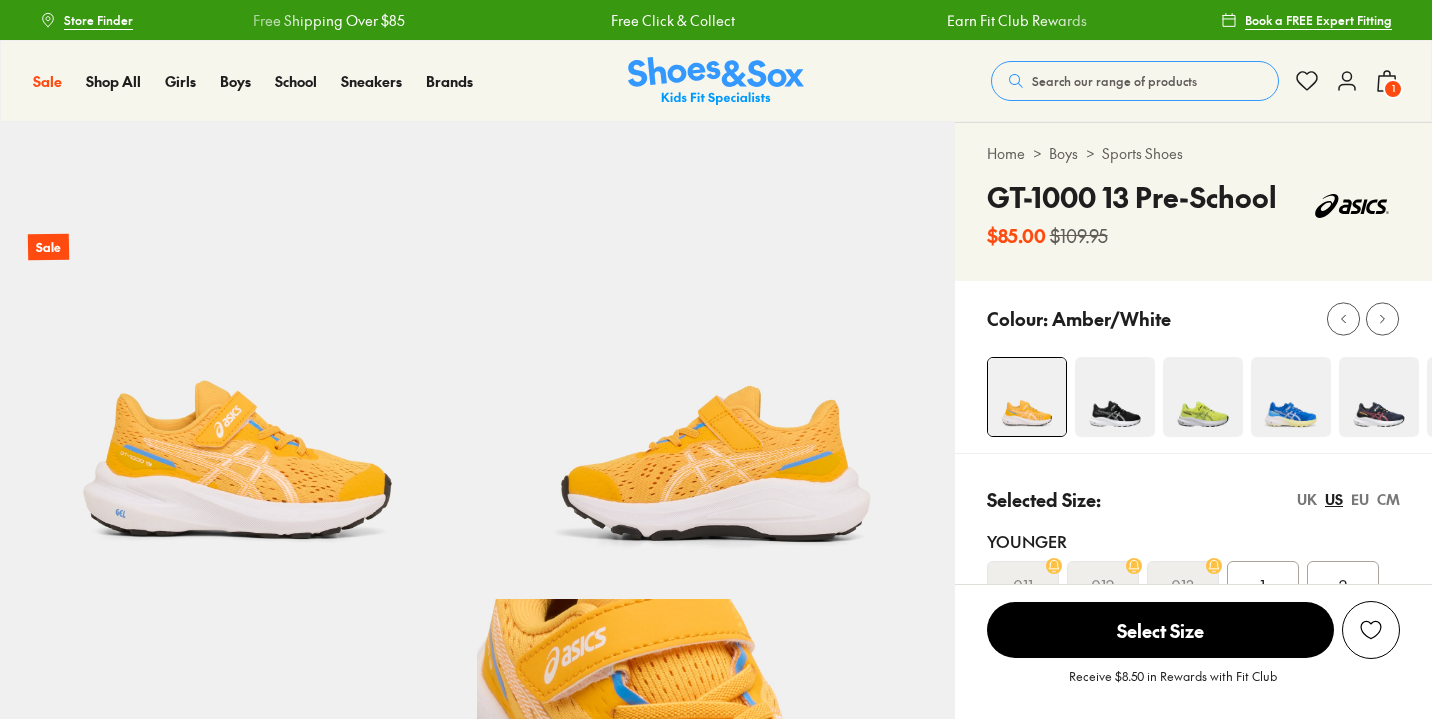 select on "*" 